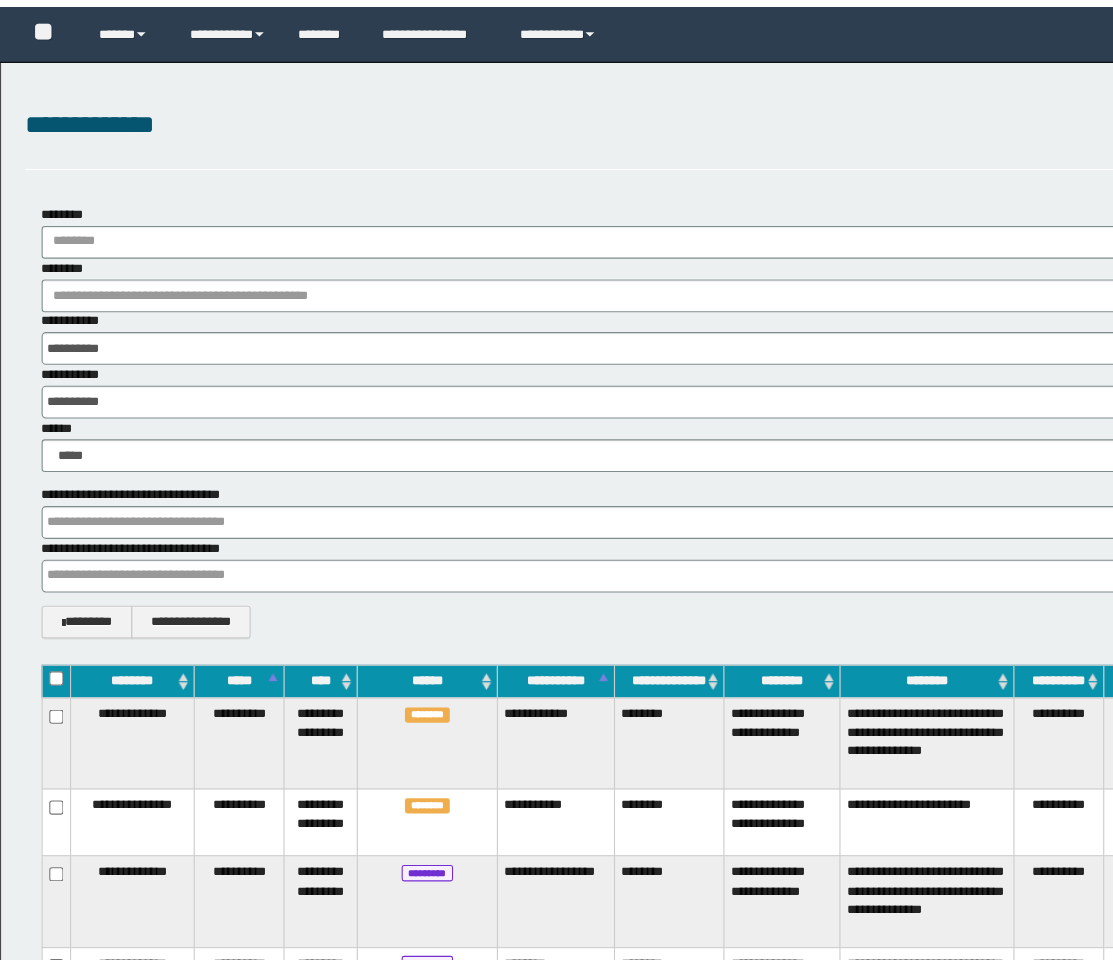 scroll, scrollTop: 0, scrollLeft: 0, axis: both 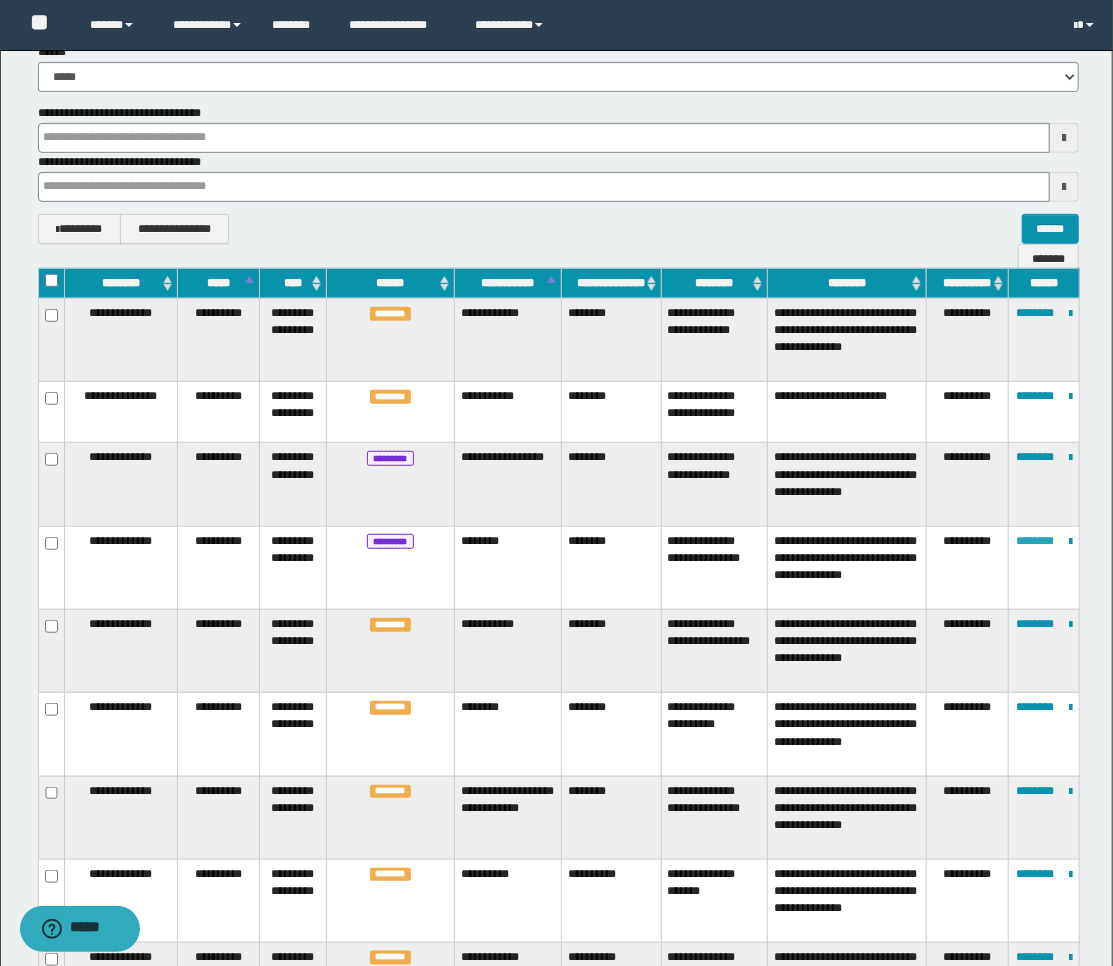 click on "********" at bounding box center (1035, 541) 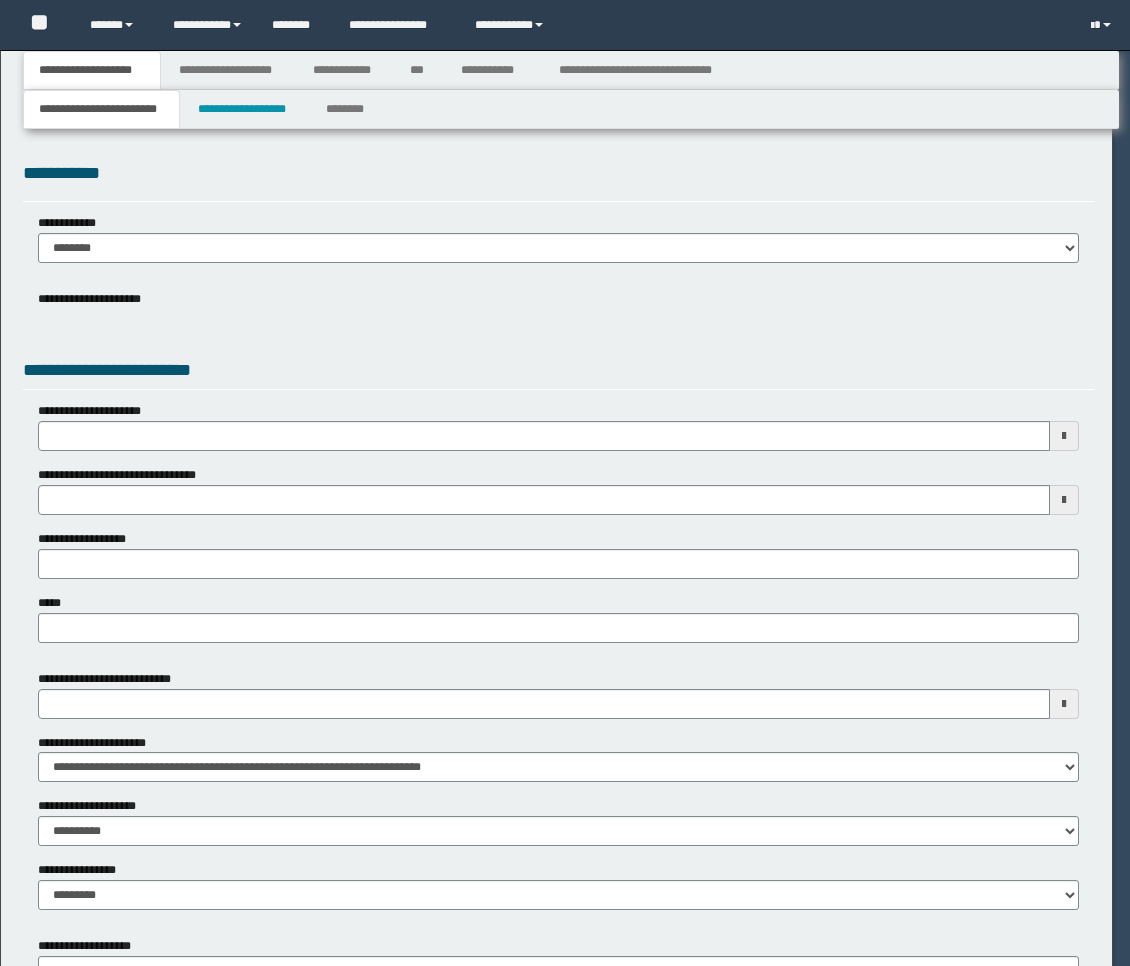 scroll, scrollTop: 0, scrollLeft: 0, axis: both 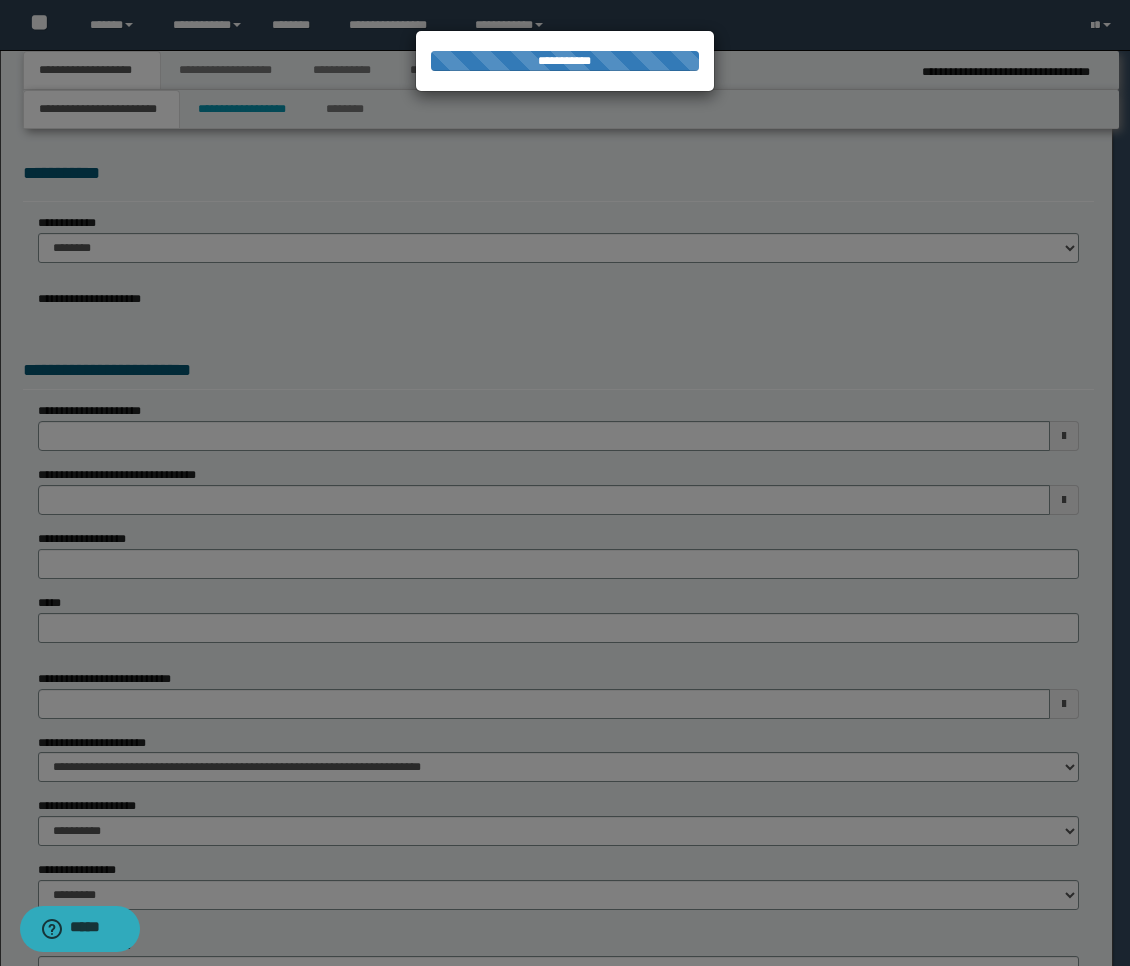 select on "**" 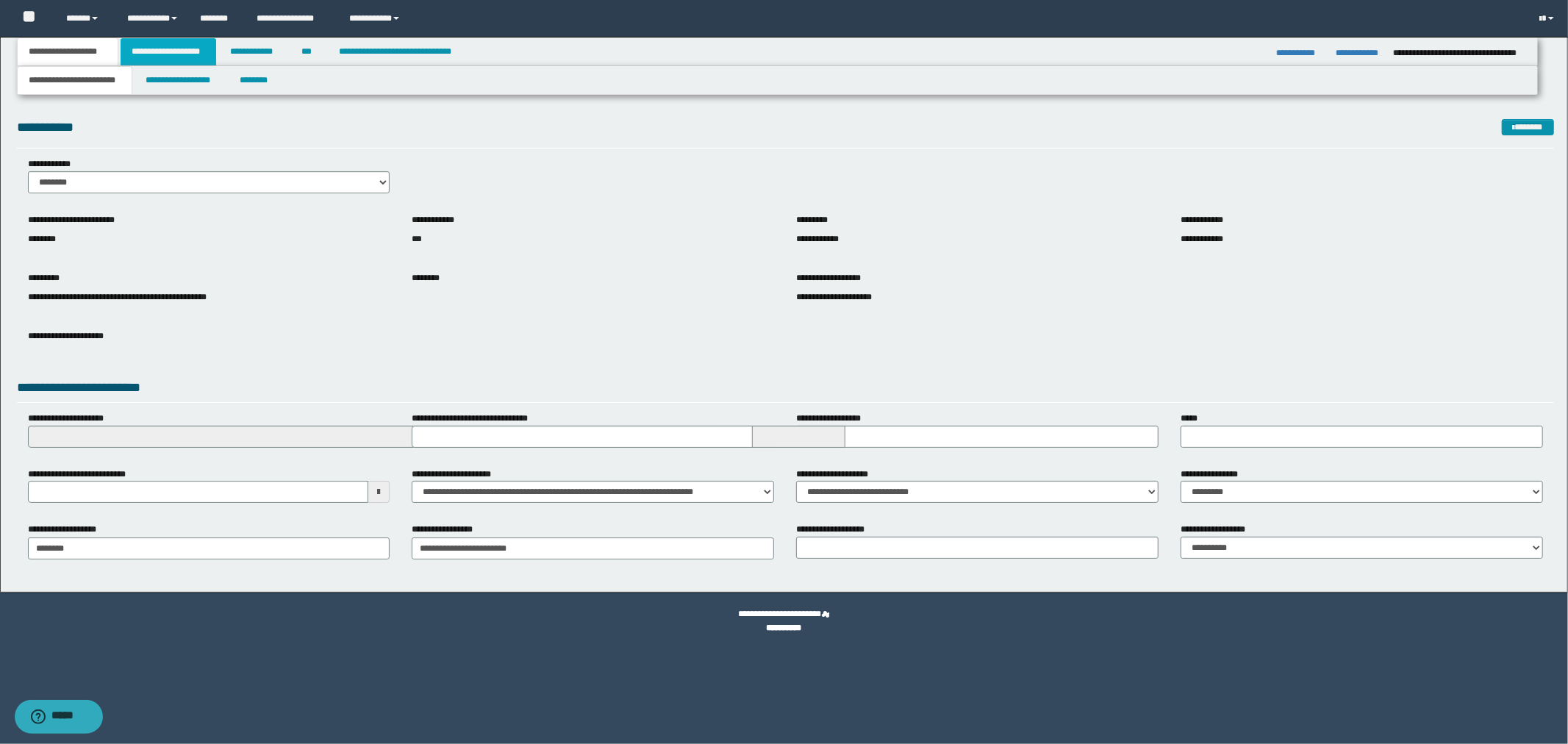 click on "**********" at bounding box center [168, 51] 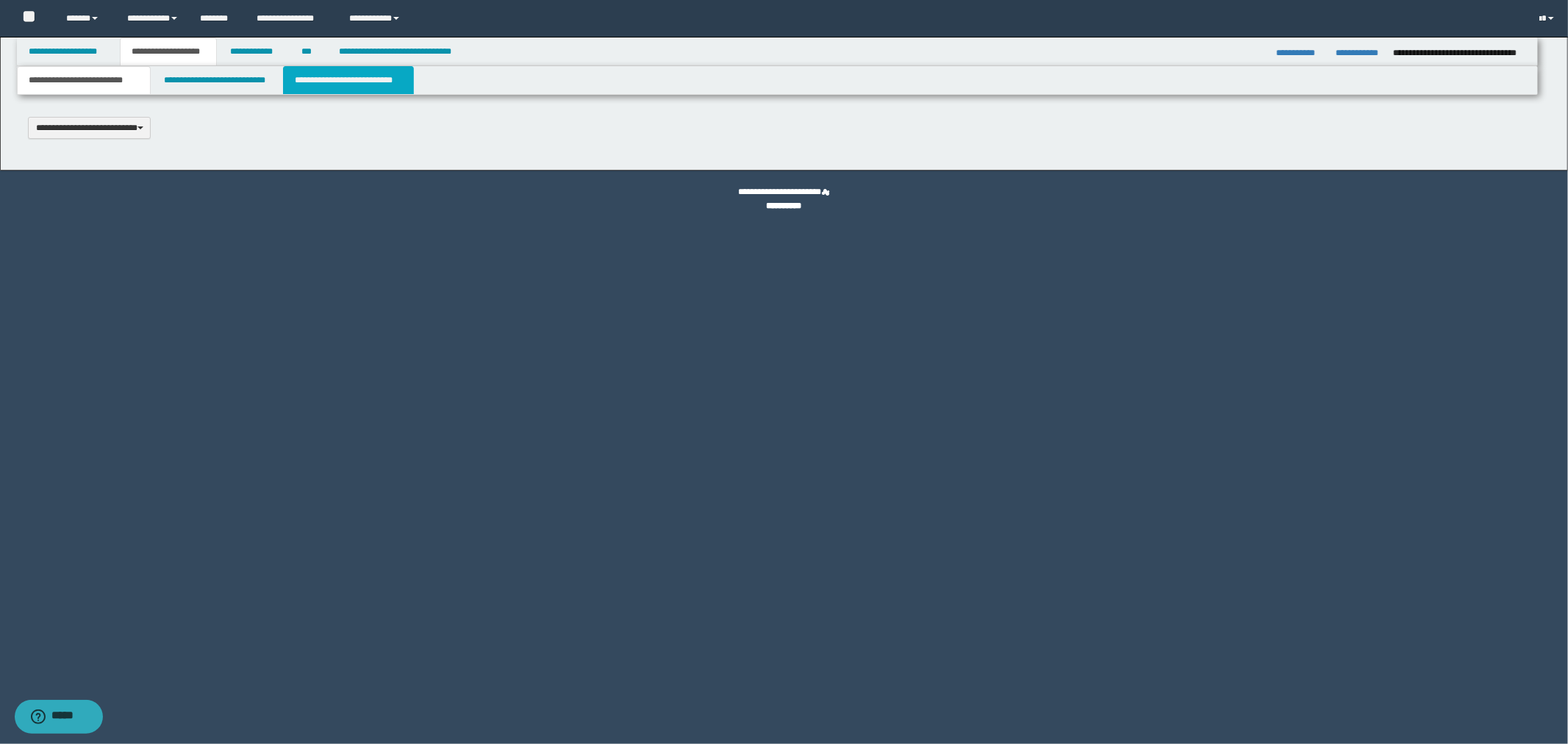 type 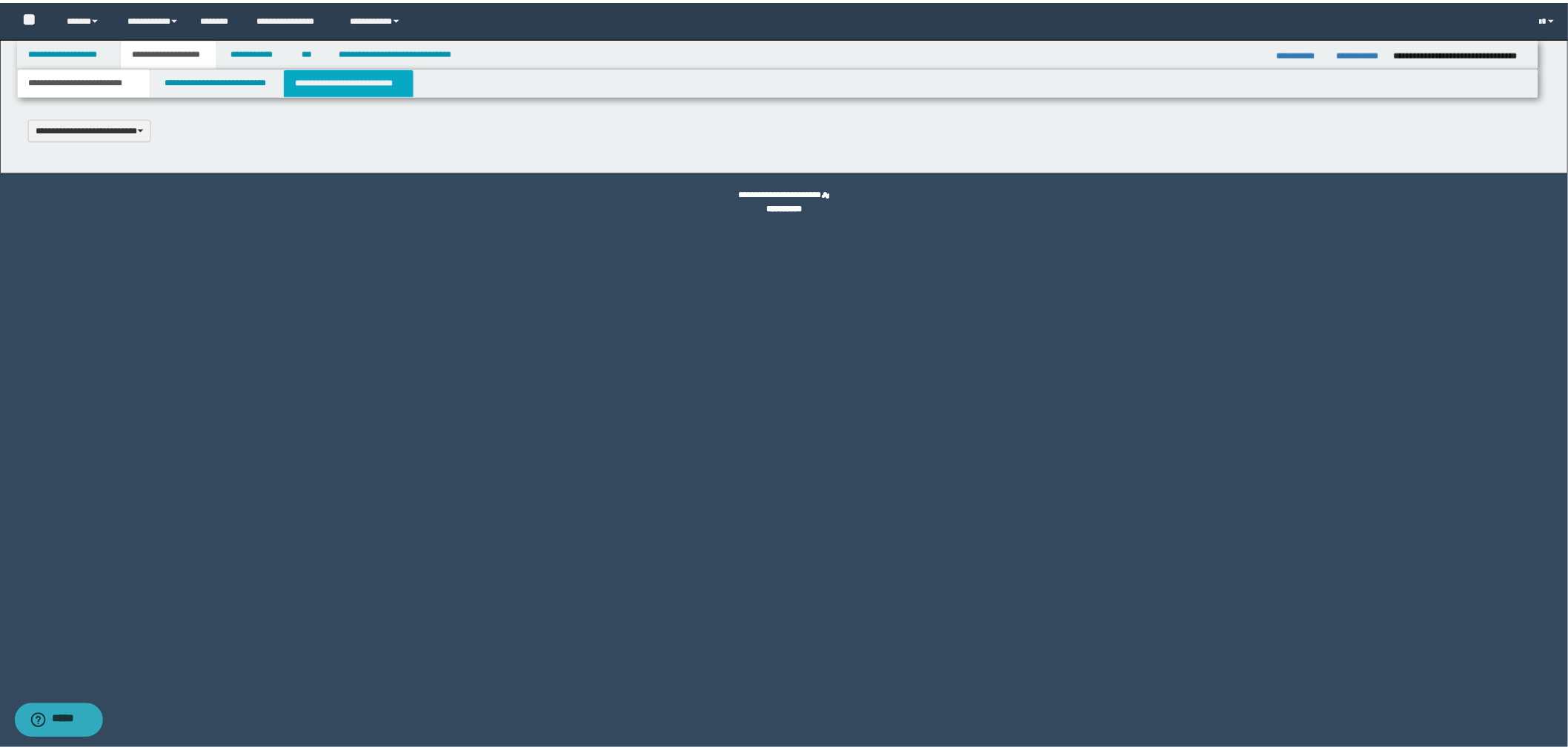 scroll, scrollTop: 0, scrollLeft: 0, axis: both 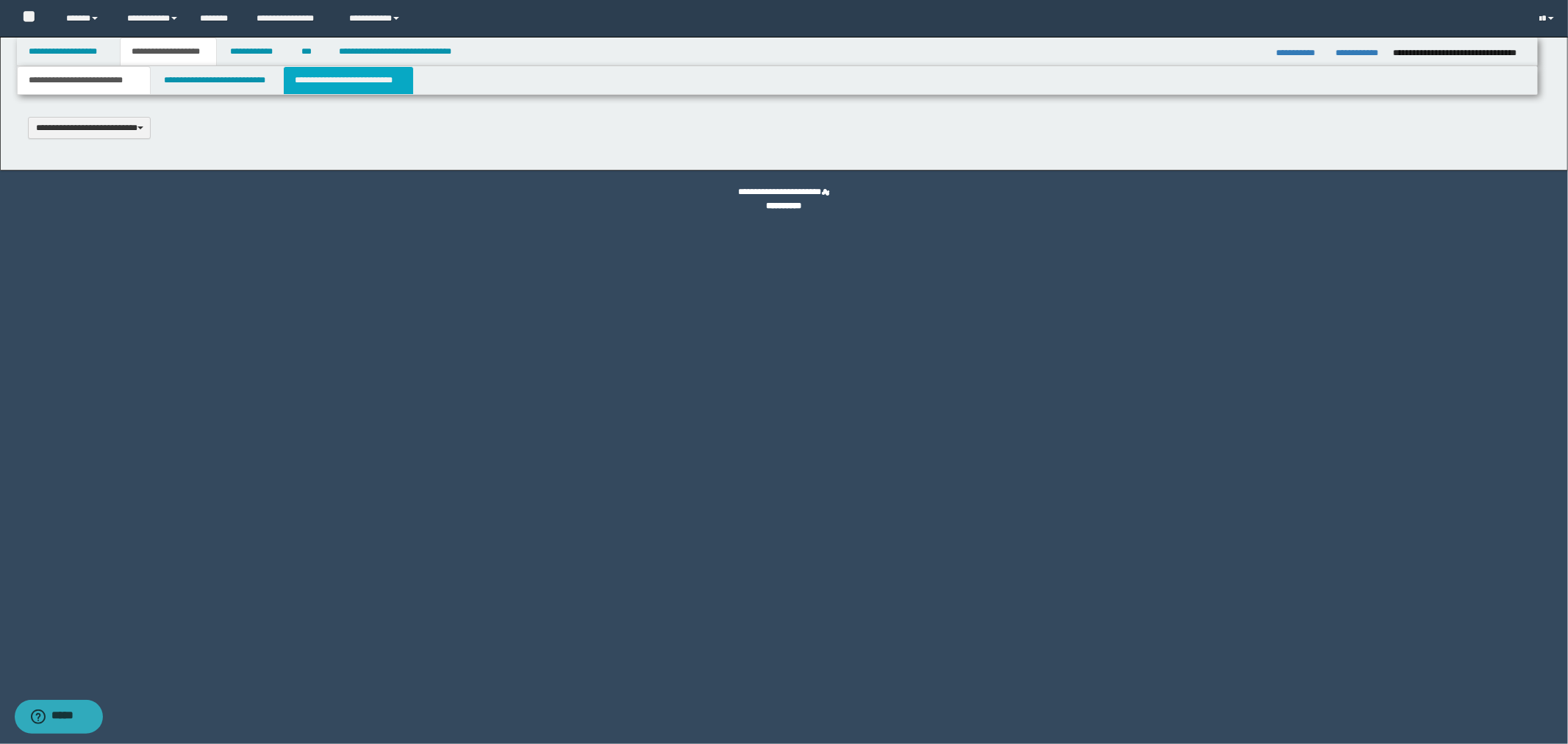 click on "**********" at bounding box center [348, 80] 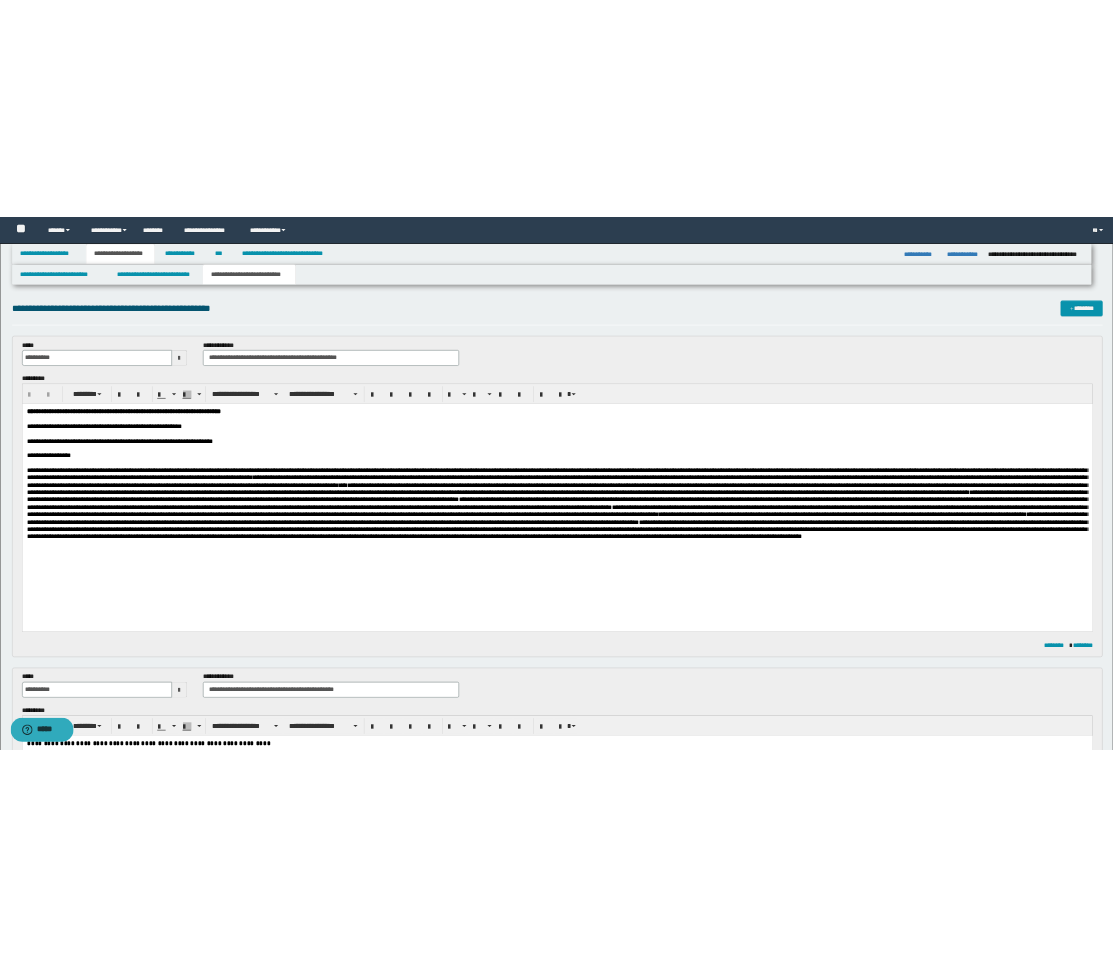 scroll, scrollTop: 0, scrollLeft: 0, axis: both 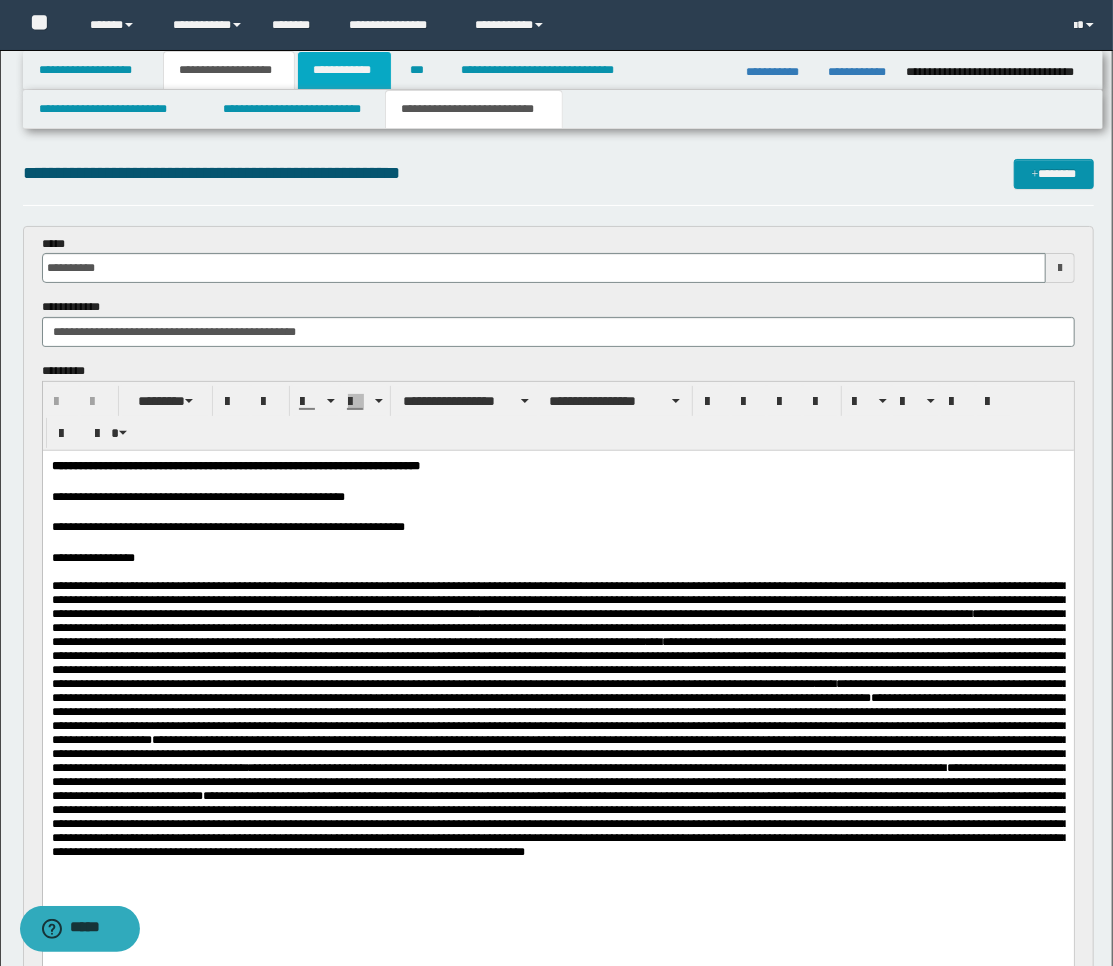 click on "**********" at bounding box center [344, 70] 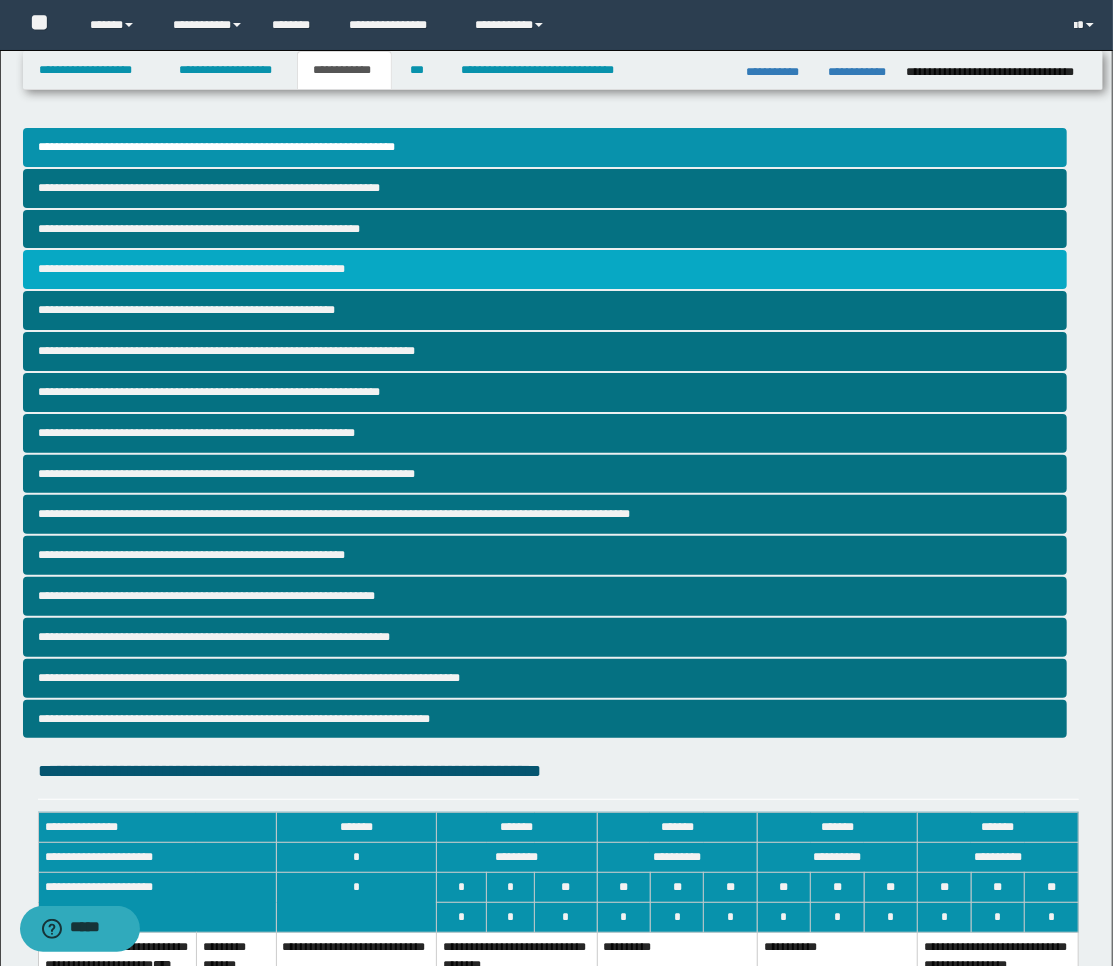 click on "**********" at bounding box center [545, 269] 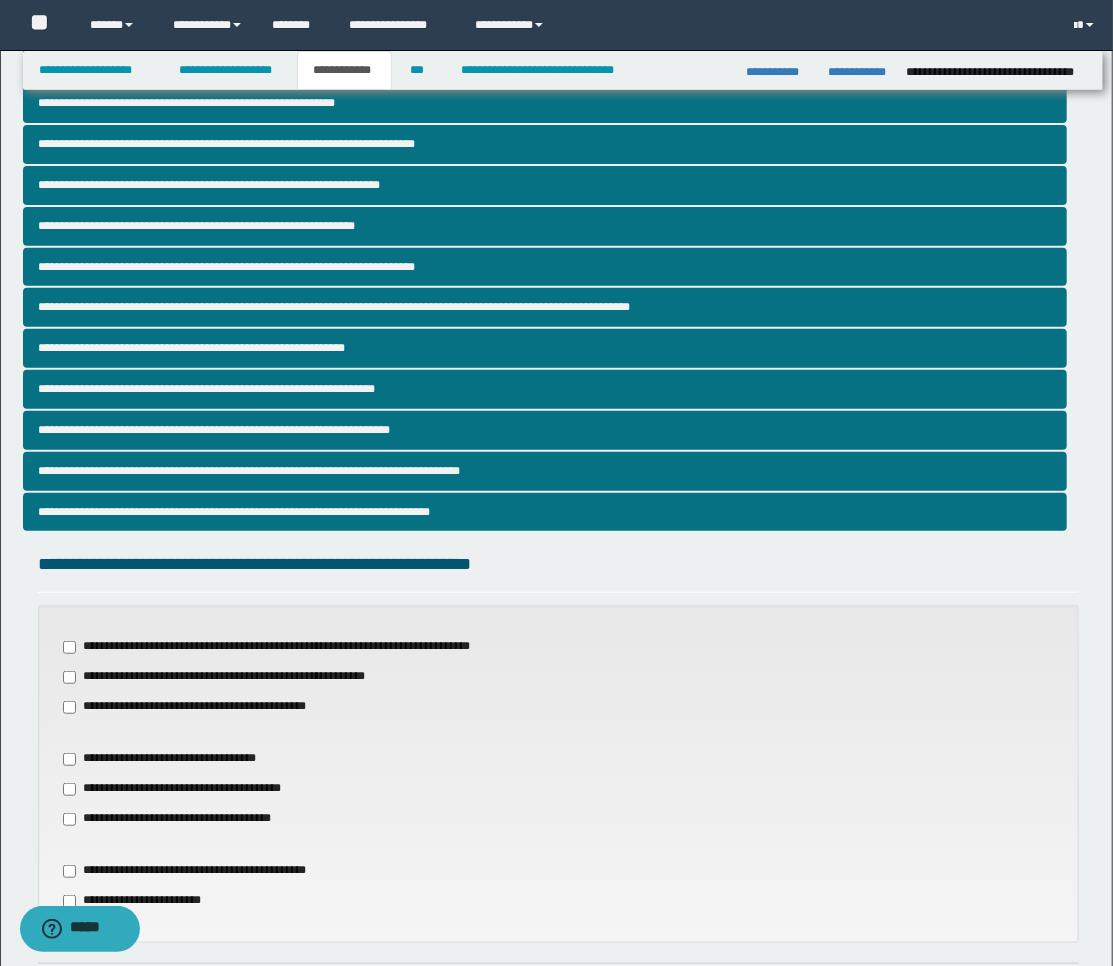 scroll, scrollTop: 444, scrollLeft: 0, axis: vertical 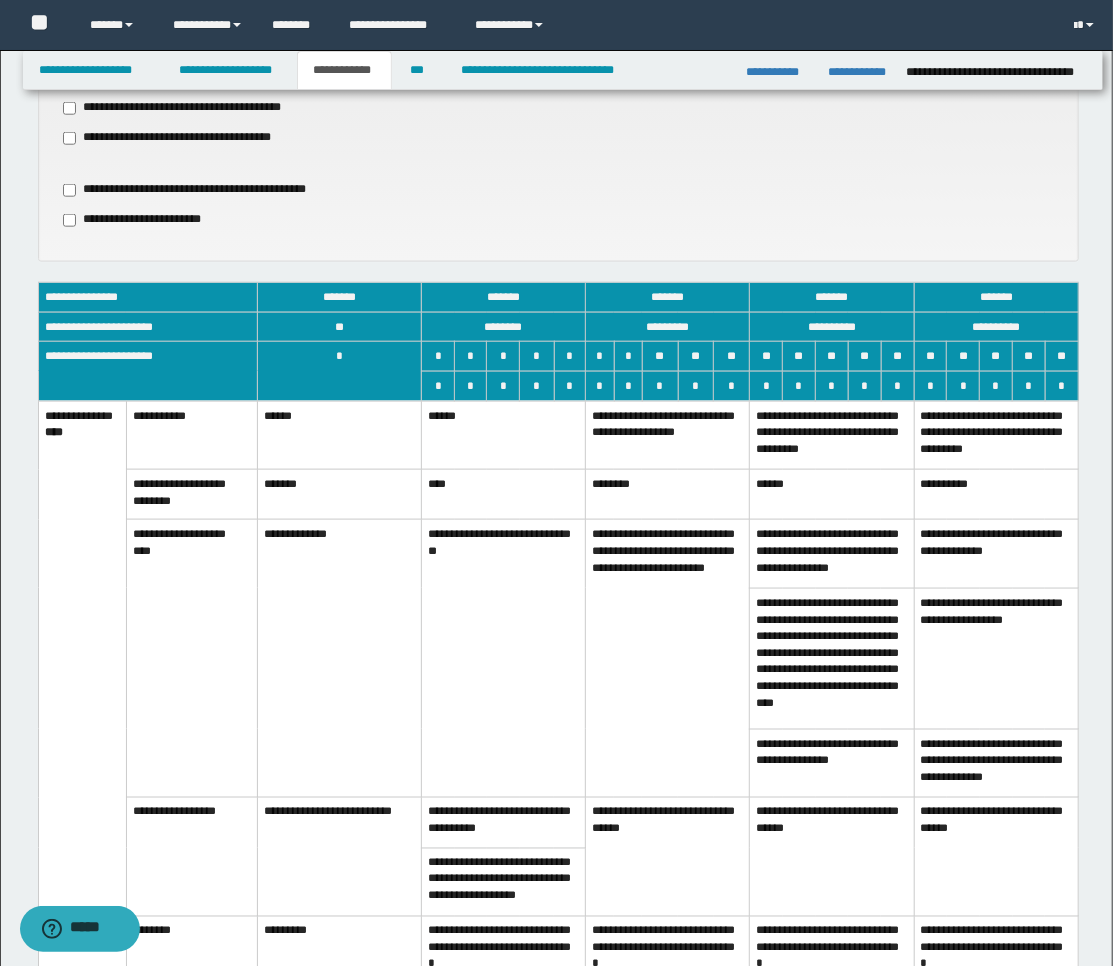 click on "**********" at bounding box center (668, 659) 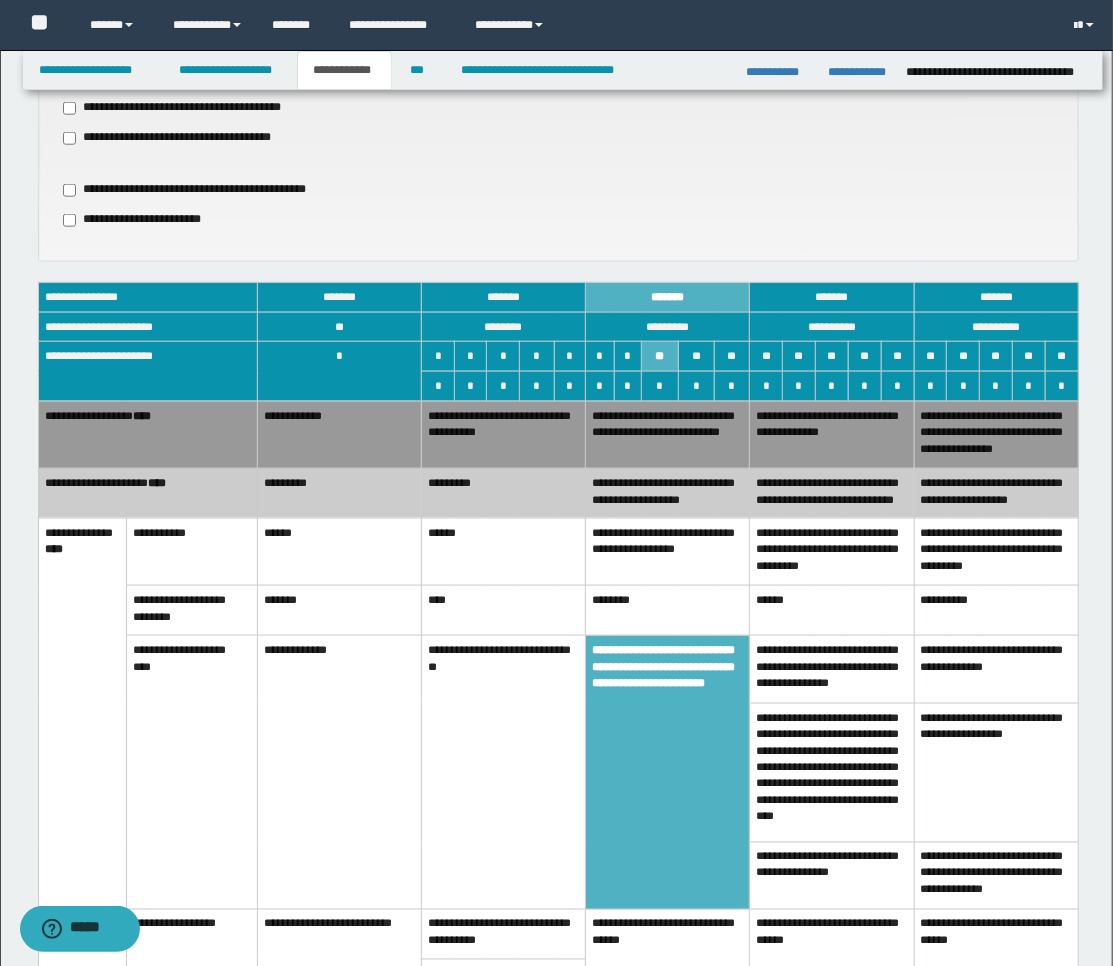 click on "****" at bounding box center [503, 611] 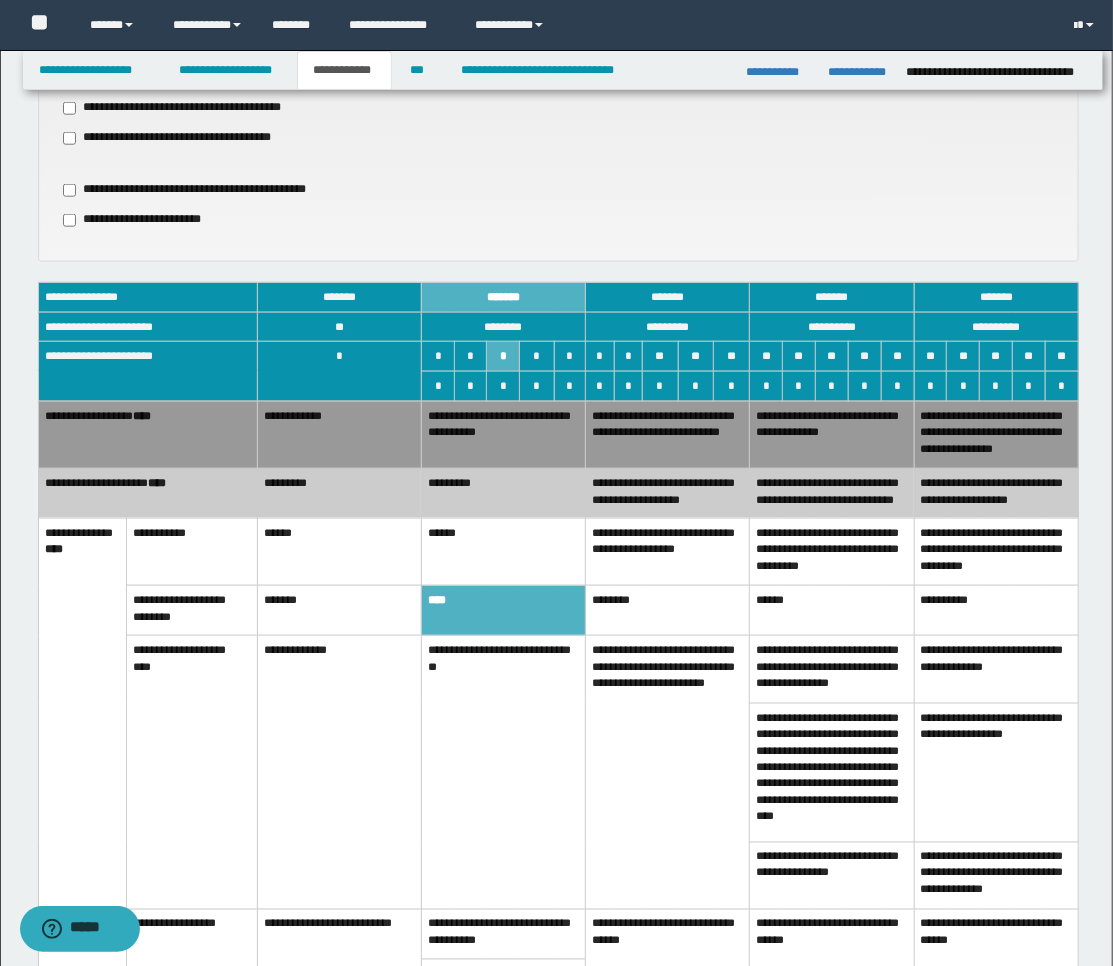 click on "**********" at bounding box center [668, 773] 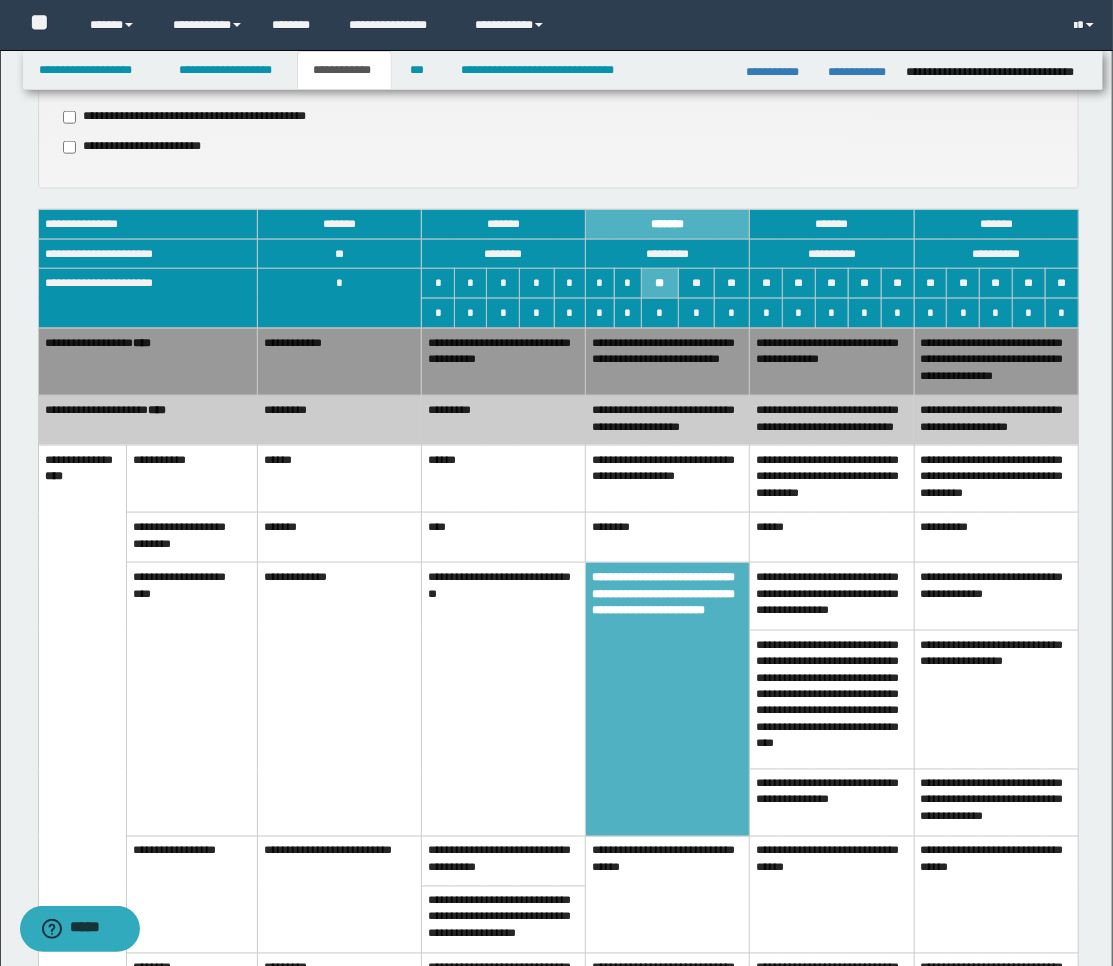 scroll, scrollTop: 1000, scrollLeft: 0, axis: vertical 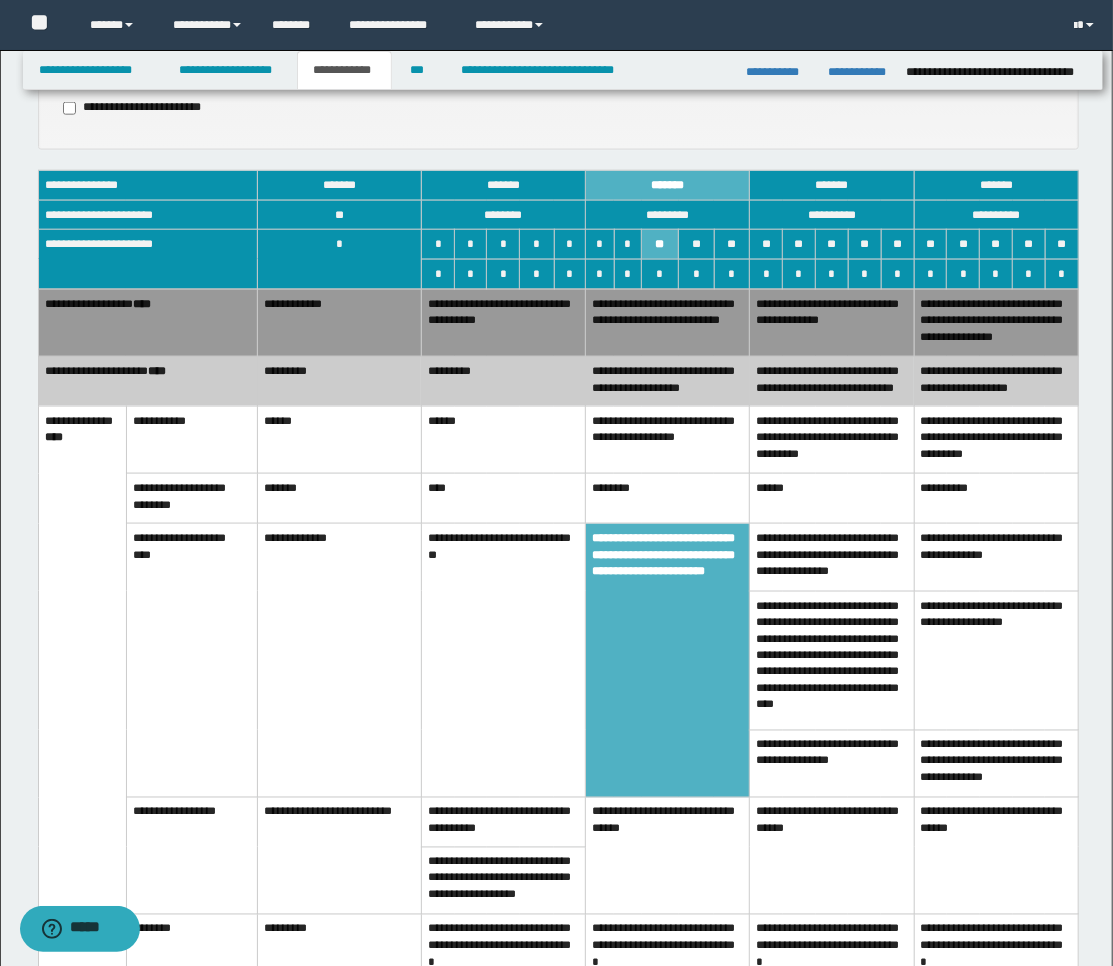 click on "*********" at bounding box center (503, 382) 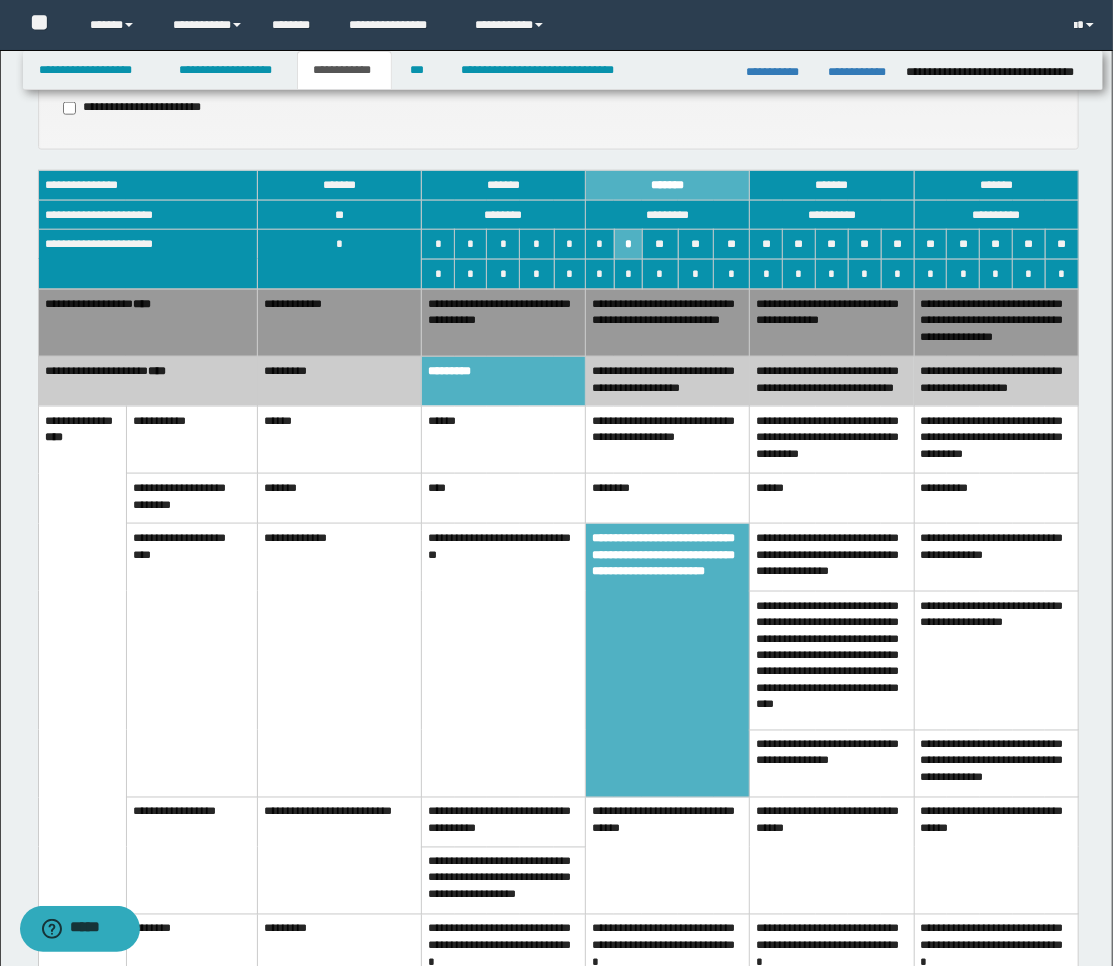 click on "**********" at bounding box center (503, 323) 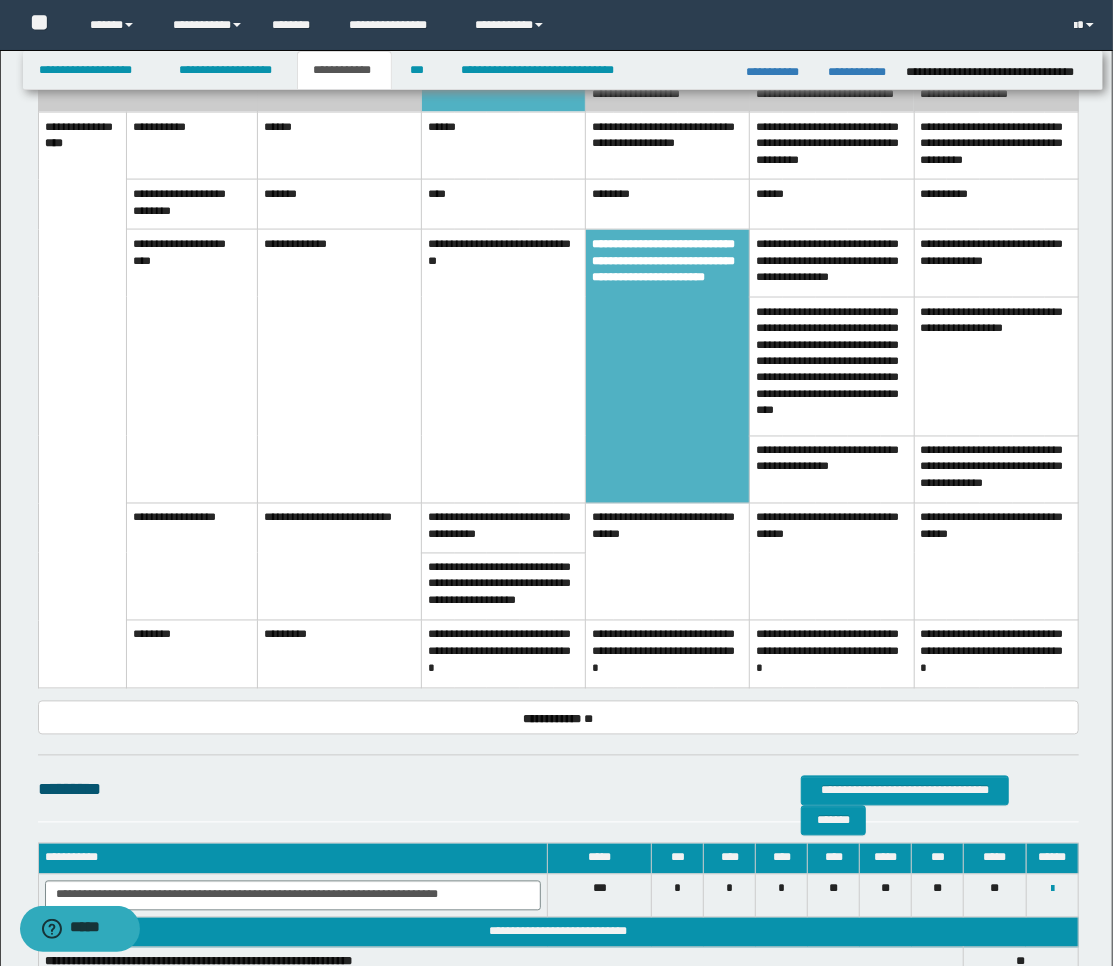 scroll, scrollTop: 1333, scrollLeft: 0, axis: vertical 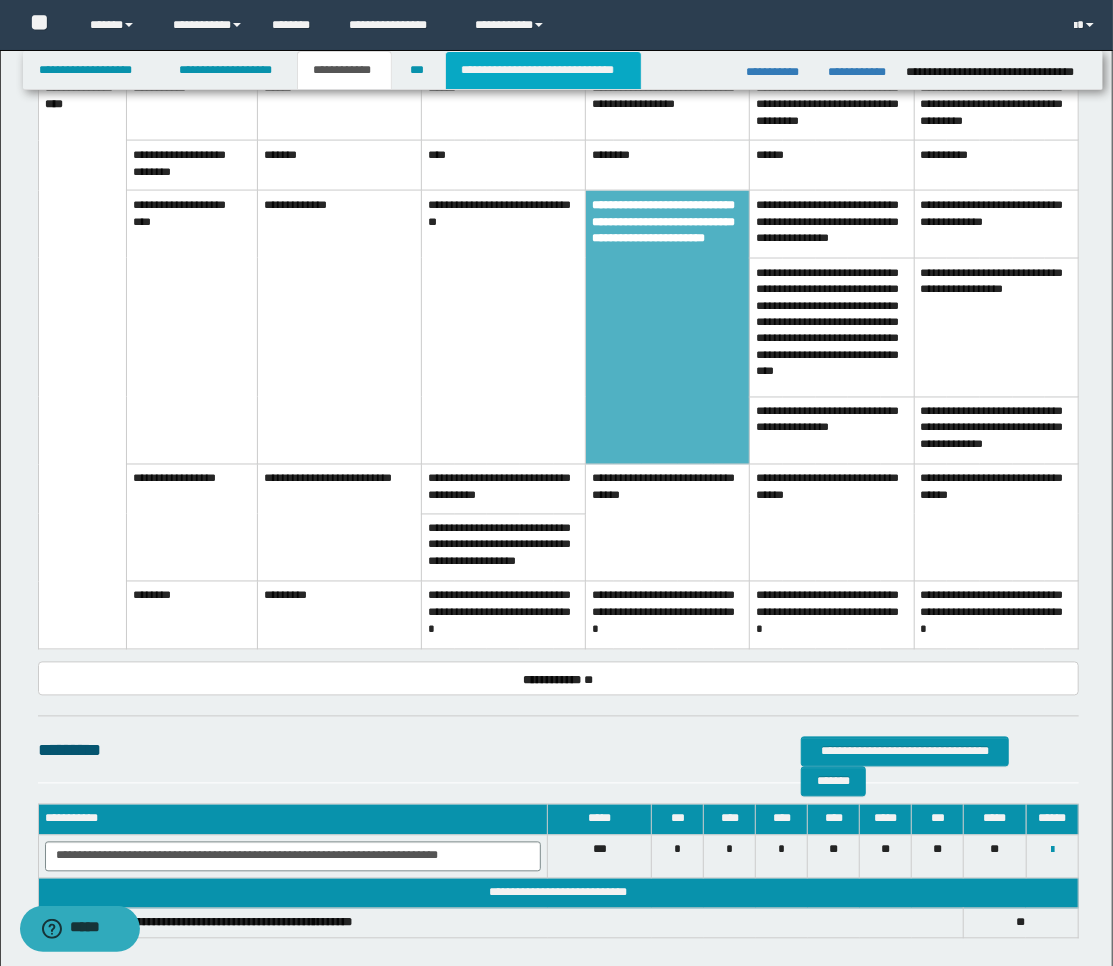 click on "**********" at bounding box center (543, 70) 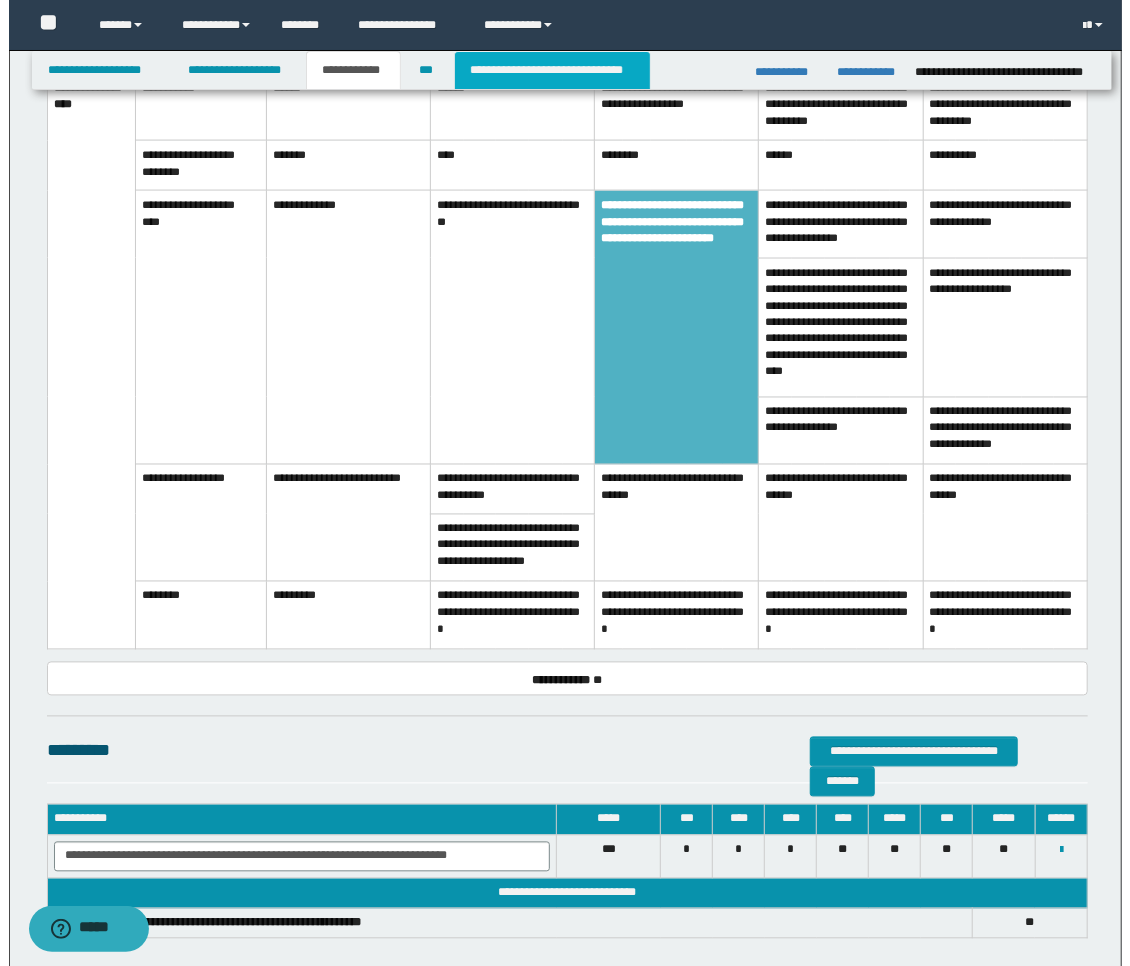 scroll, scrollTop: 0, scrollLeft: 0, axis: both 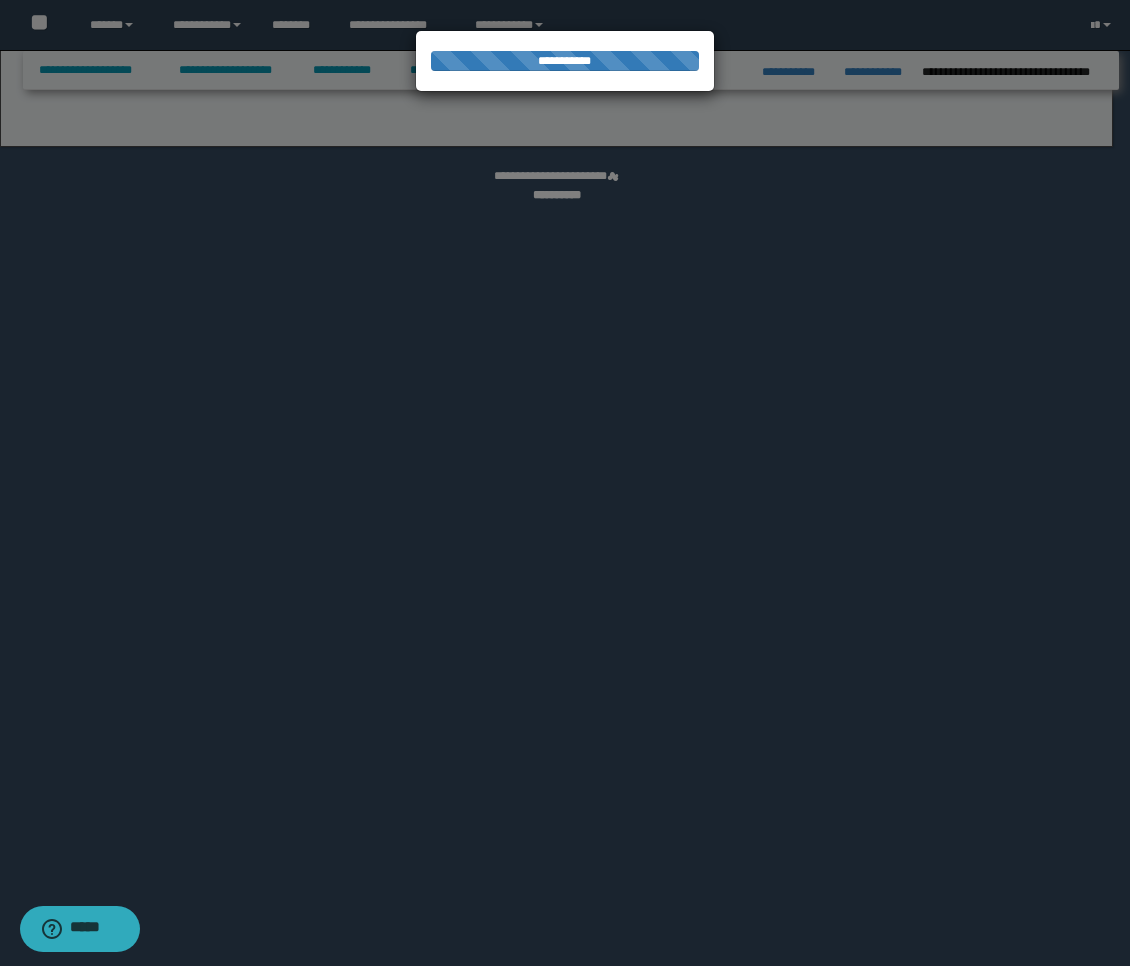 select on "*" 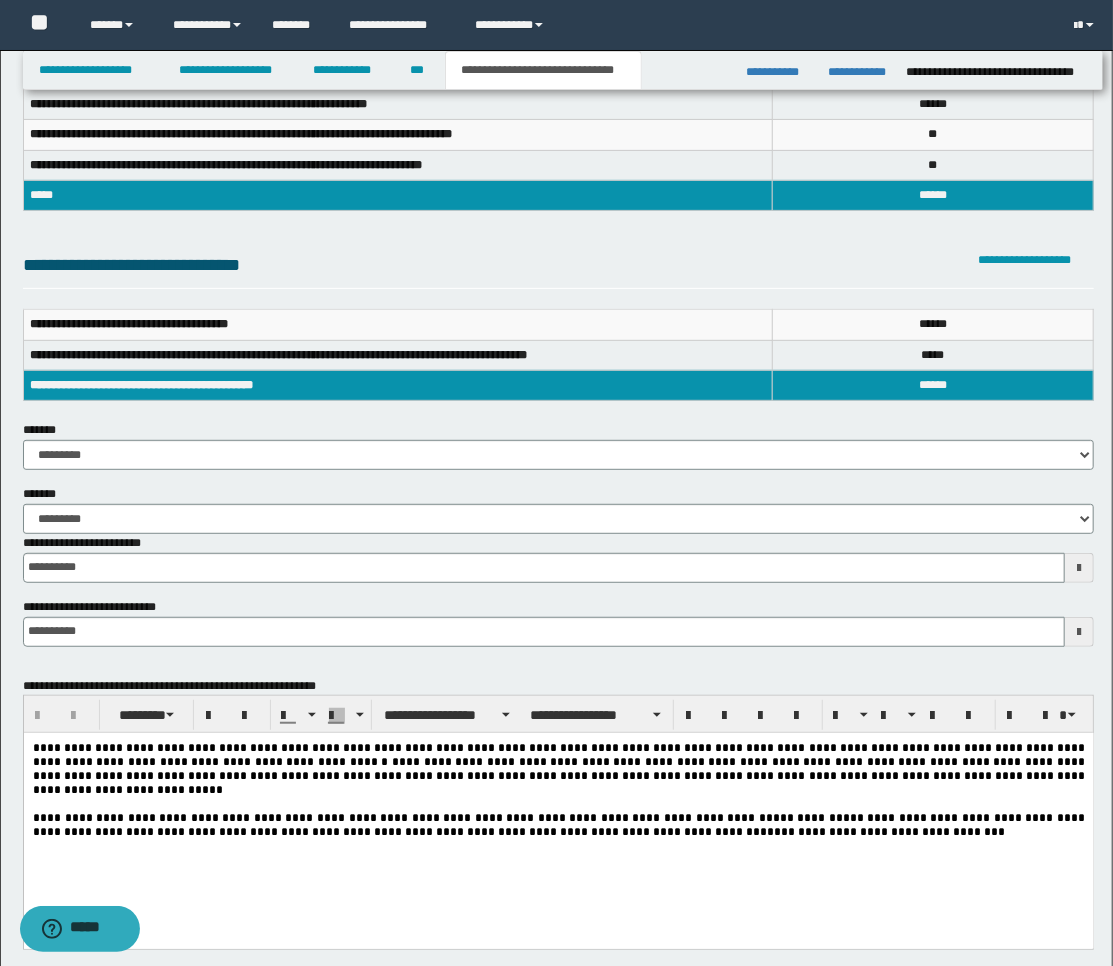 scroll, scrollTop: 222, scrollLeft: 0, axis: vertical 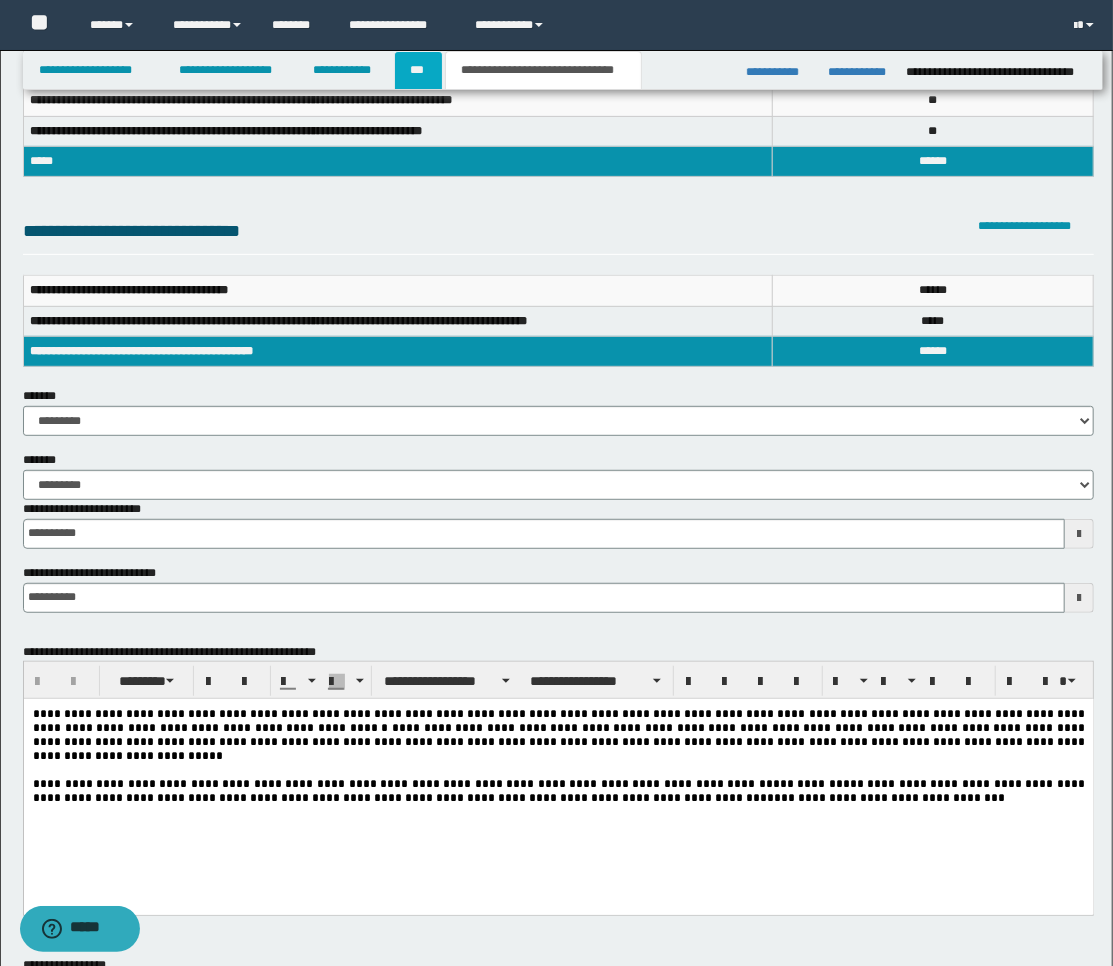 click on "***" at bounding box center [418, 70] 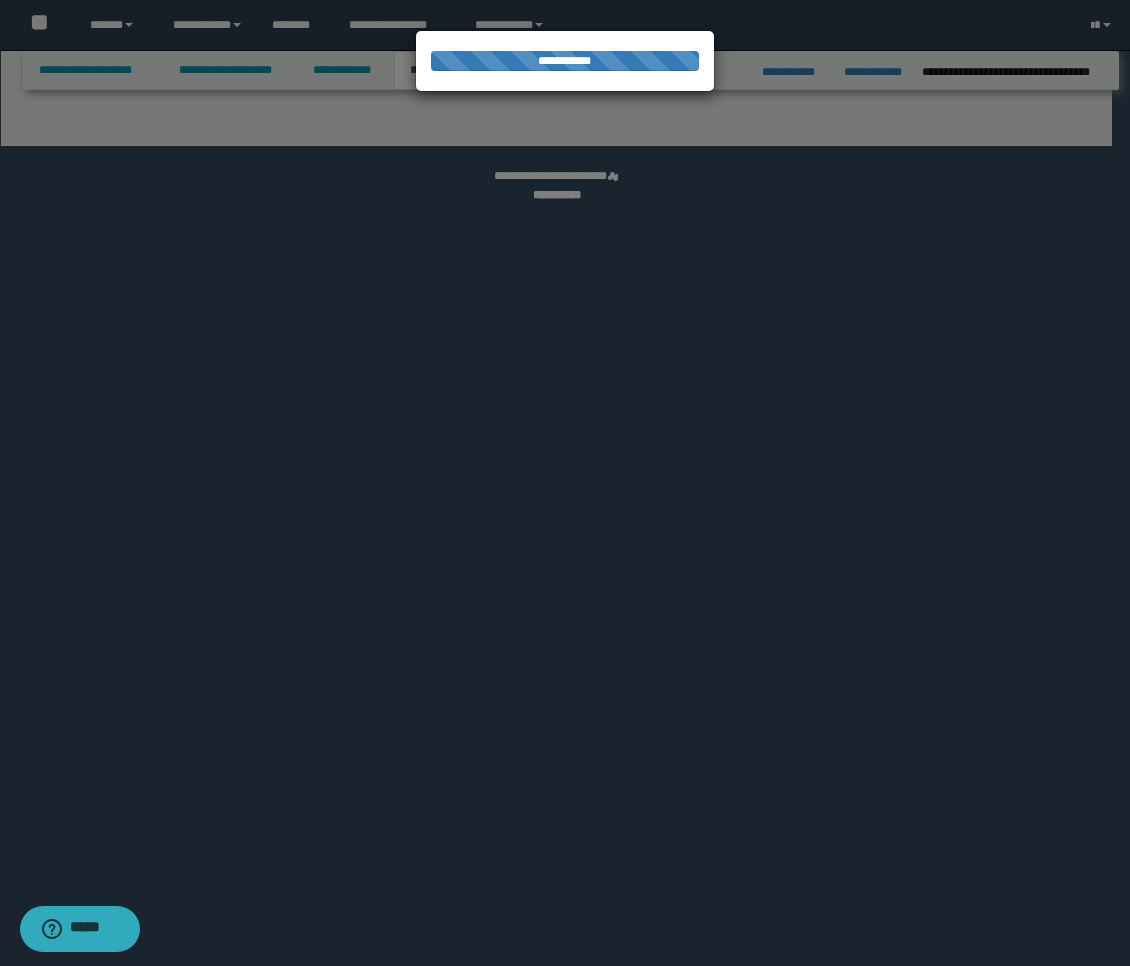 select on "**" 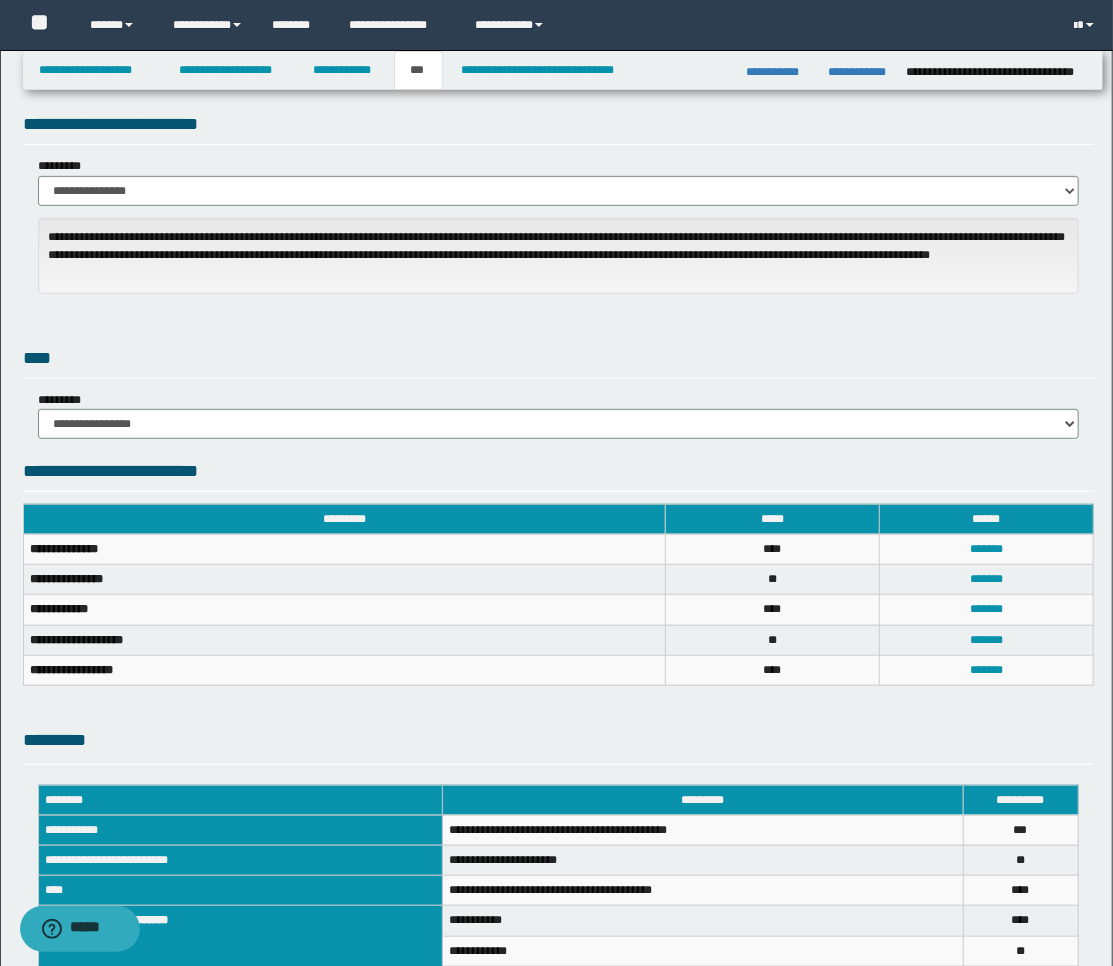 scroll, scrollTop: 222, scrollLeft: 0, axis: vertical 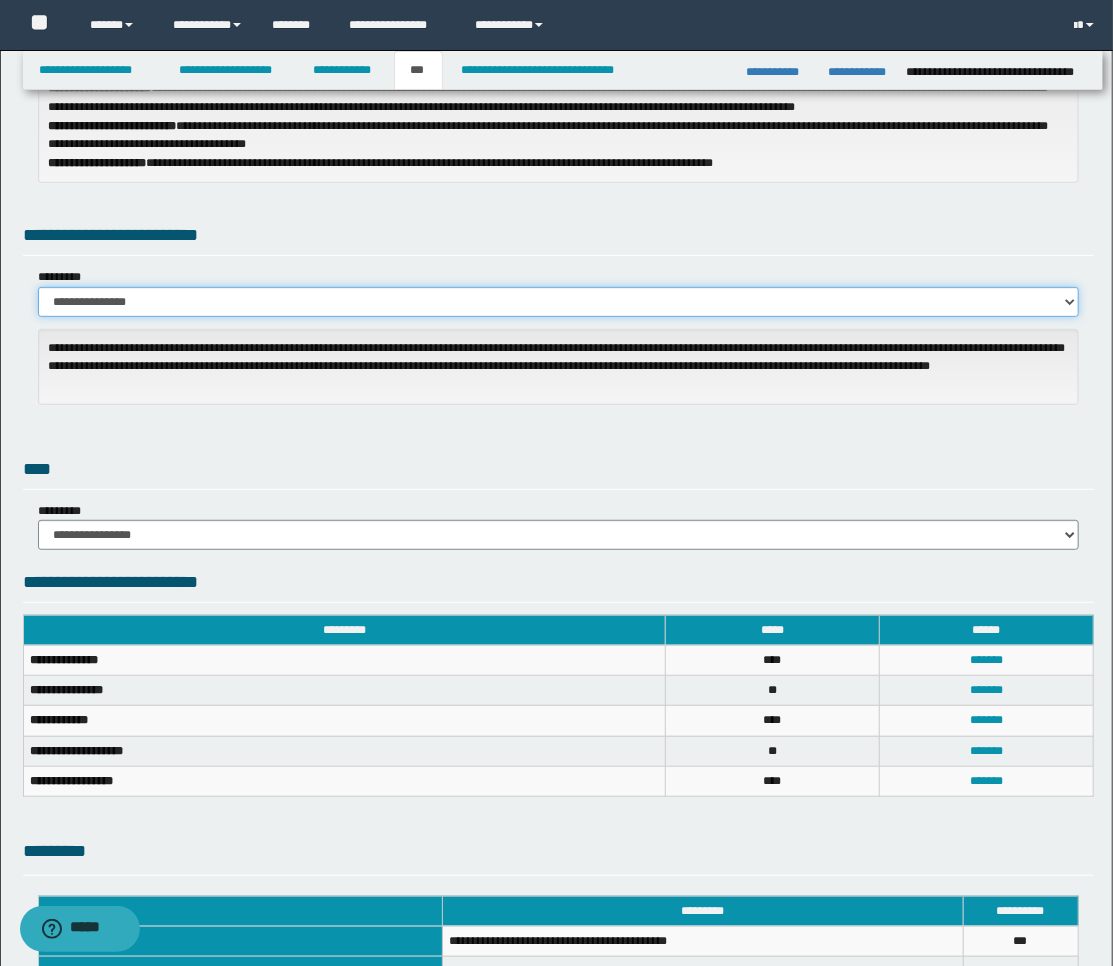 click on "**********" at bounding box center (559, 302) 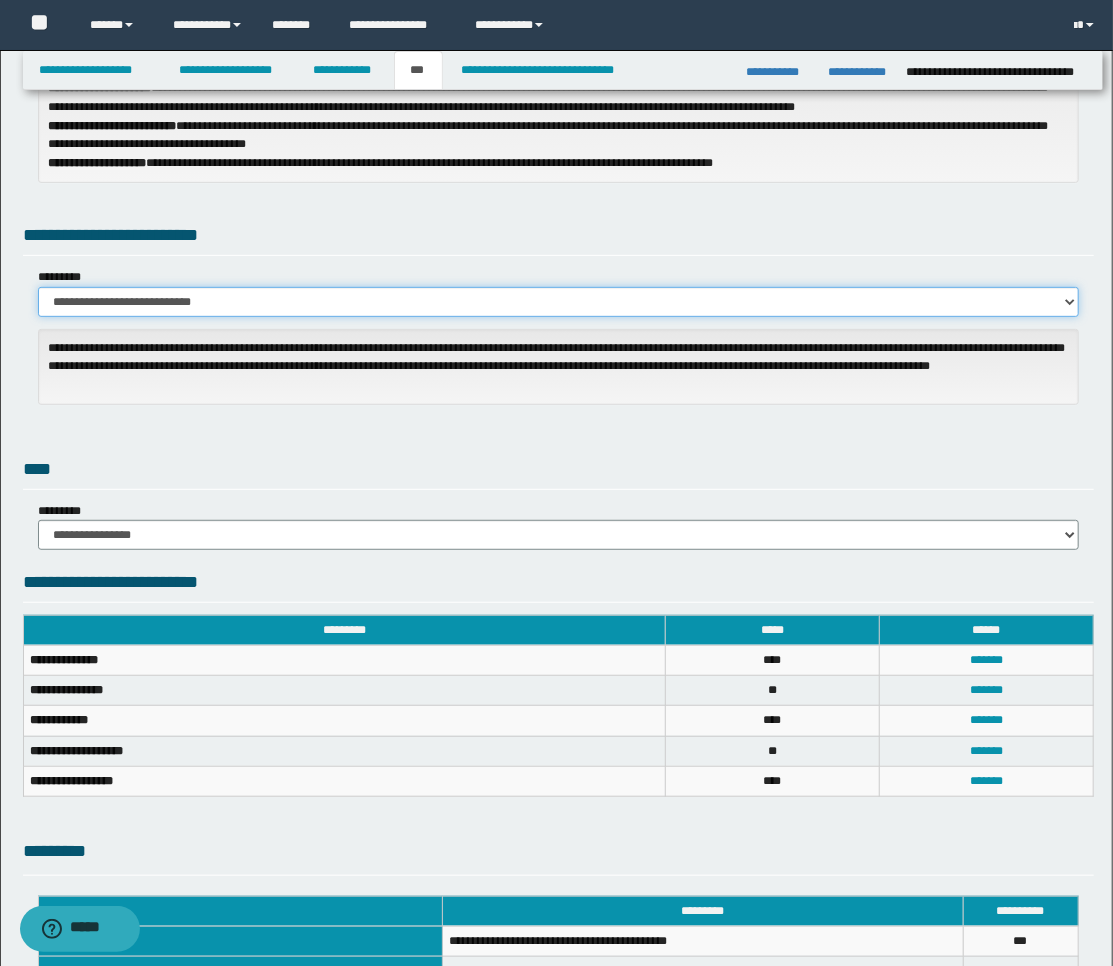 click on "**********" at bounding box center (559, 302) 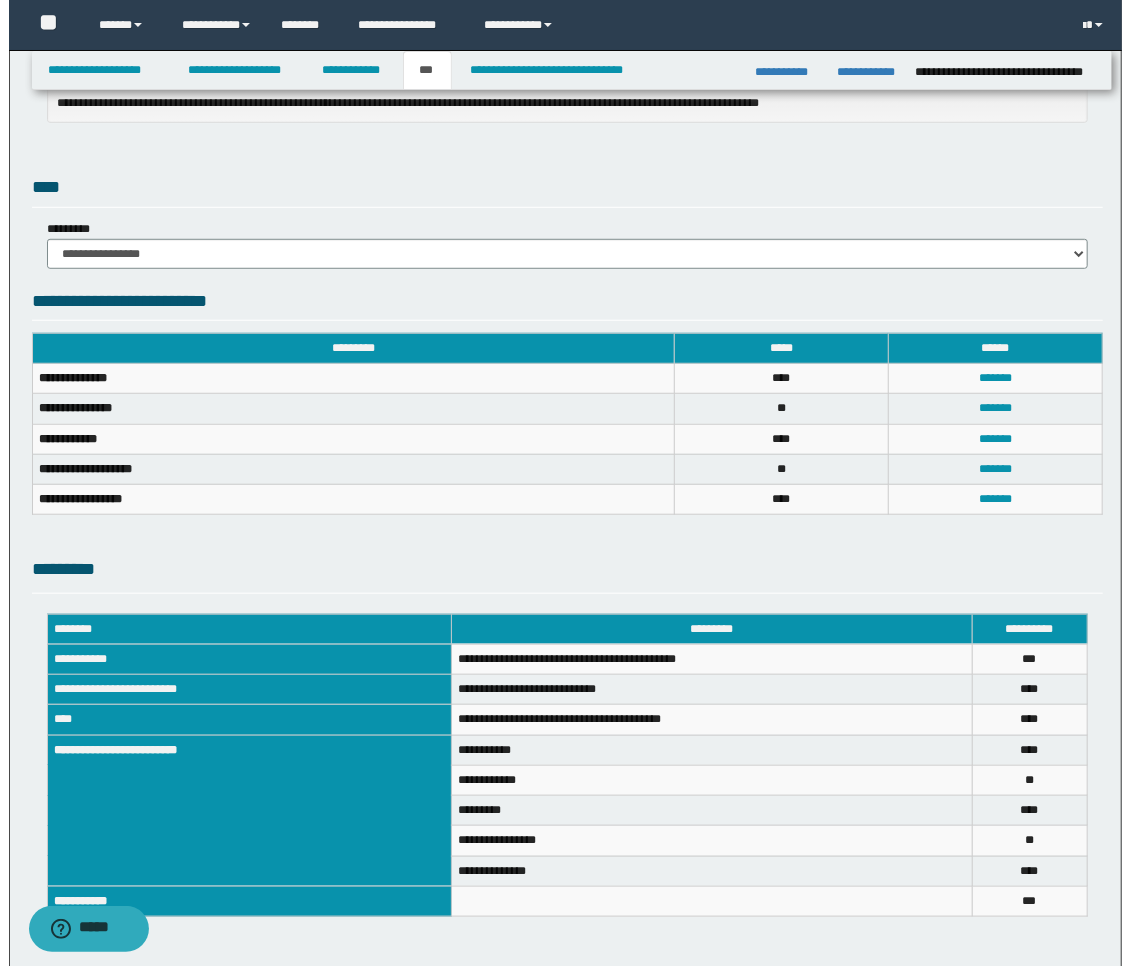 scroll, scrollTop: 555, scrollLeft: 0, axis: vertical 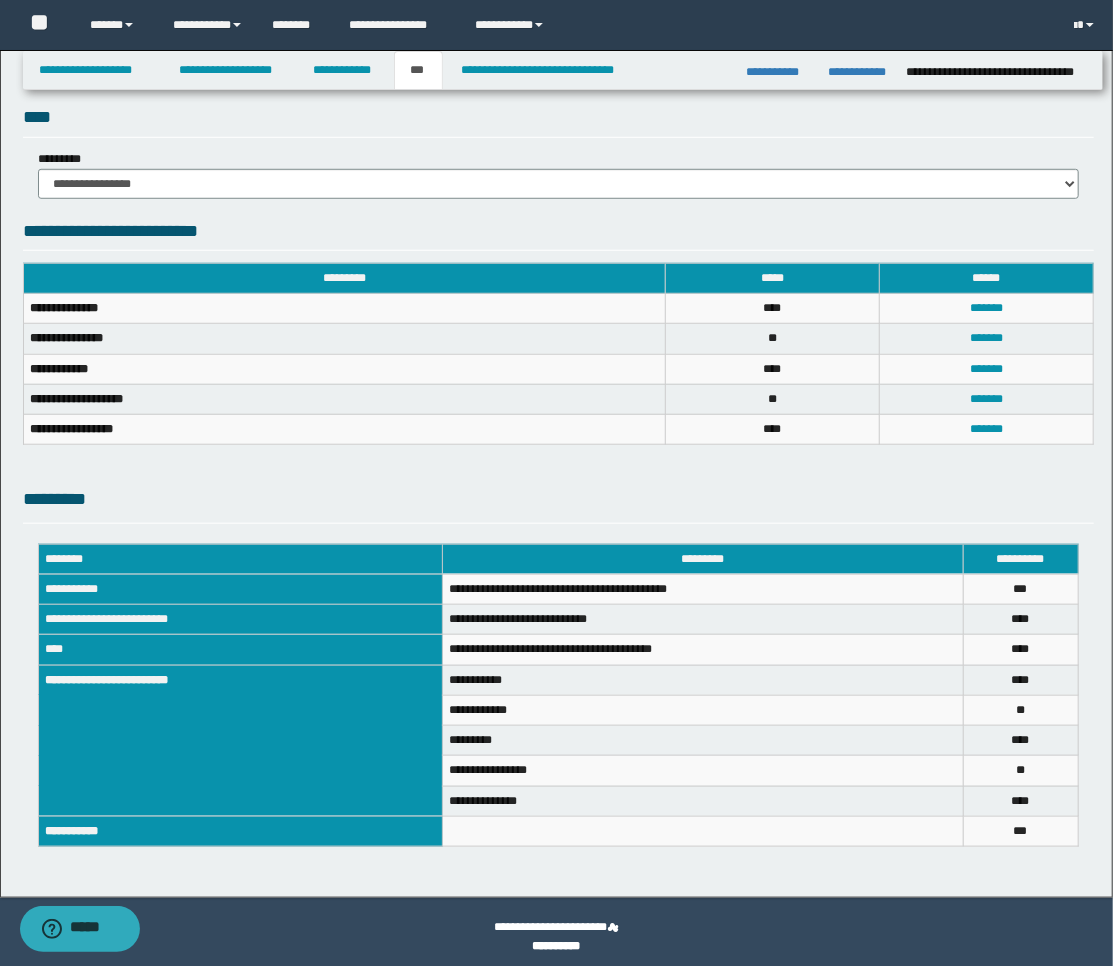 click on "*******" at bounding box center (987, 309) 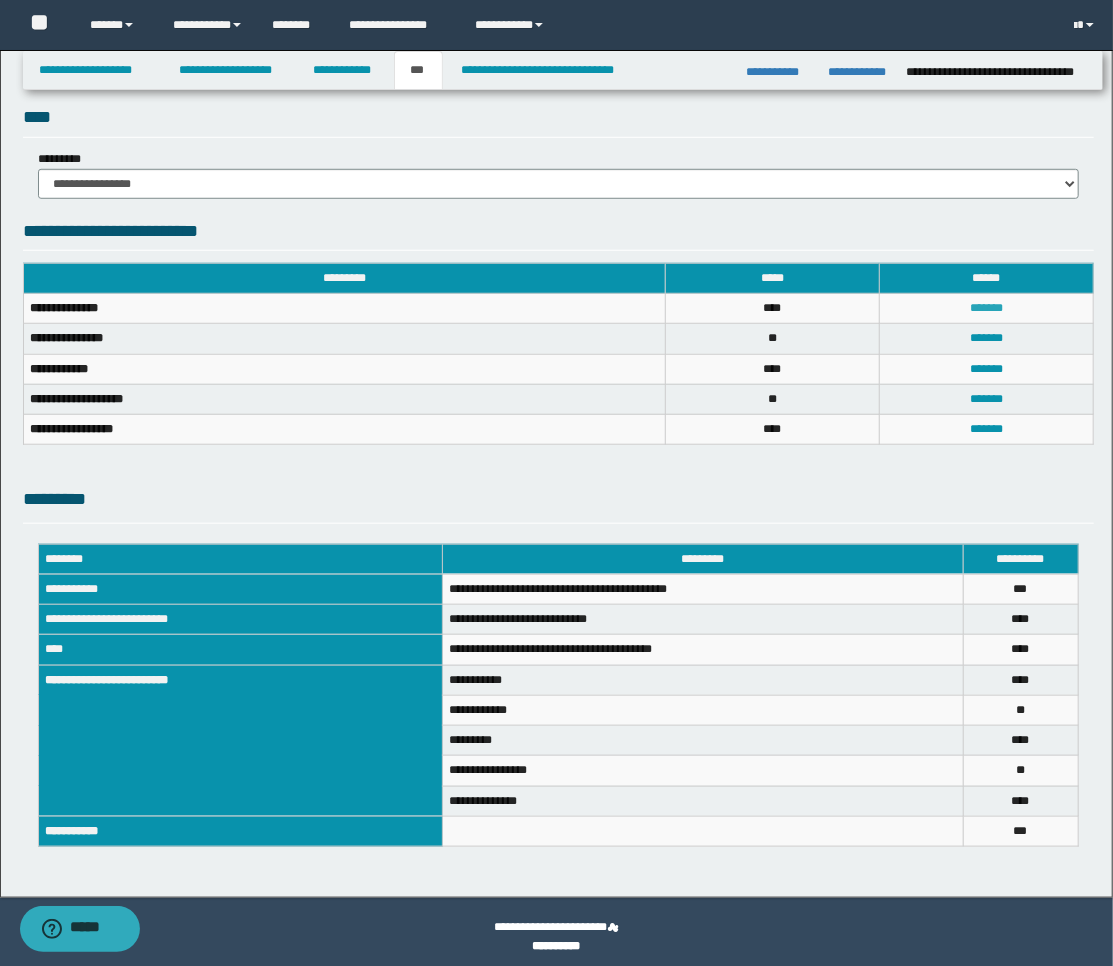 click on "*******" at bounding box center (986, 308) 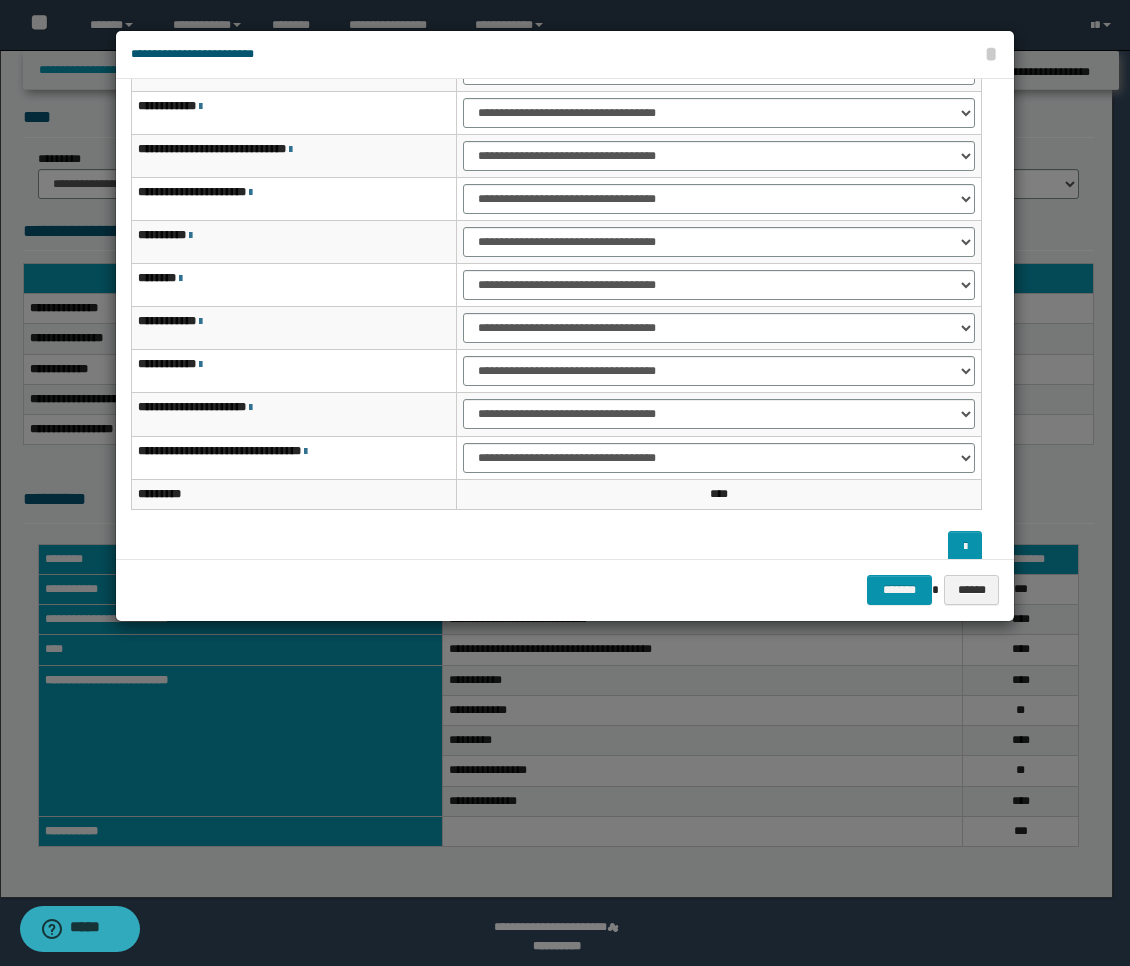 scroll, scrollTop: 111, scrollLeft: 0, axis: vertical 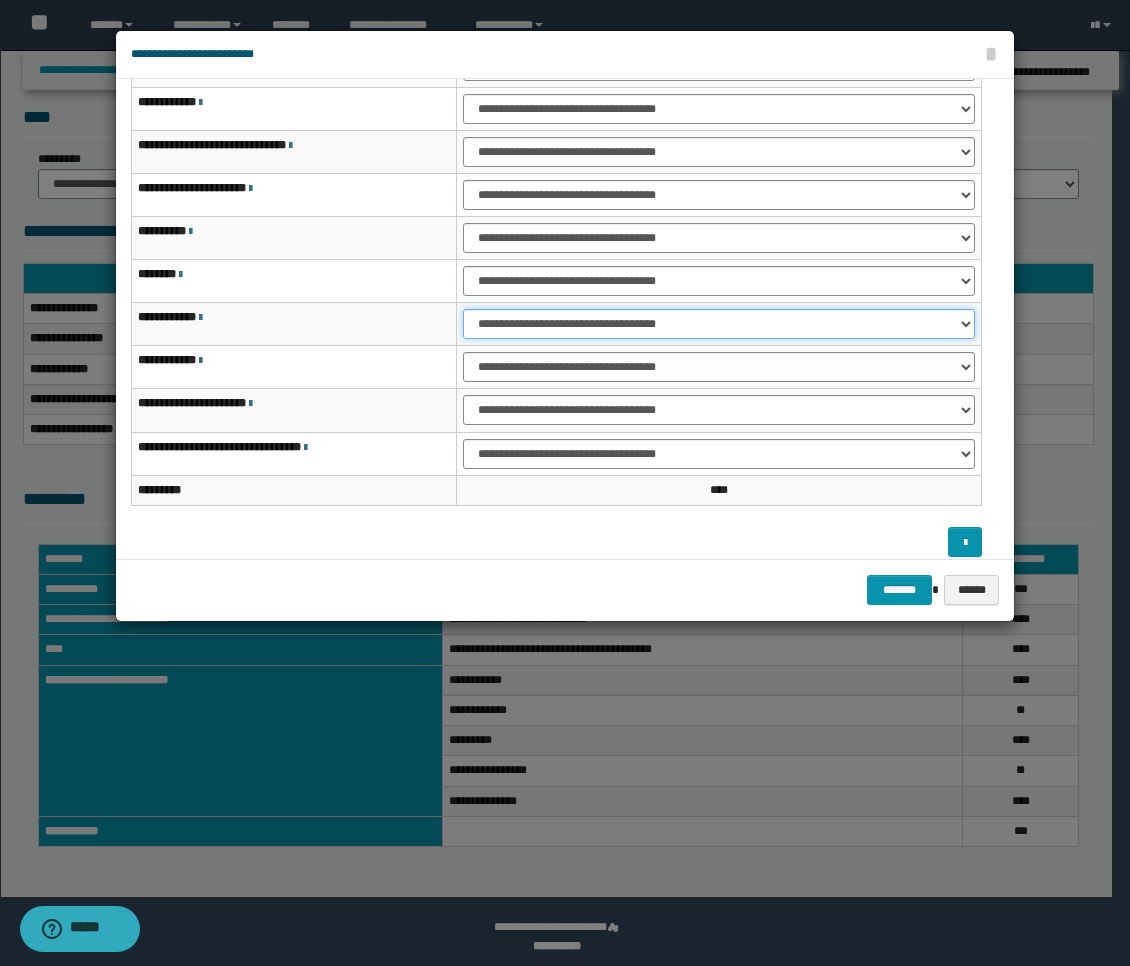 click on "**********" at bounding box center (718, 324) 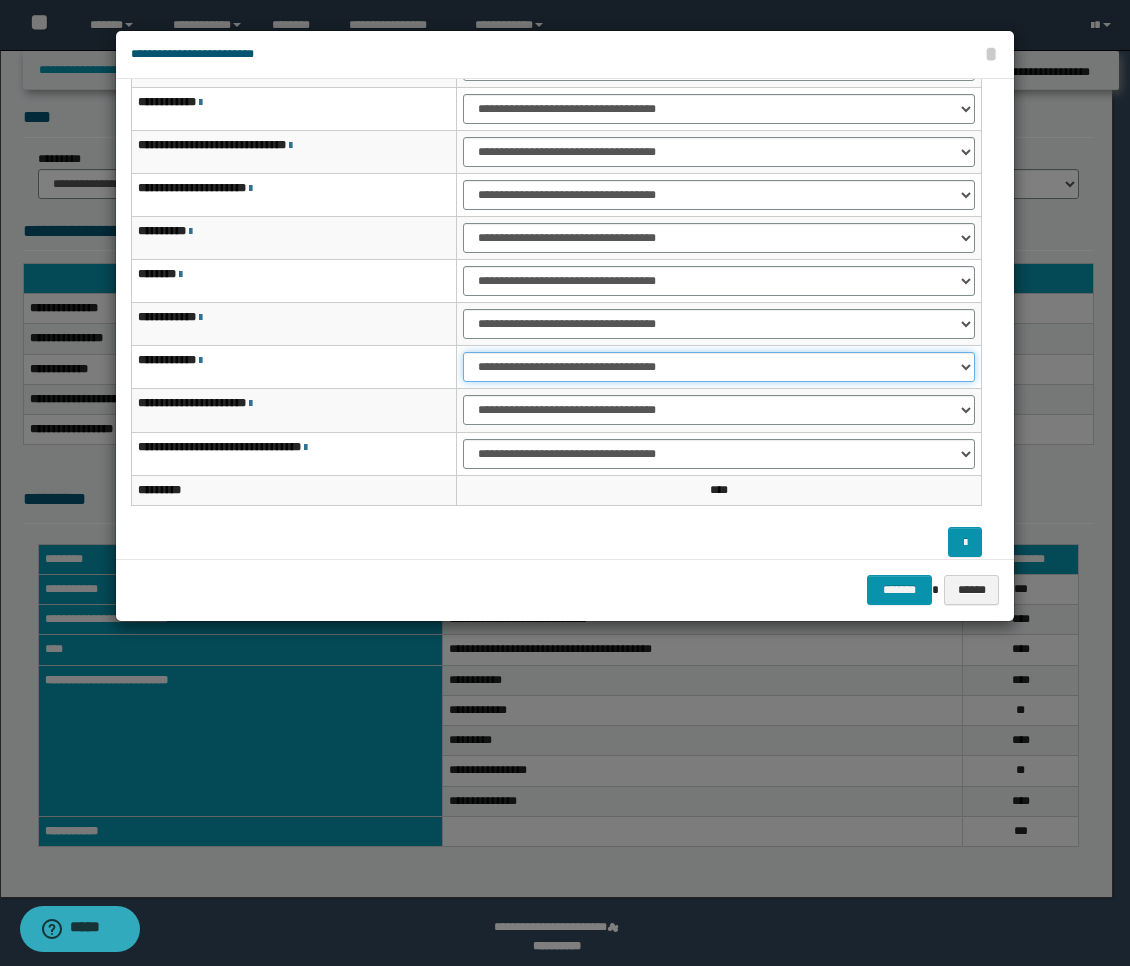 click on "**********" at bounding box center (718, 367) 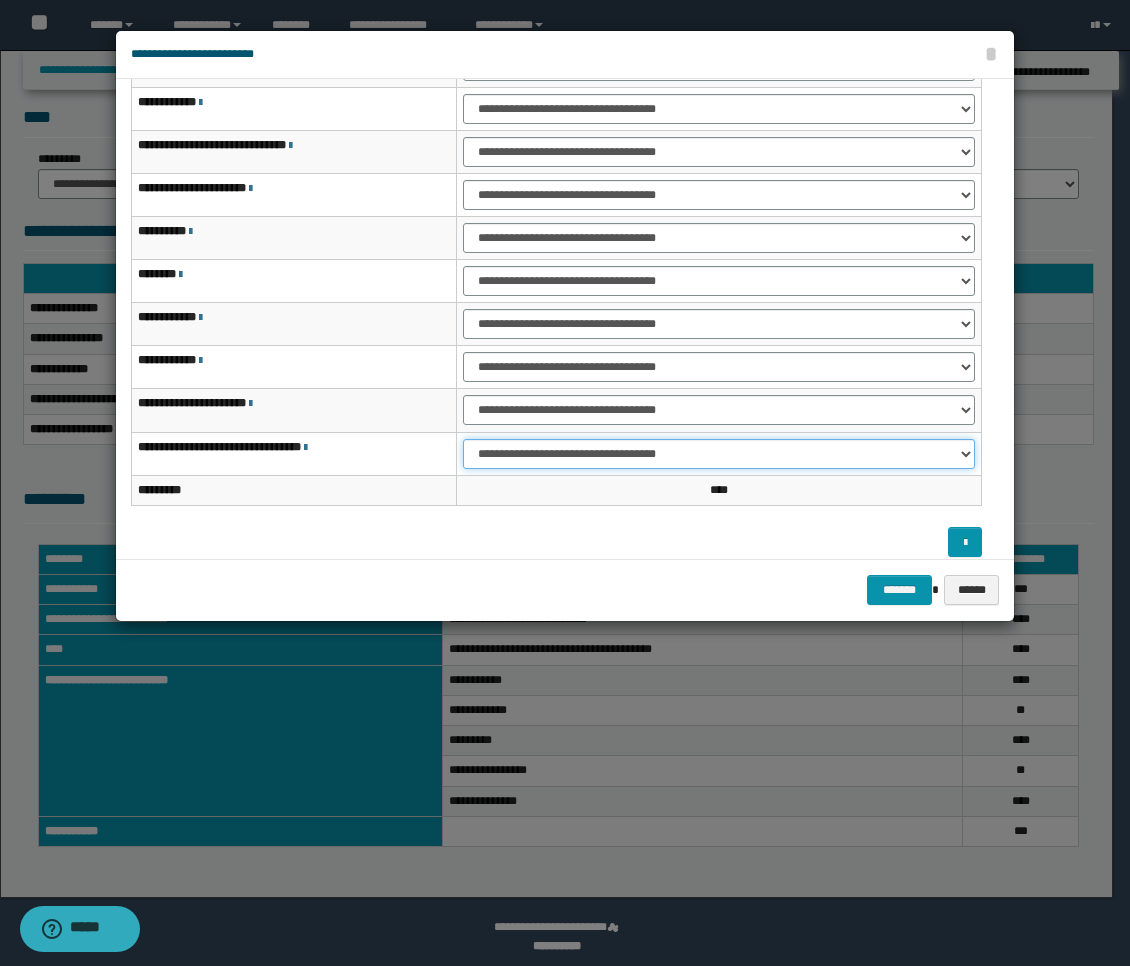click on "**********" at bounding box center [718, 454] 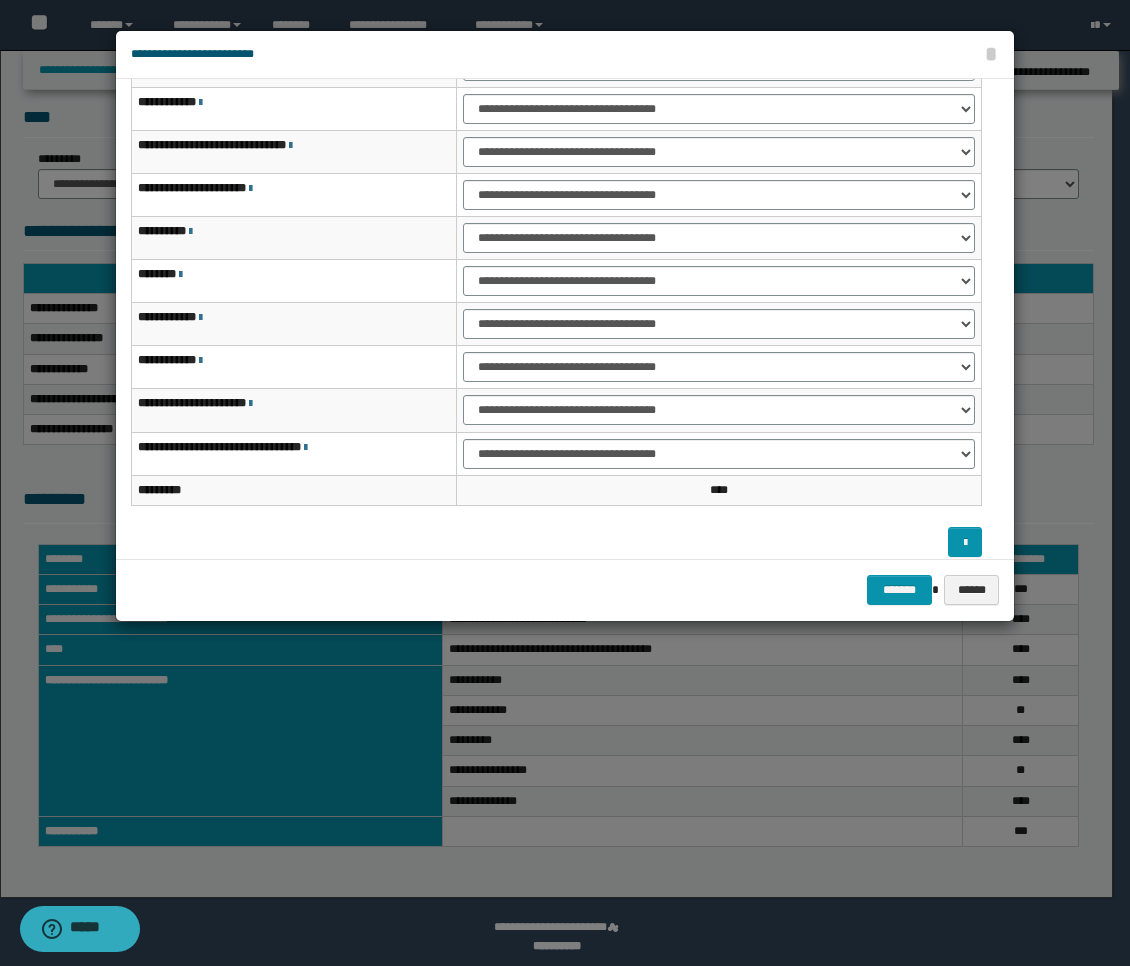 click on "*** *" at bounding box center [719, 490] 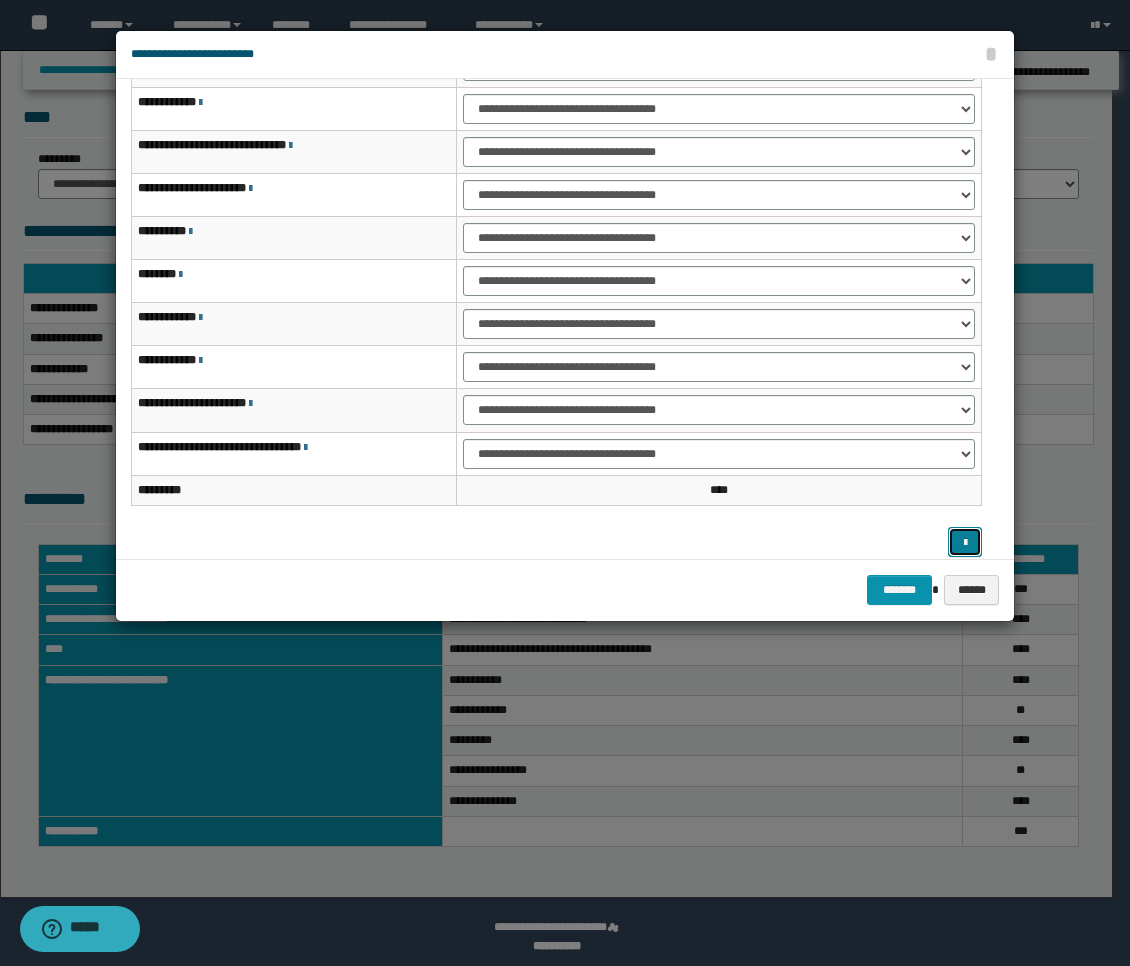 click at bounding box center [965, 543] 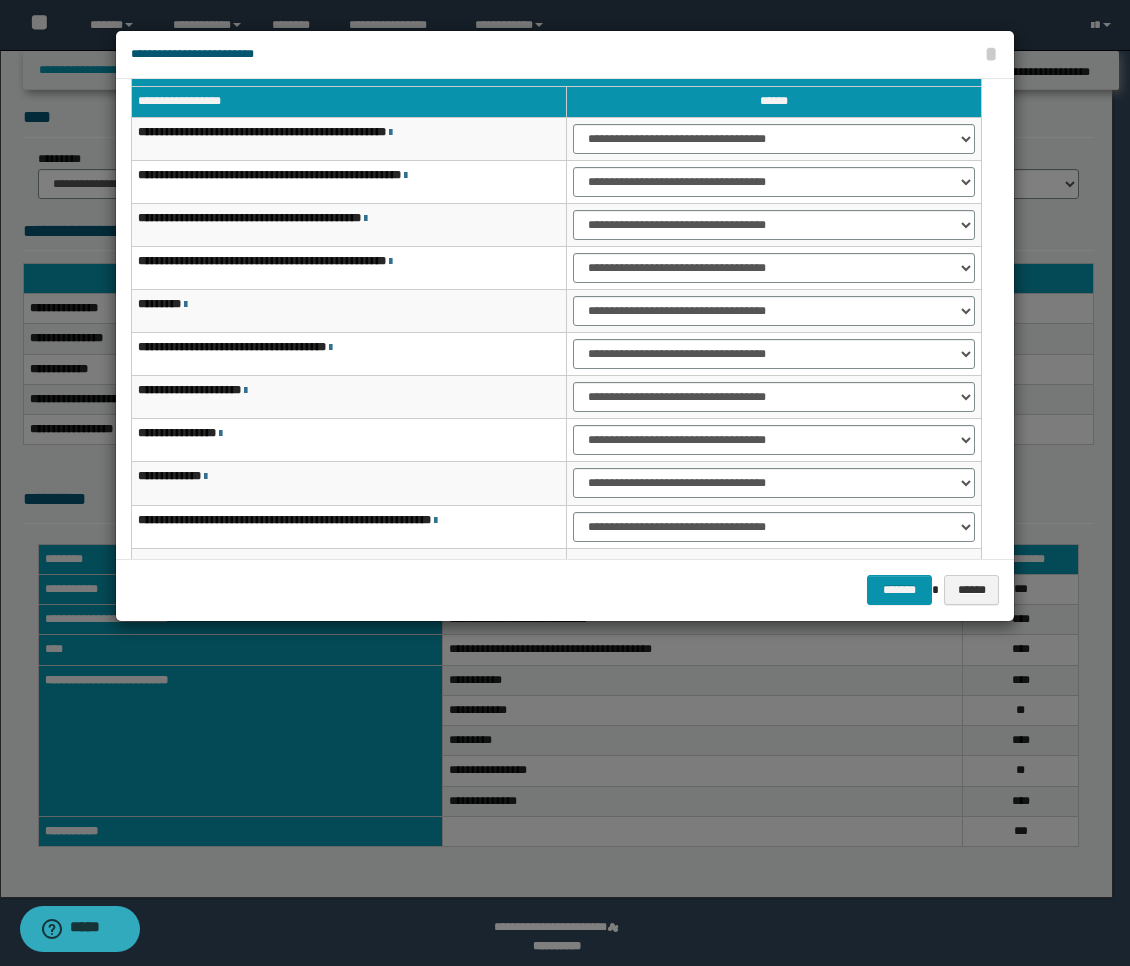 scroll, scrollTop: 0, scrollLeft: 0, axis: both 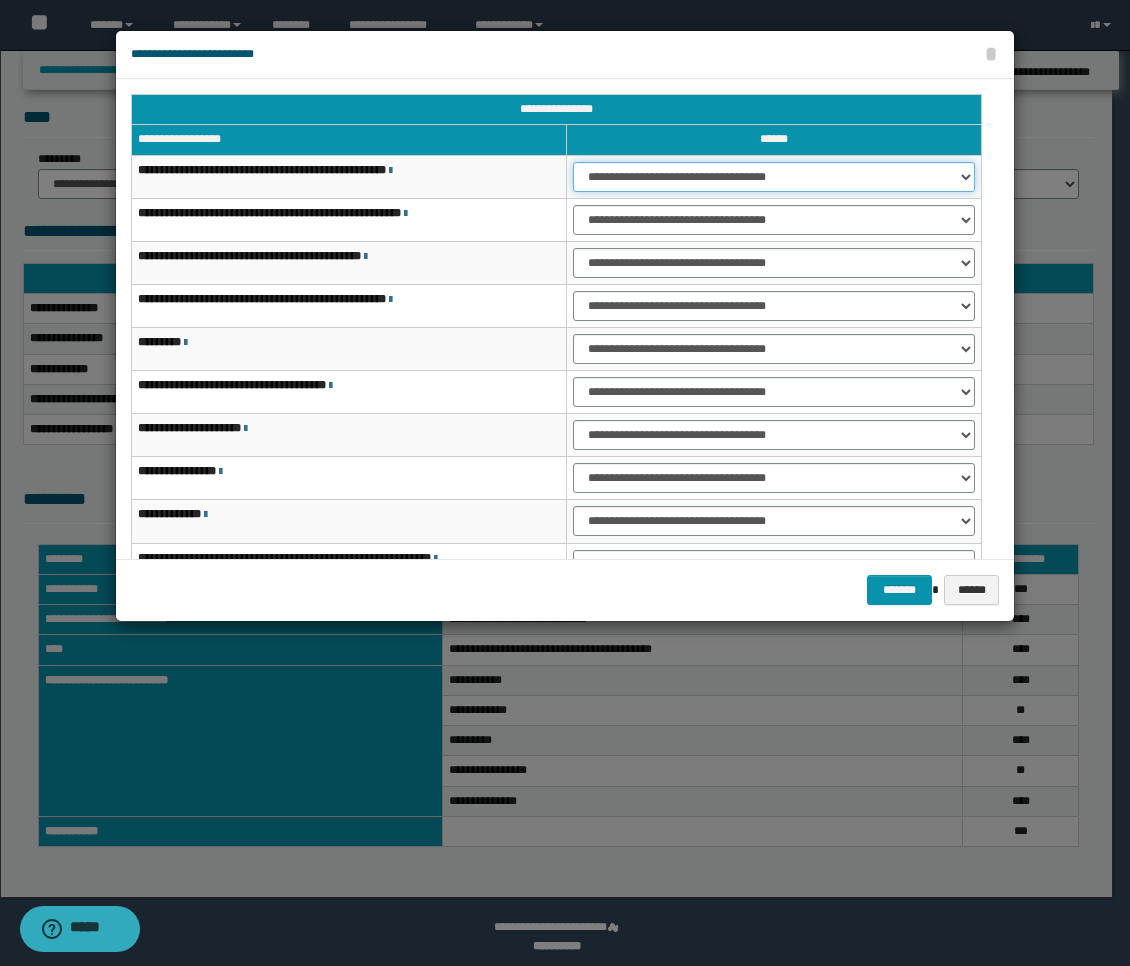 click on "**********" at bounding box center [774, 177] 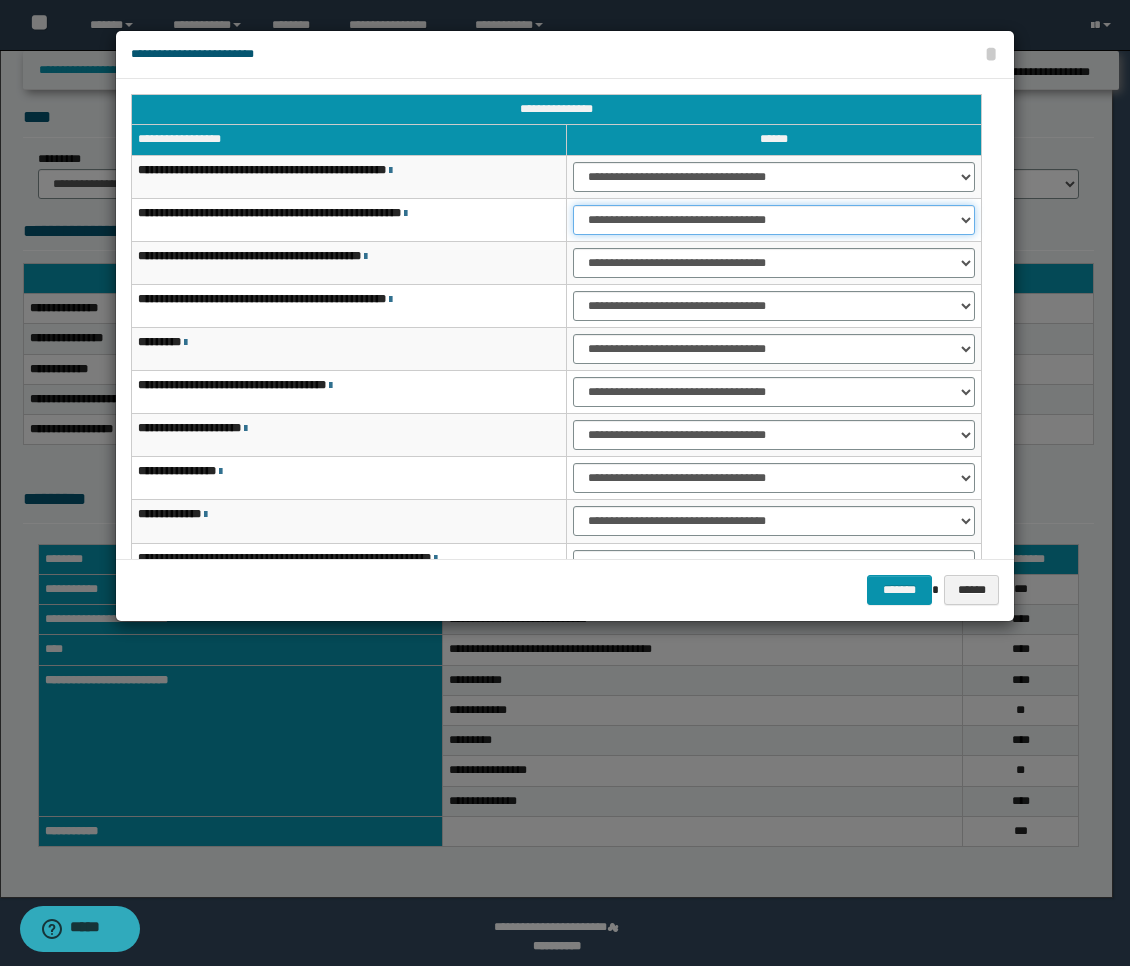 click on "**********" at bounding box center [774, 220] 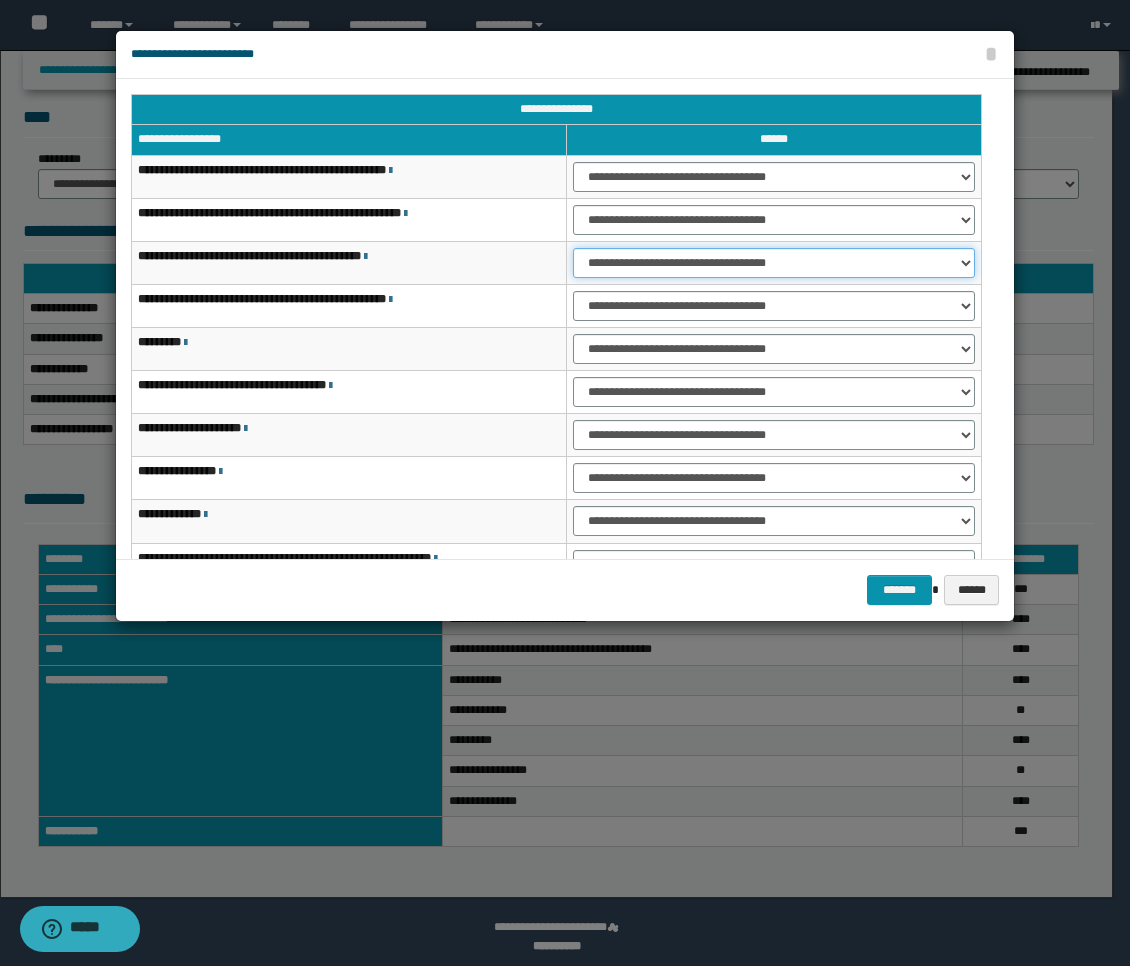 click on "**********" at bounding box center (774, 263) 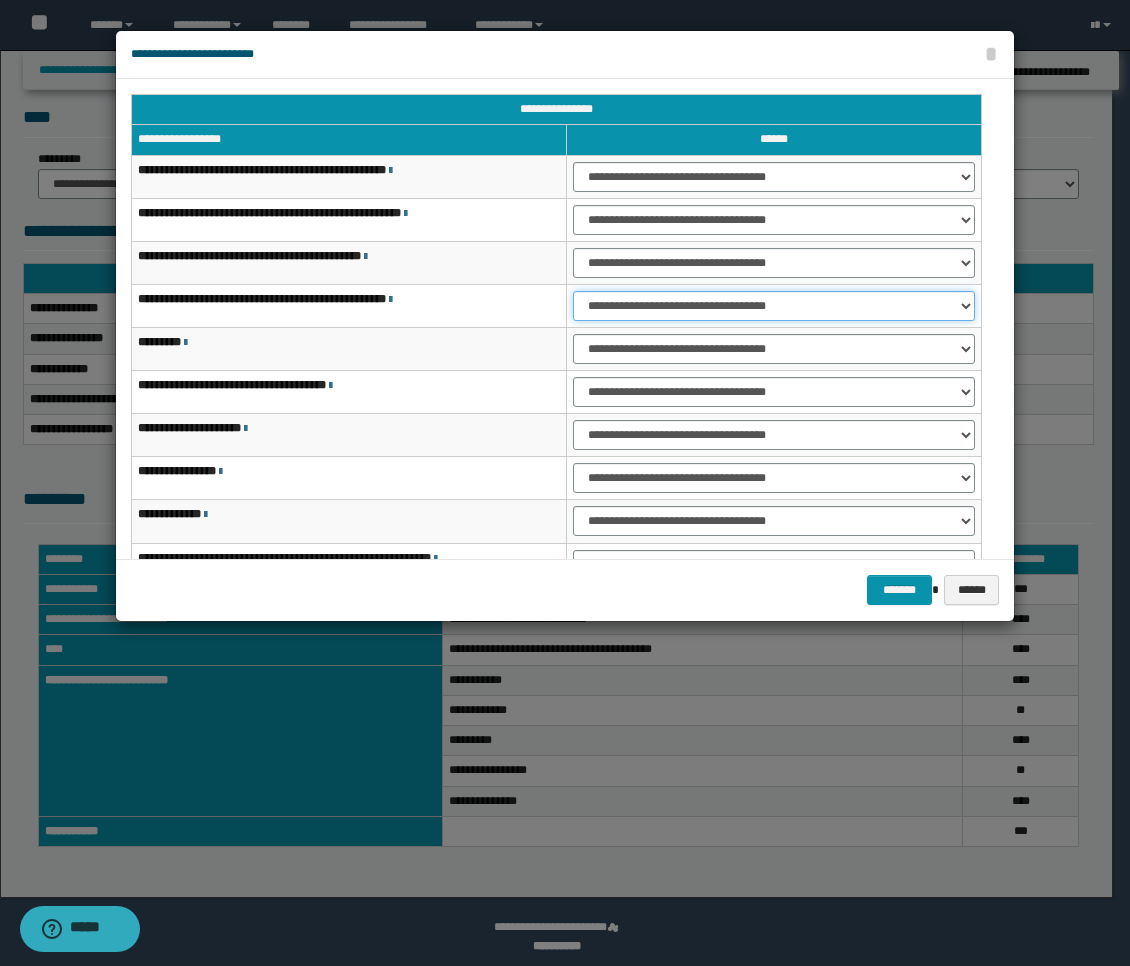 click on "**********" at bounding box center [774, 306] 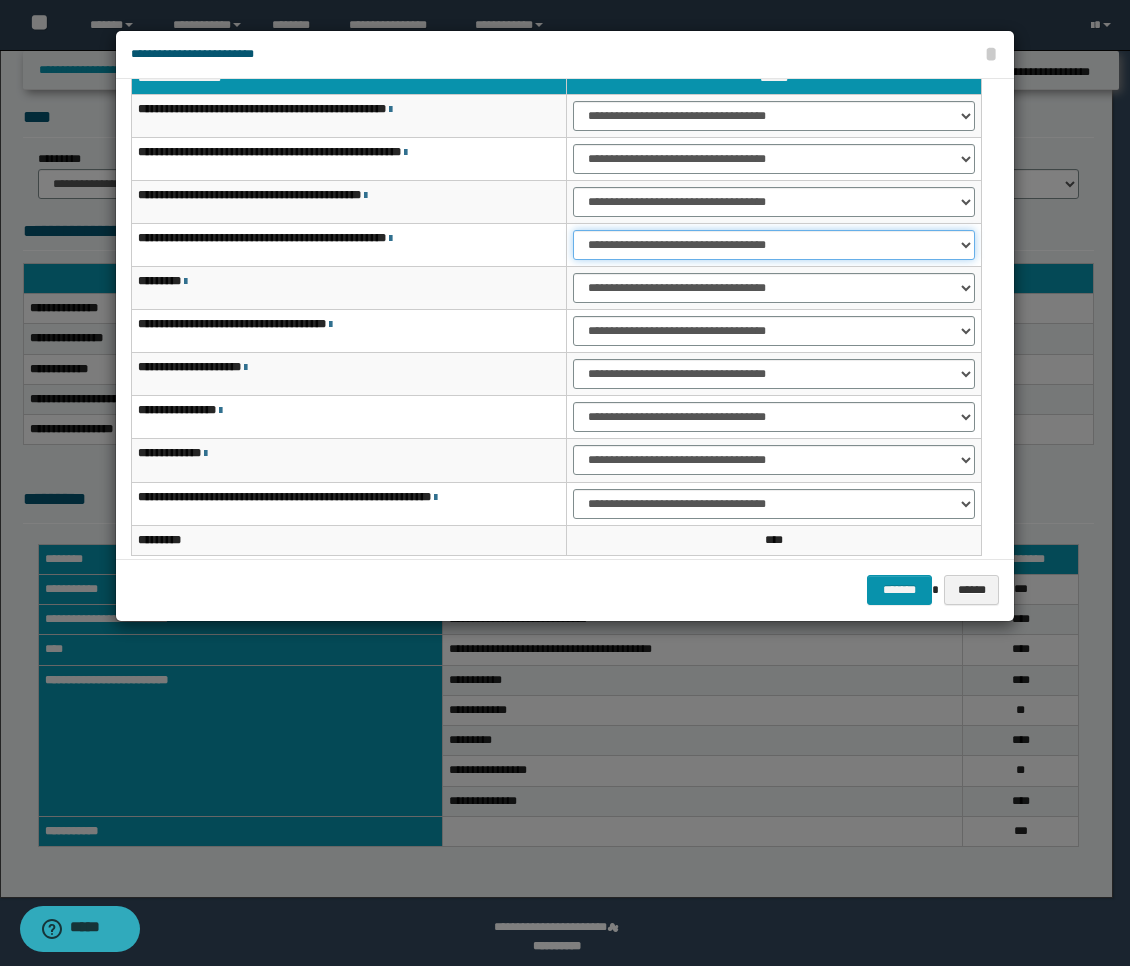 scroll, scrollTop: 111, scrollLeft: 0, axis: vertical 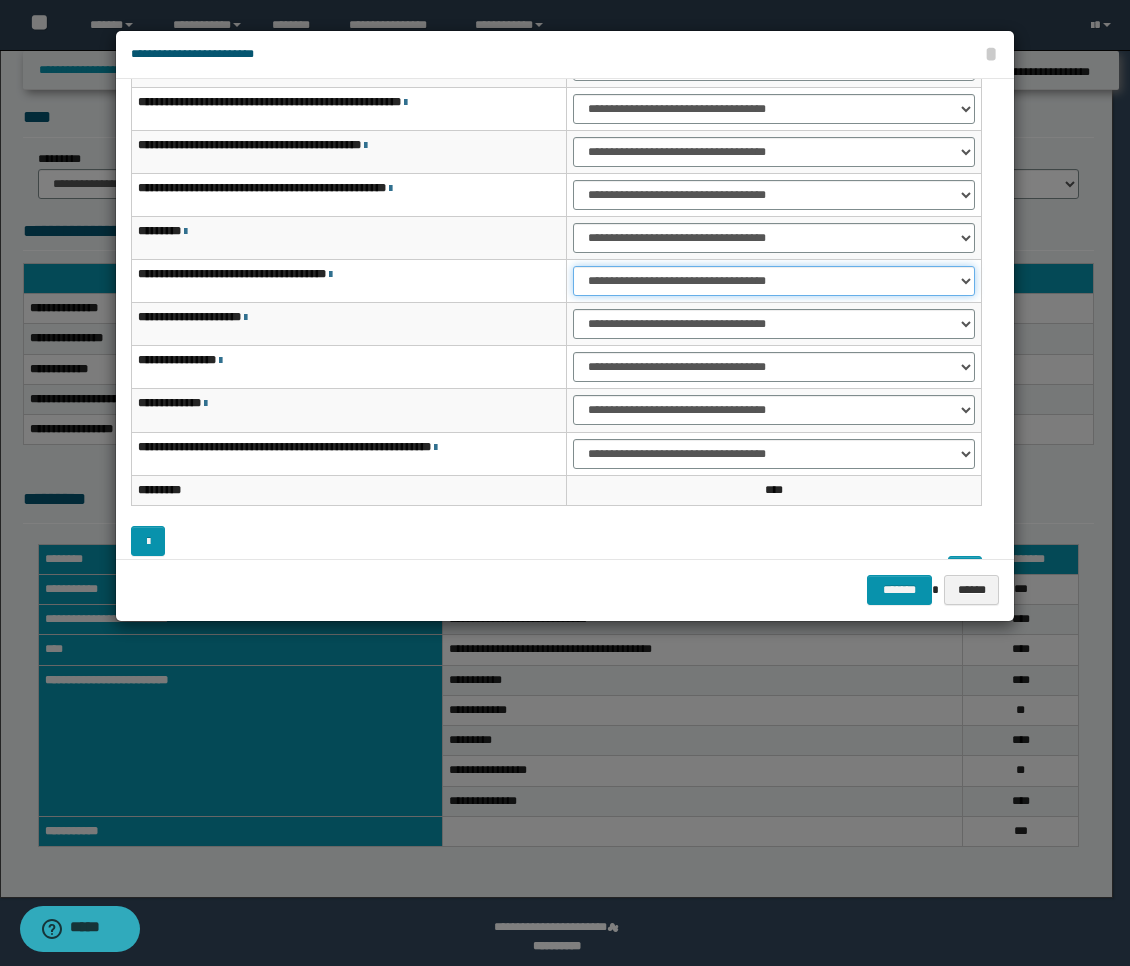 click on "**********" at bounding box center (774, 281) 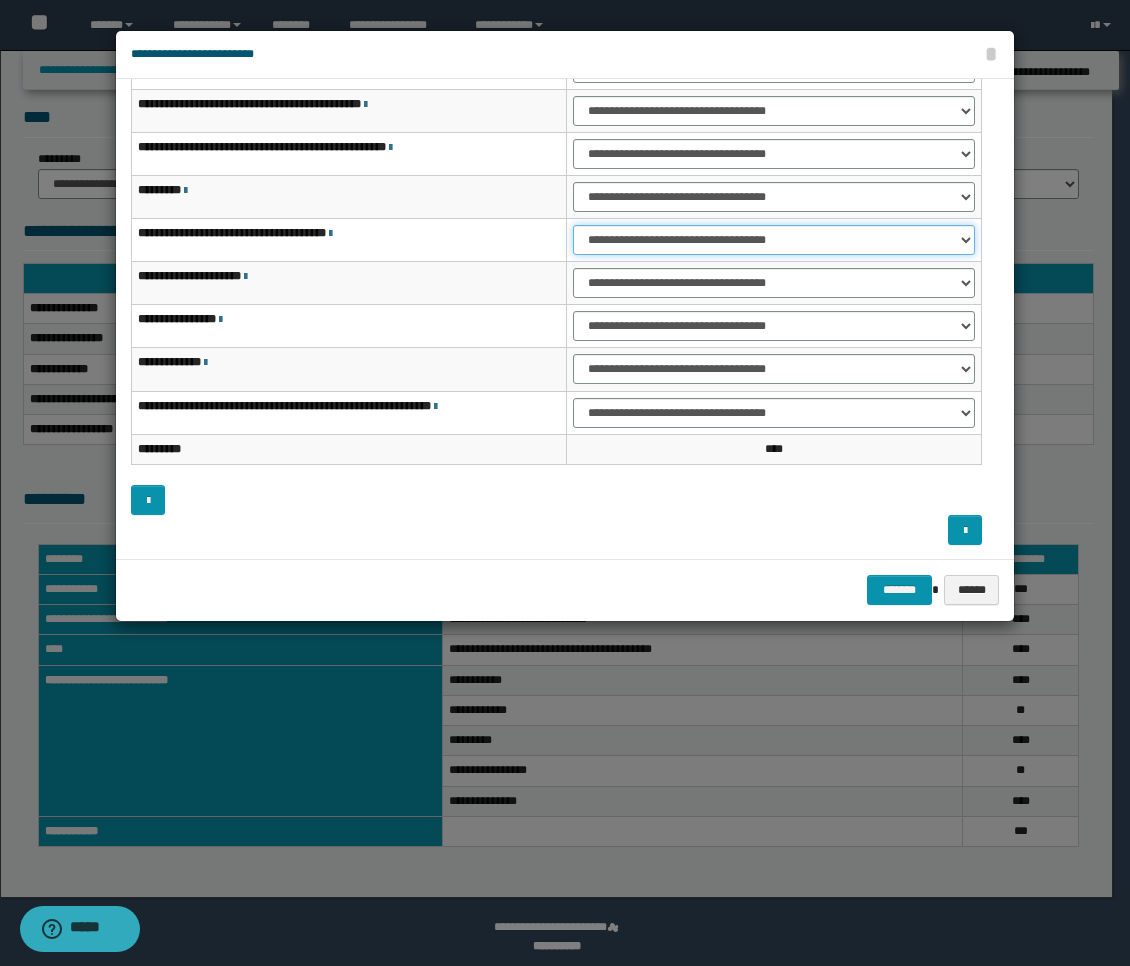scroll, scrollTop: 153, scrollLeft: 0, axis: vertical 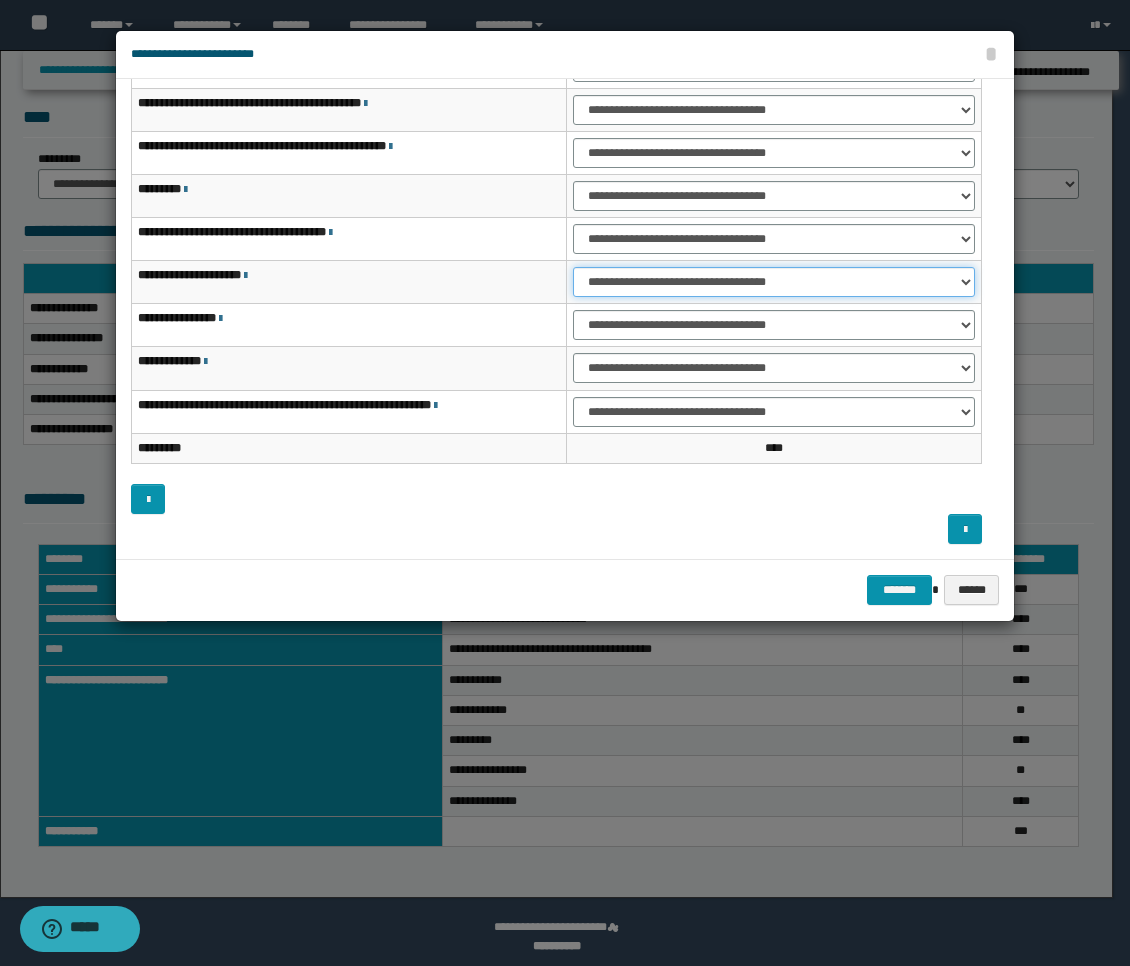 click on "**********" at bounding box center (774, 282) 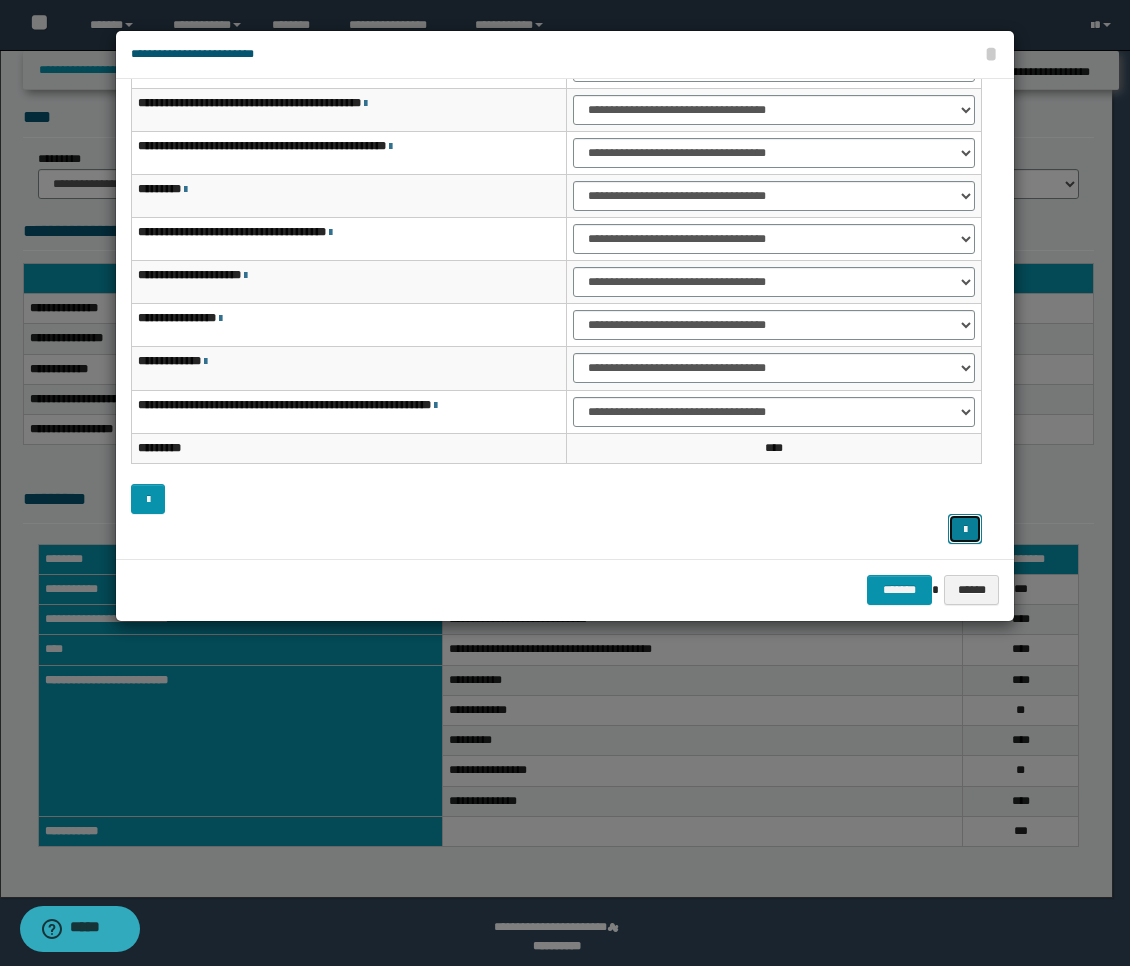 click at bounding box center (965, 530) 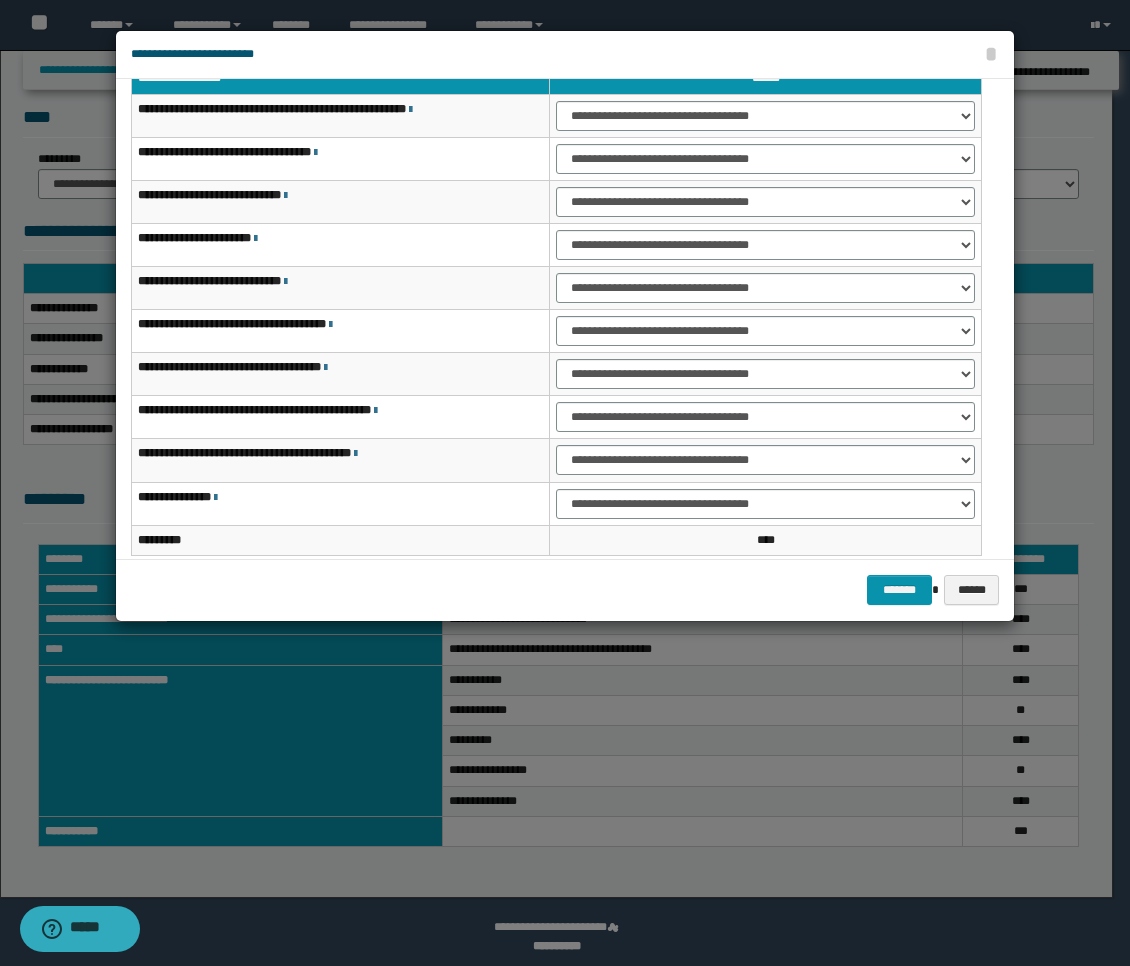 scroll, scrollTop: 111, scrollLeft: 0, axis: vertical 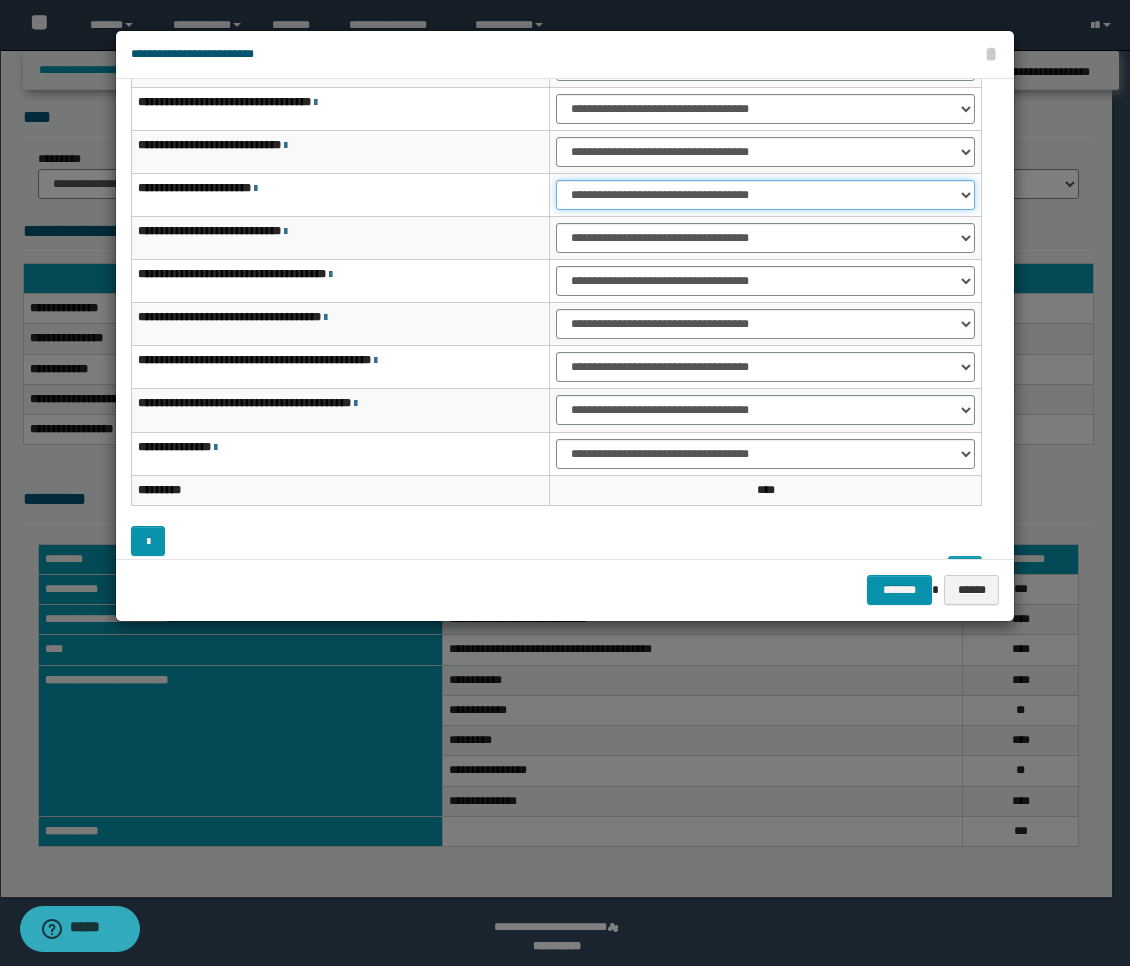 click on "**********" at bounding box center (765, 195) 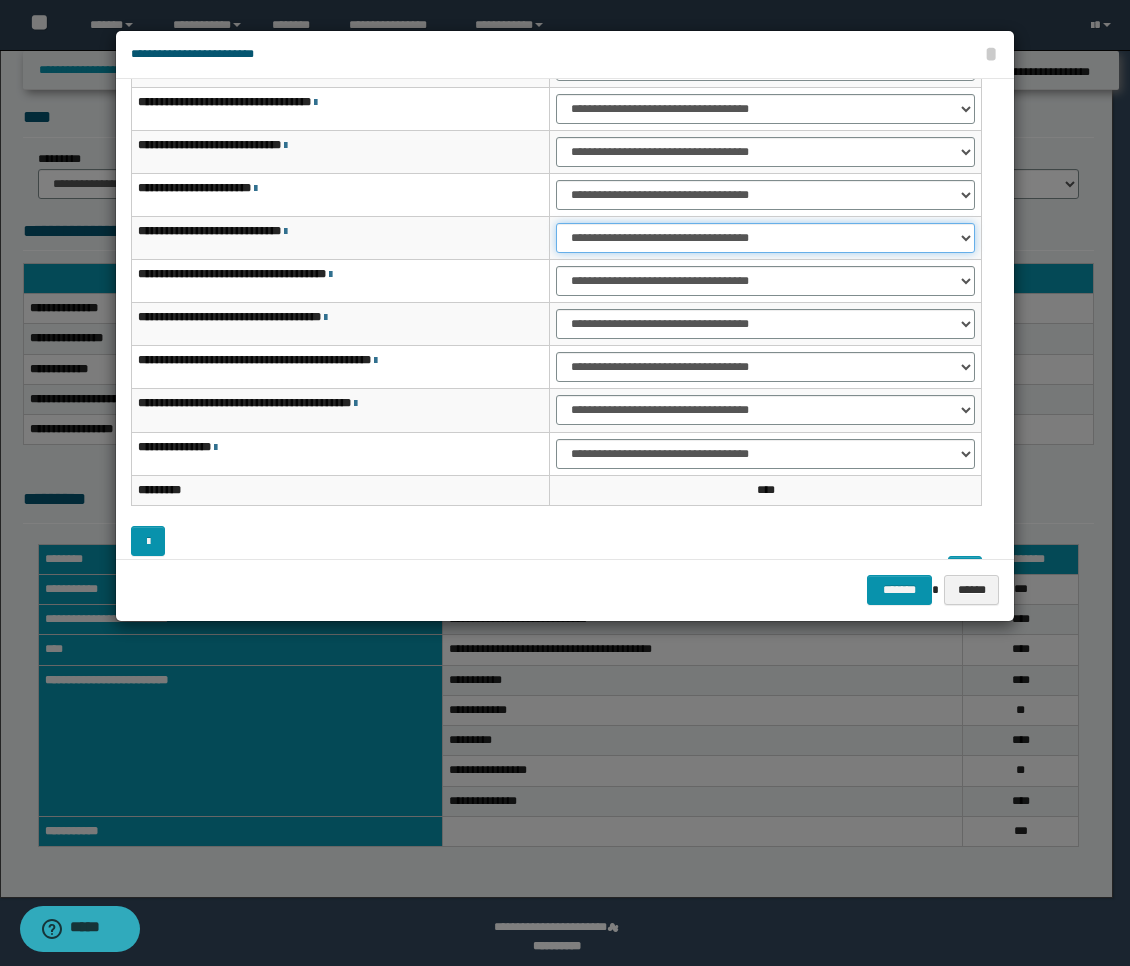 click on "**********" at bounding box center (765, 238) 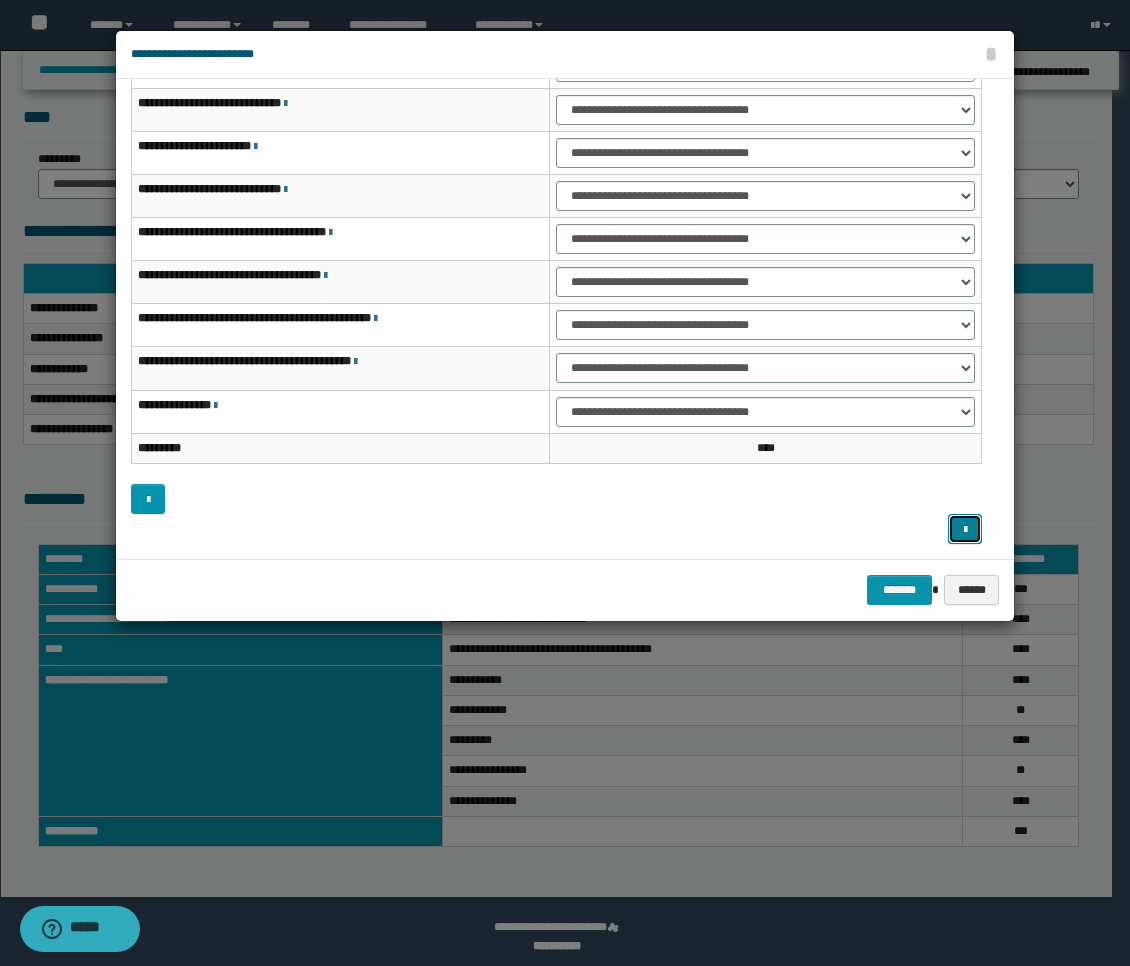 click at bounding box center [965, 529] 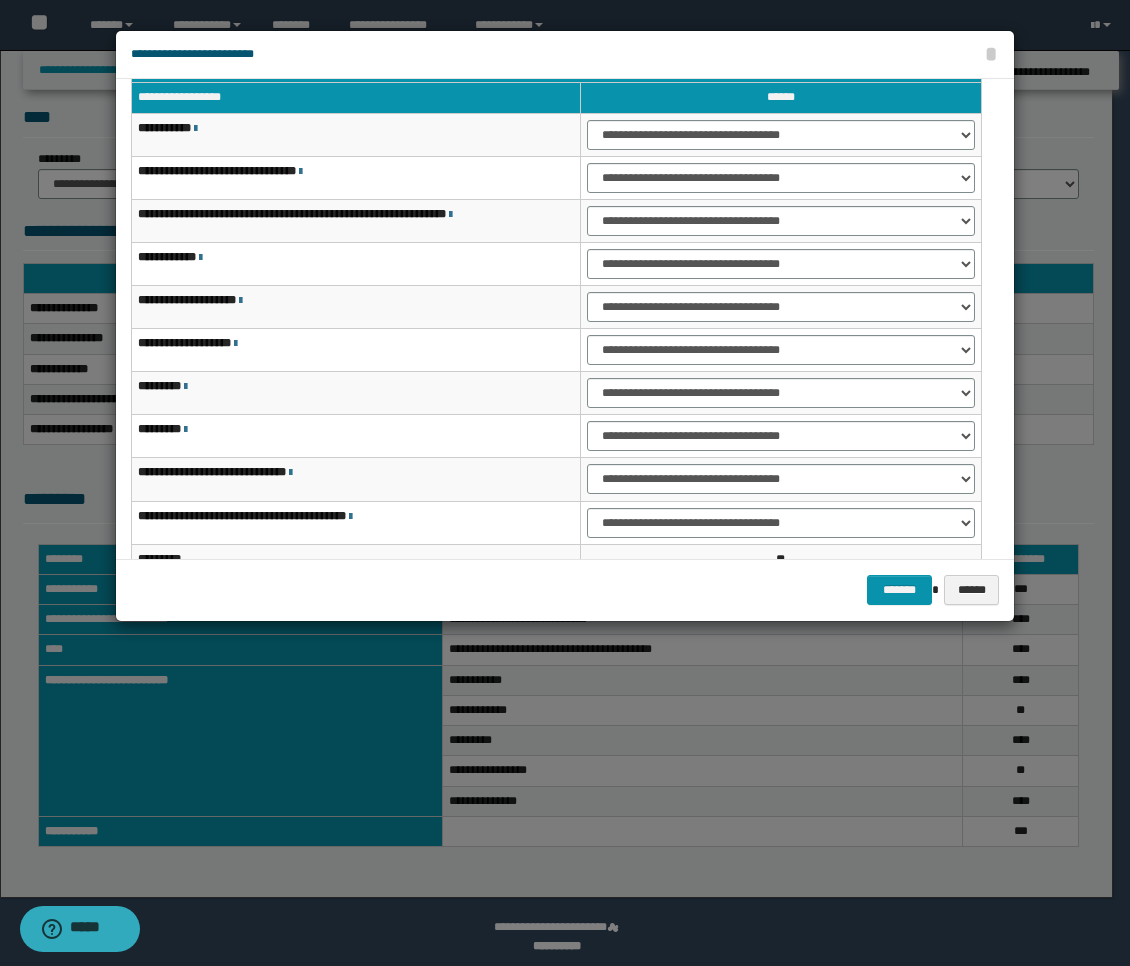 scroll, scrollTop: 153, scrollLeft: 0, axis: vertical 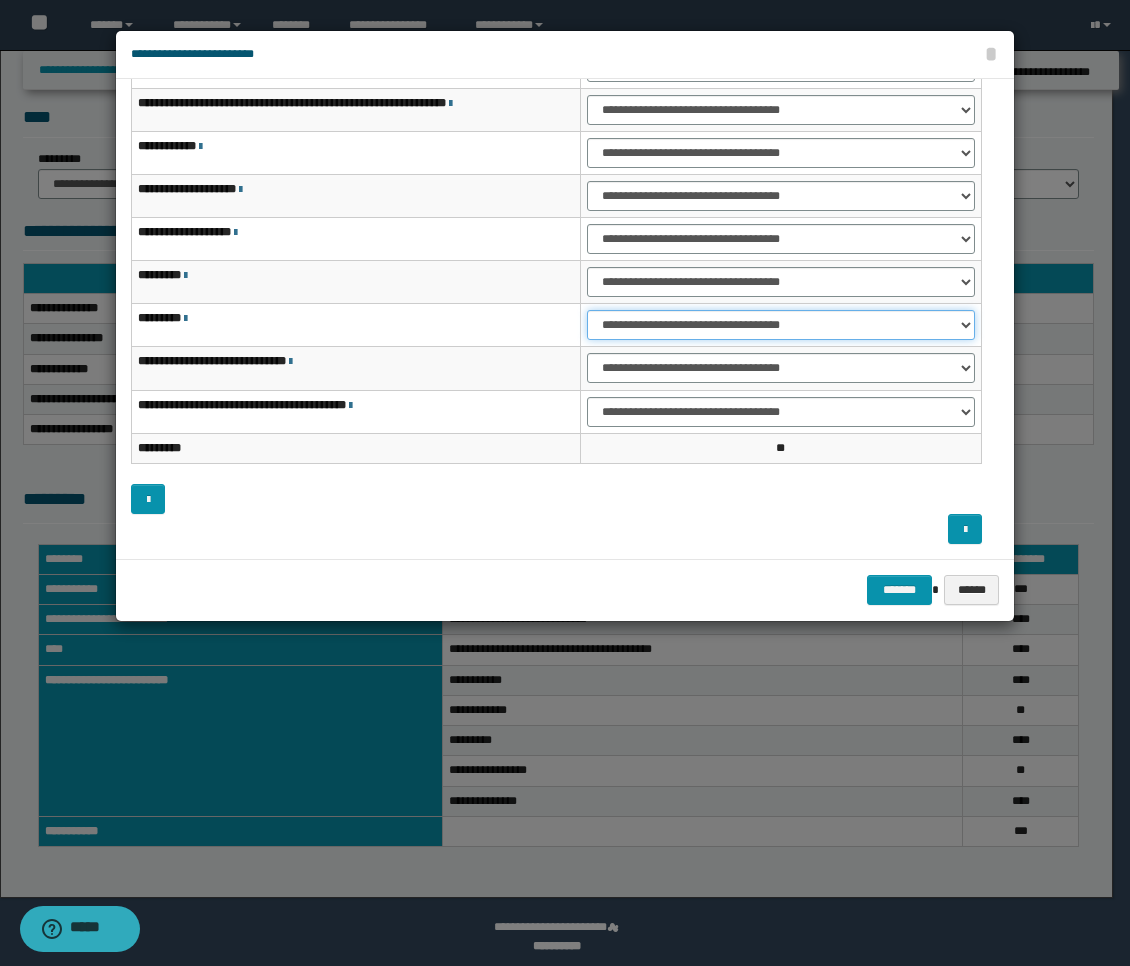 click on "**********" at bounding box center (781, 325) 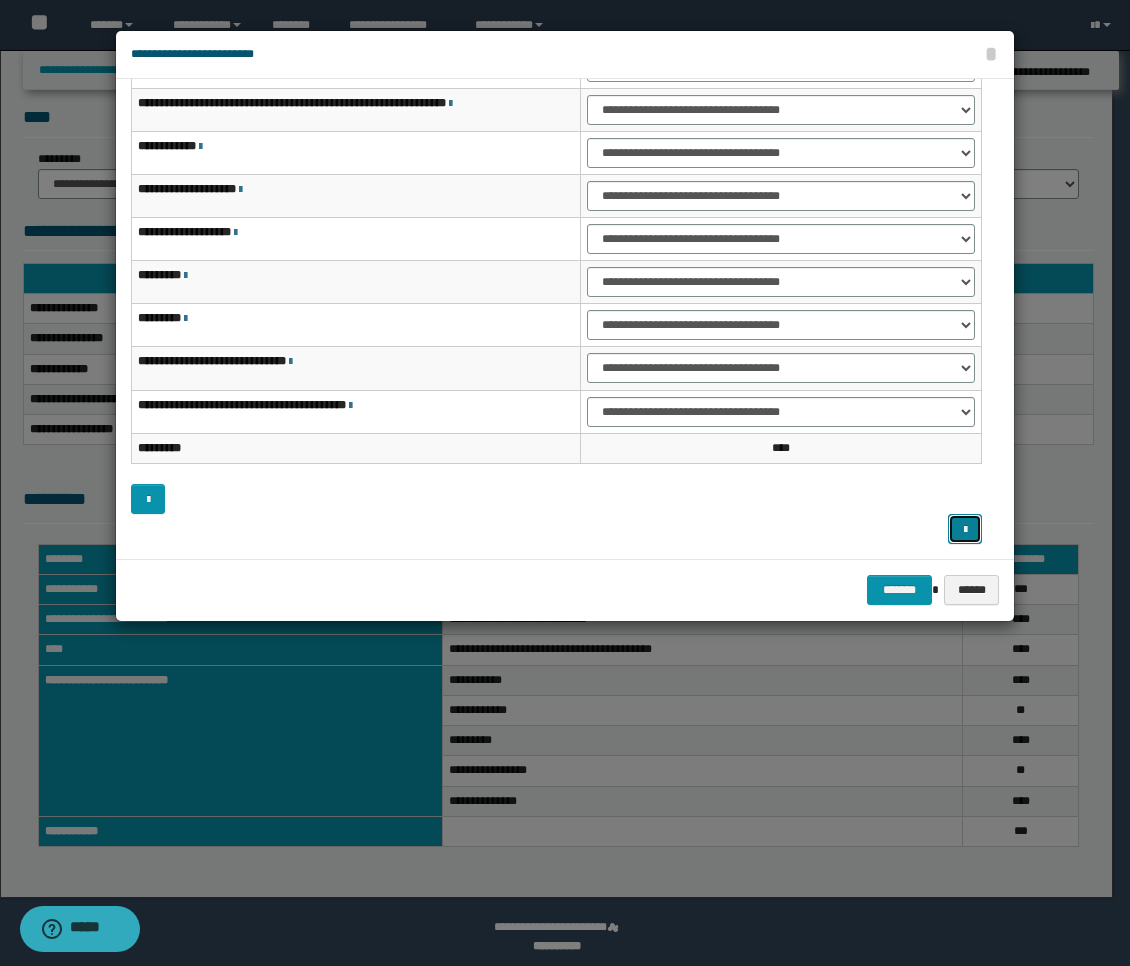 click at bounding box center (965, 530) 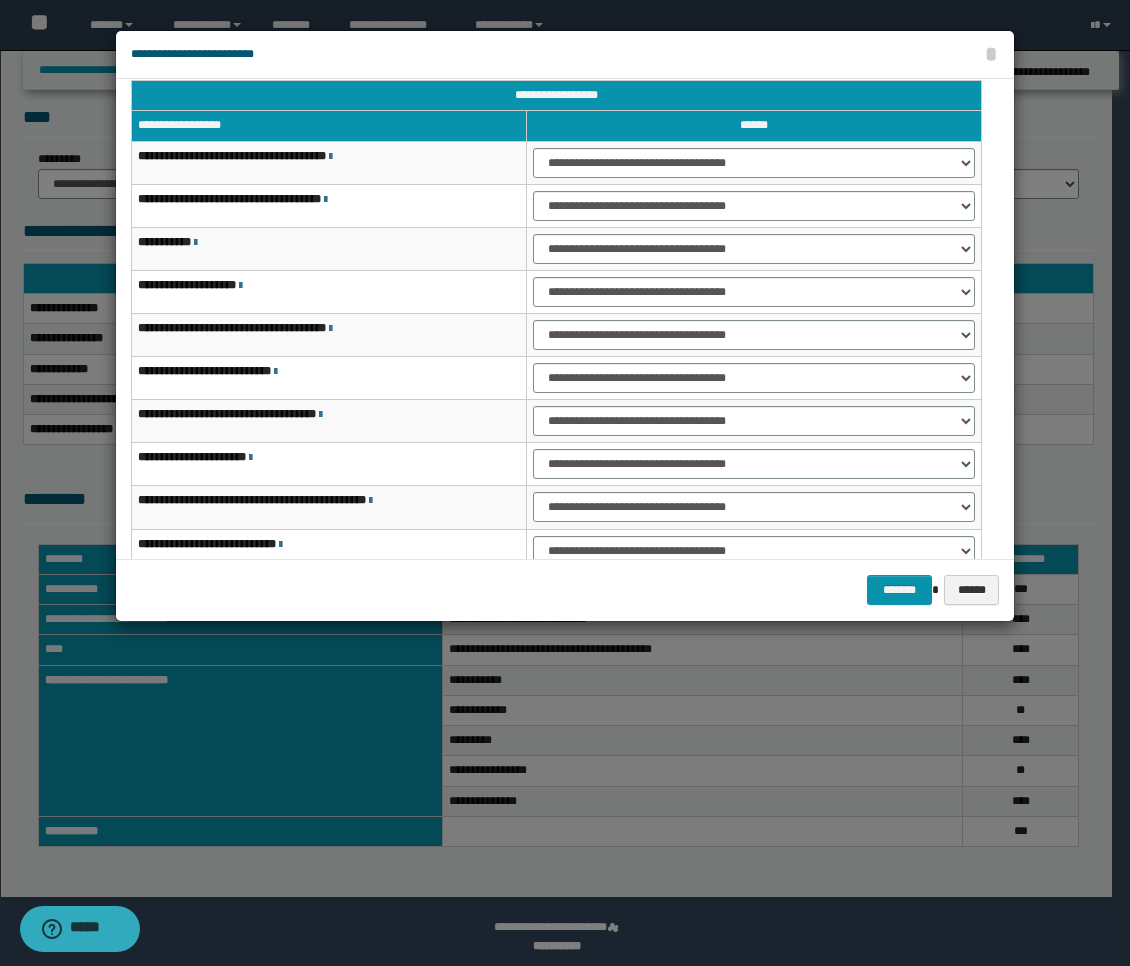 scroll, scrollTop: 13, scrollLeft: 0, axis: vertical 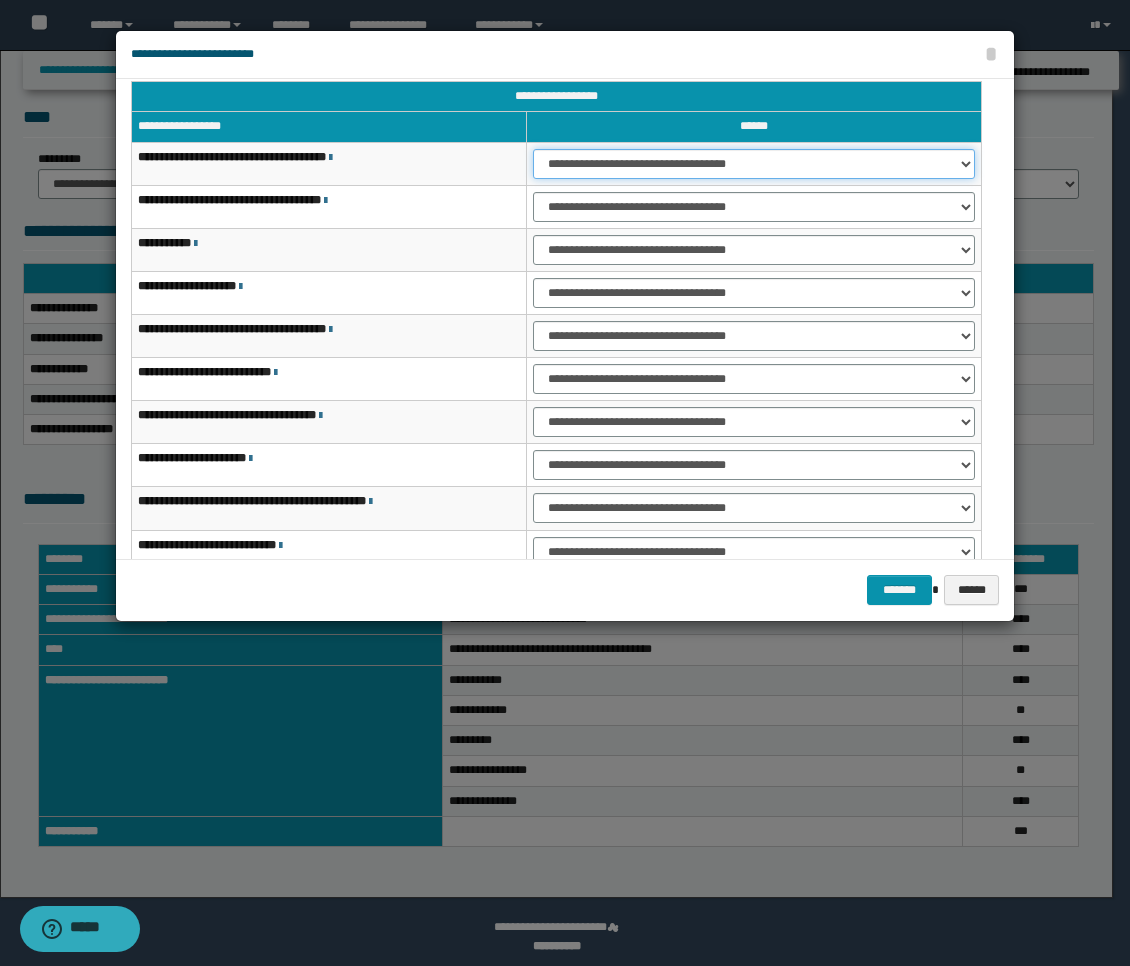 click on "**********" at bounding box center [754, 164] 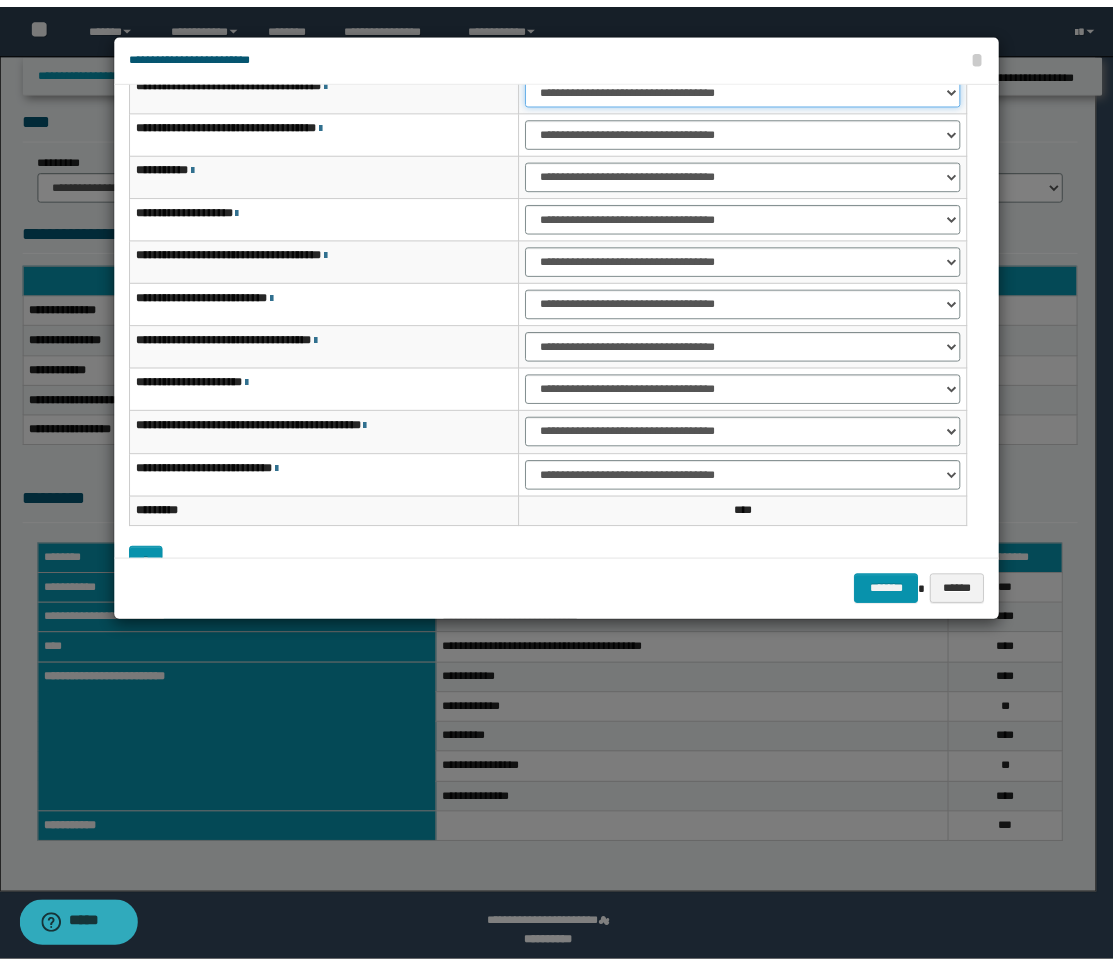 scroll, scrollTop: 124, scrollLeft: 0, axis: vertical 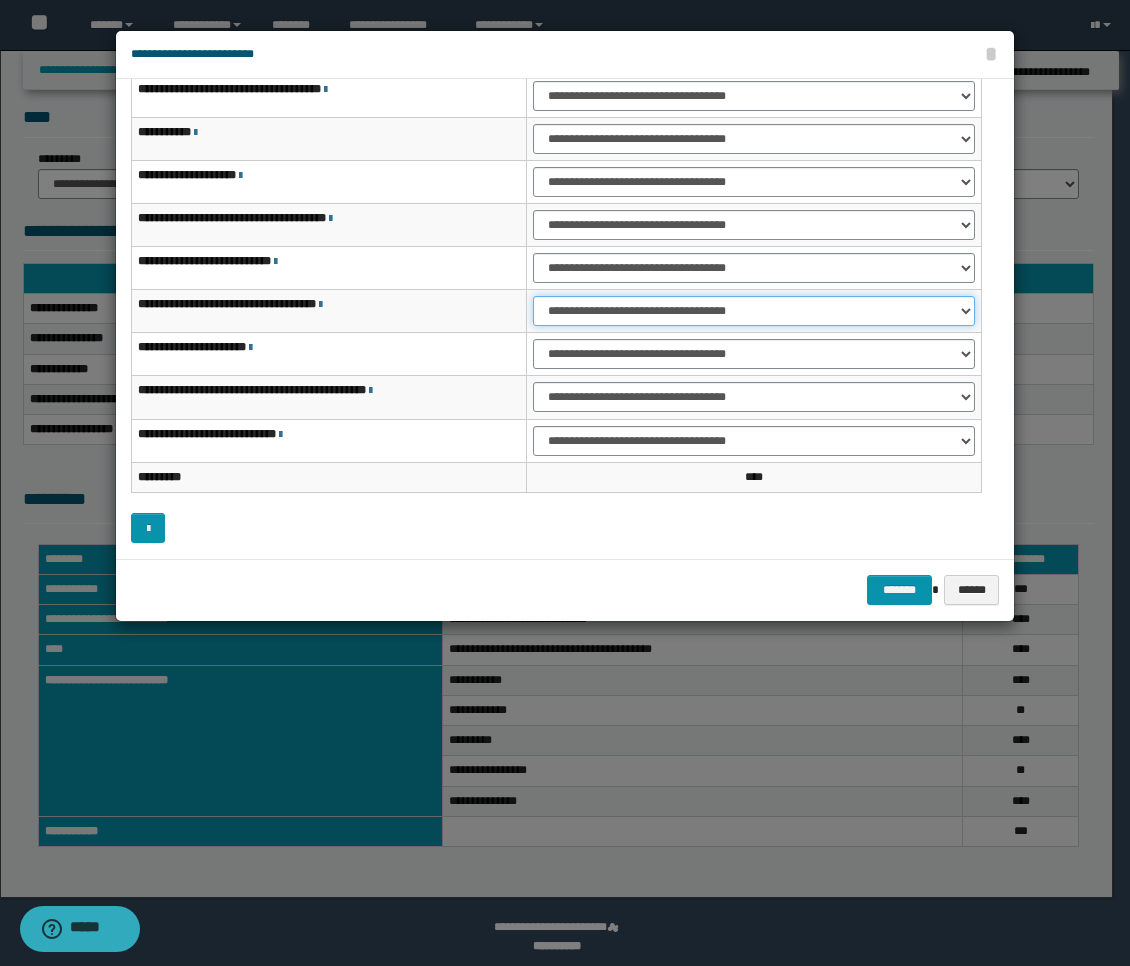 click on "**********" at bounding box center [754, 311] 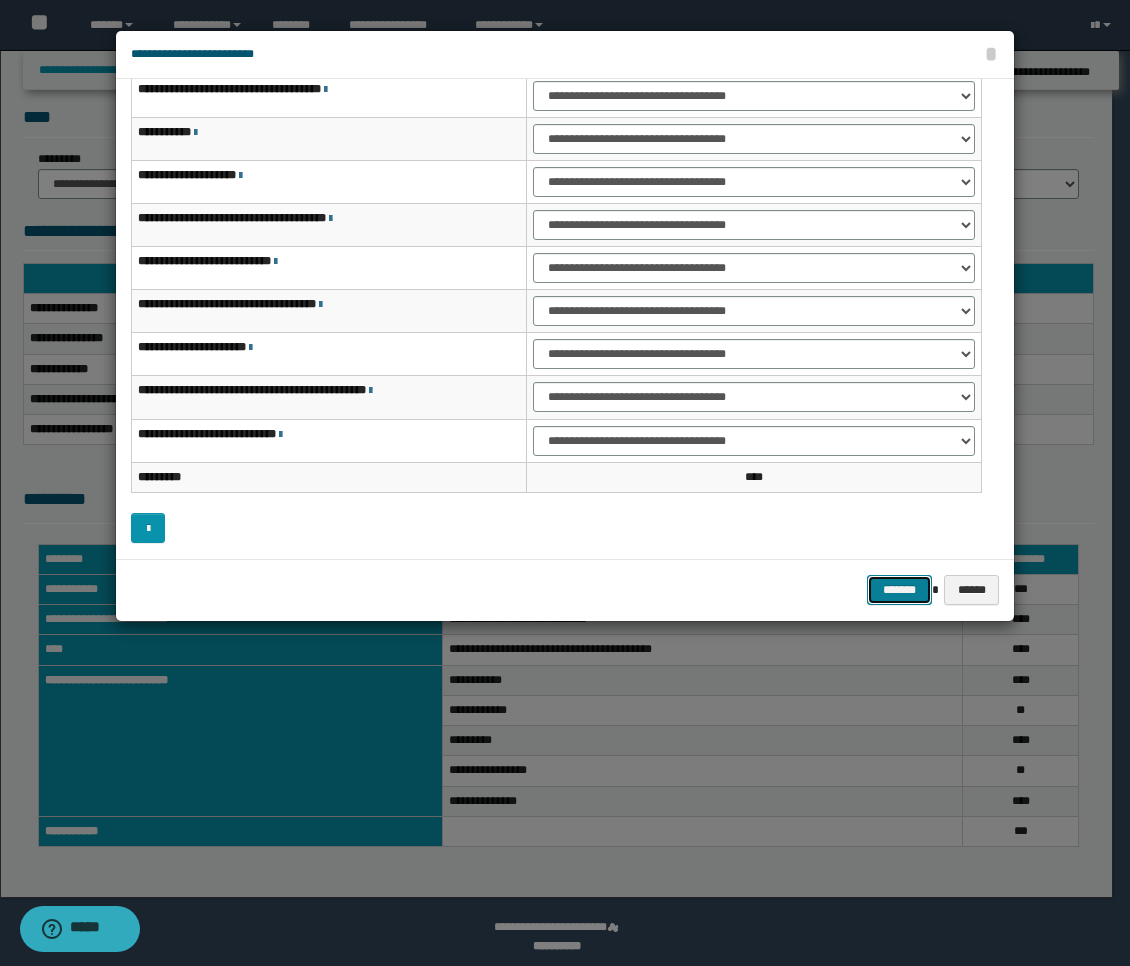 click on "*******" at bounding box center [899, 590] 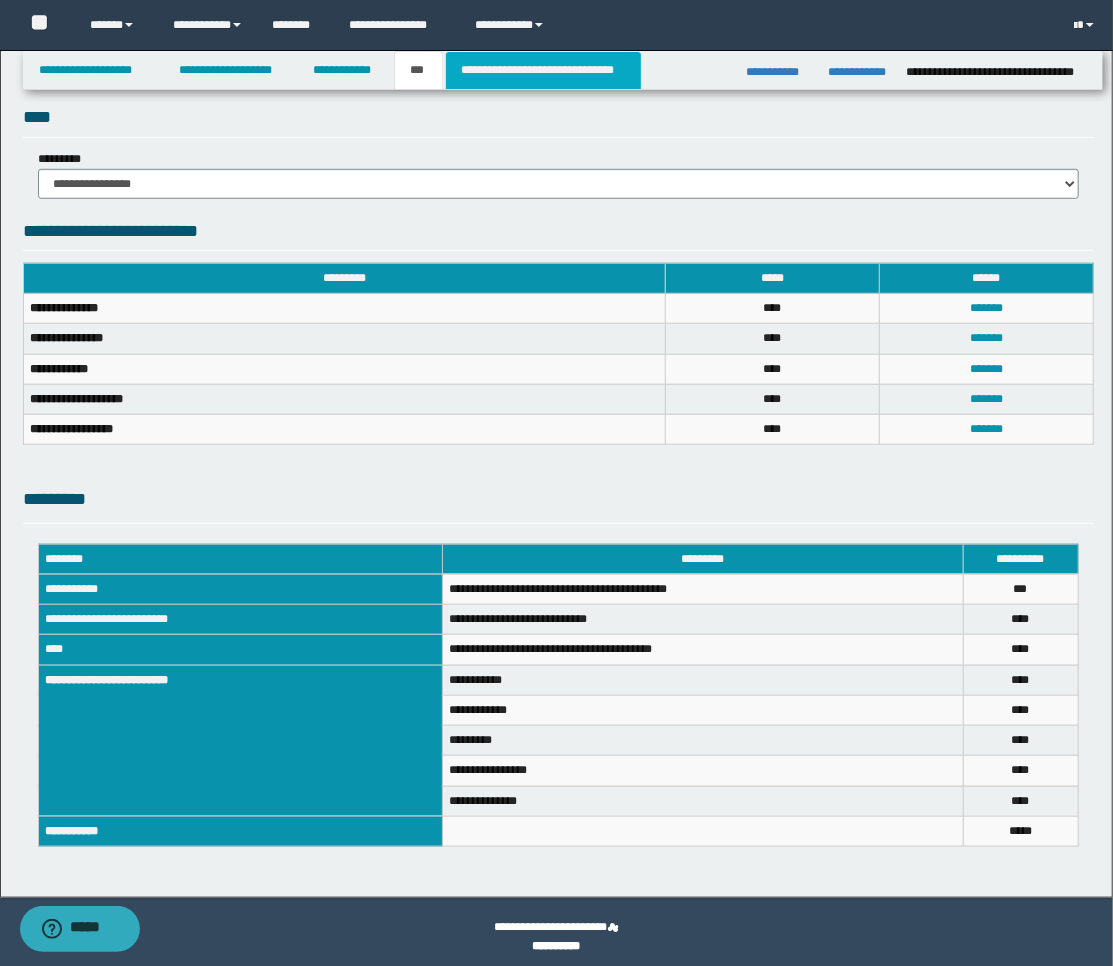 click on "**********" at bounding box center [543, 70] 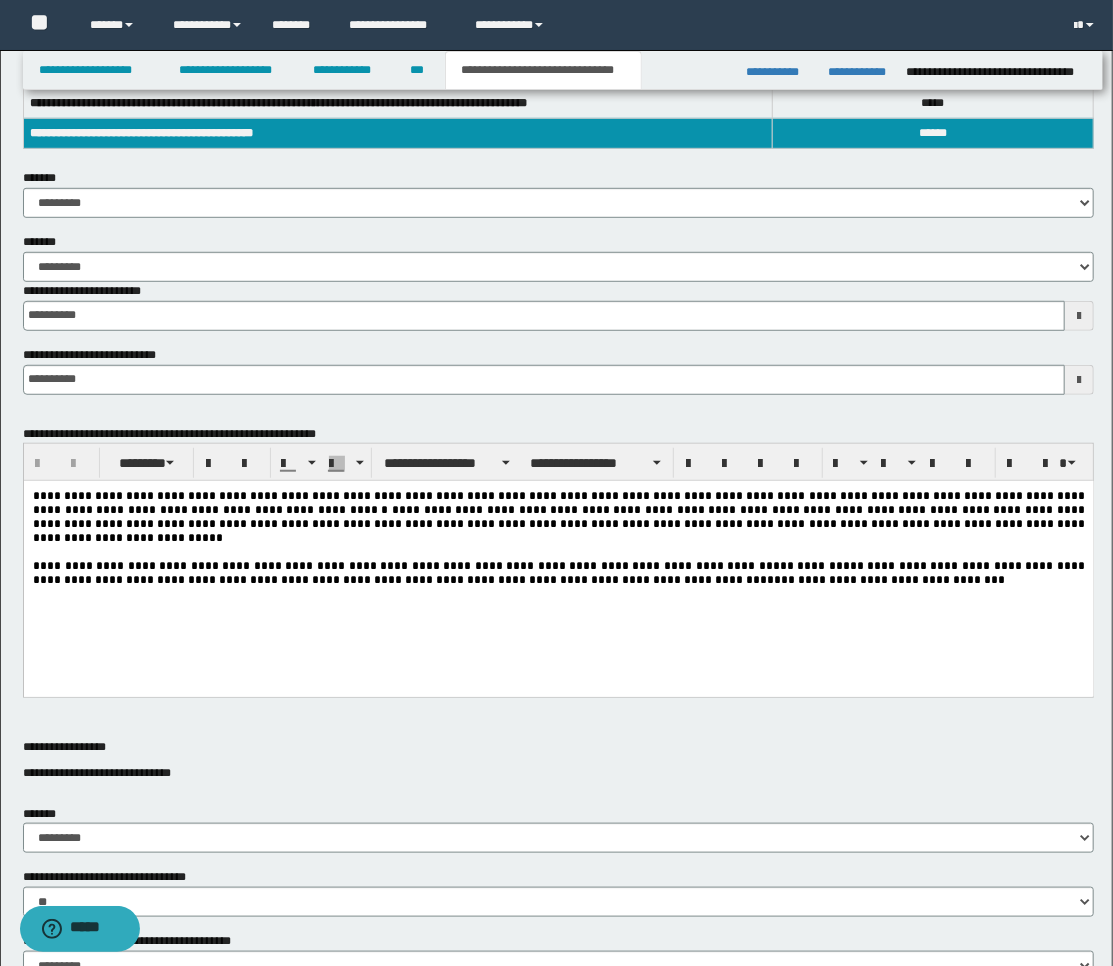 scroll, scrollTop: 222, scrollLeft: 0, axis: vertical 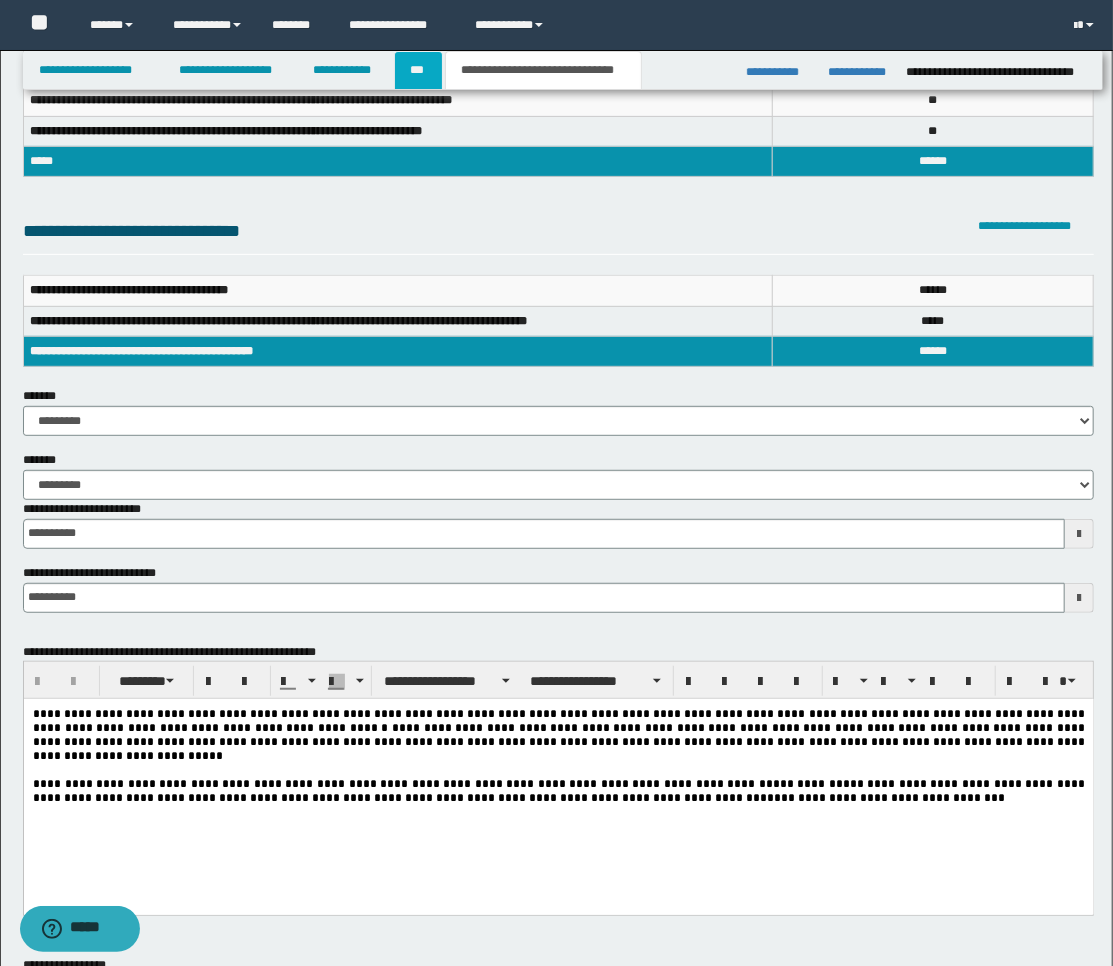 click on "***" at bounding box center (418, 70) 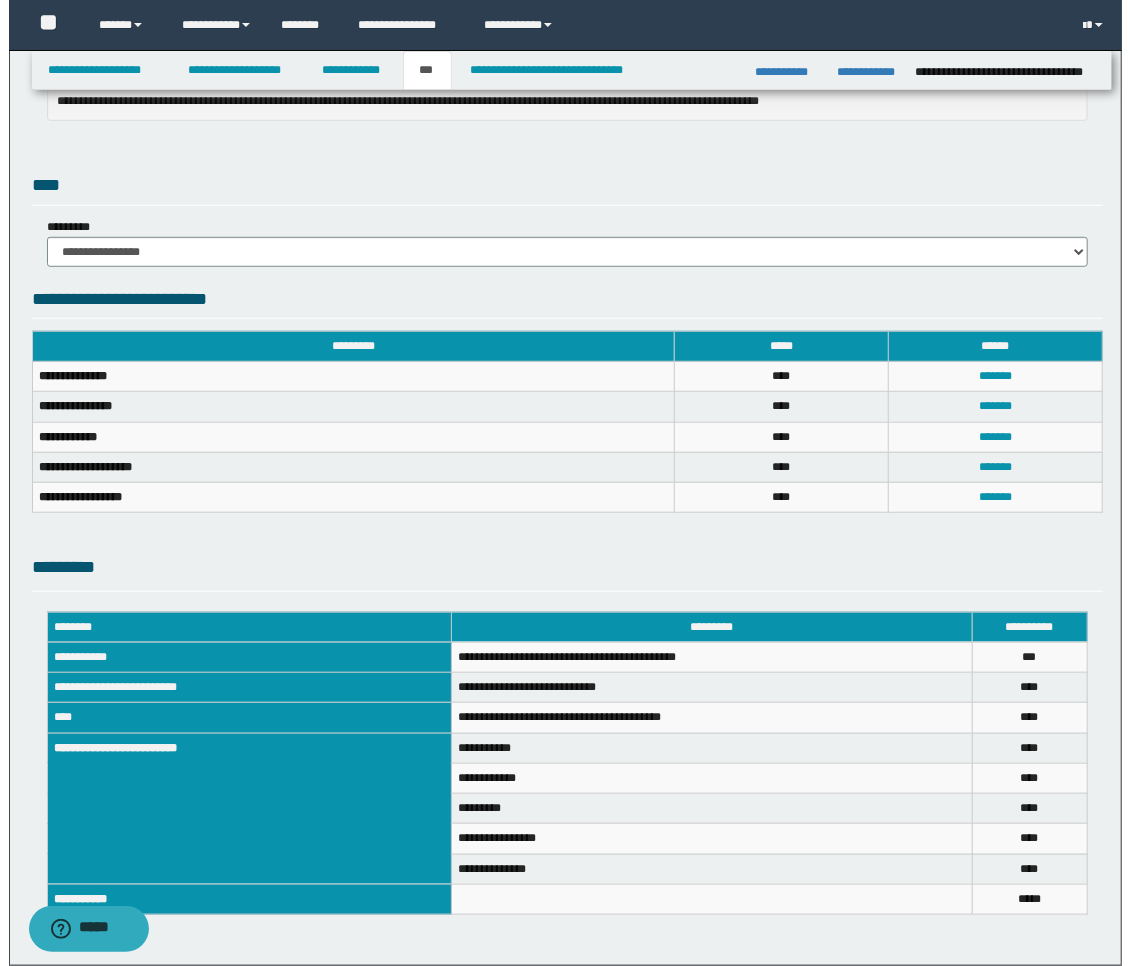 scroll, scrollTop: 555, scrollLeft: 0, axis: vertical 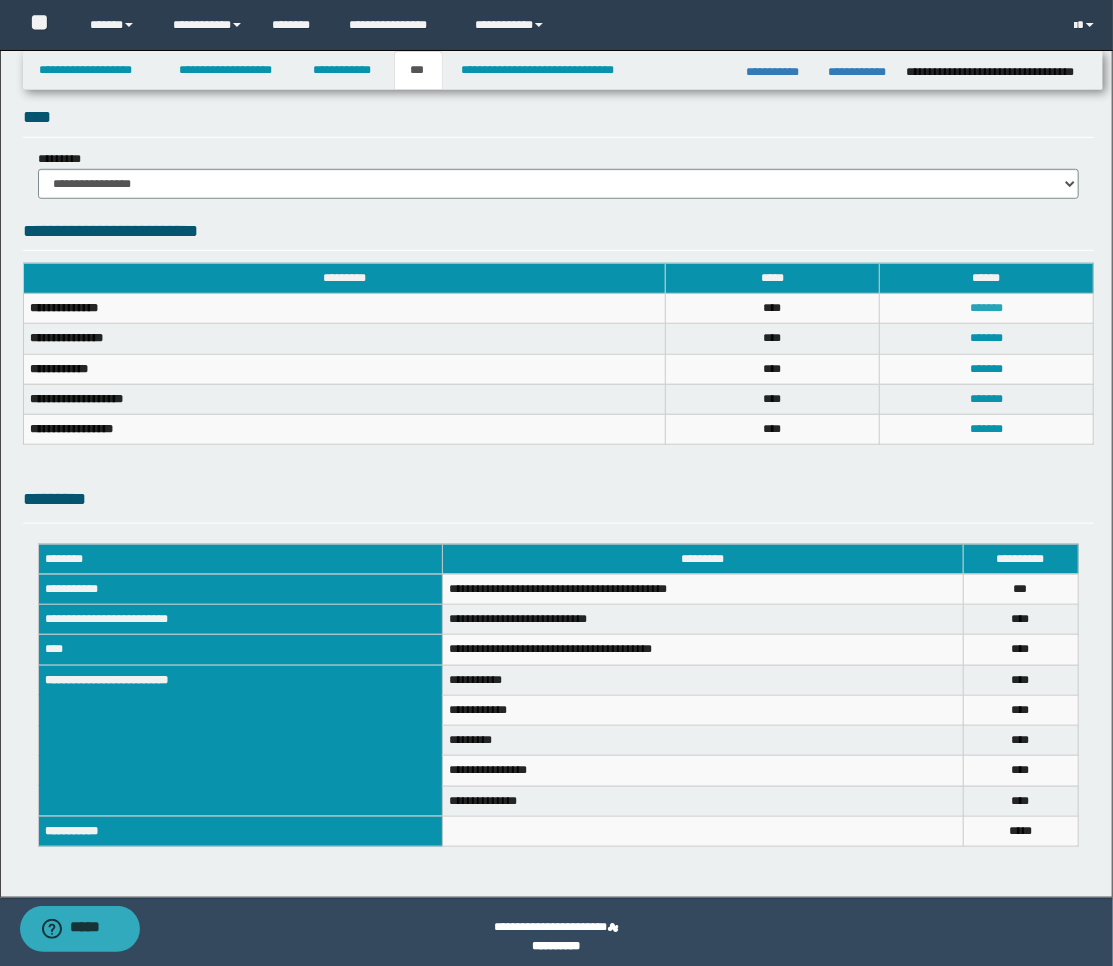 click on "*******" at bounding box center [986, 308] 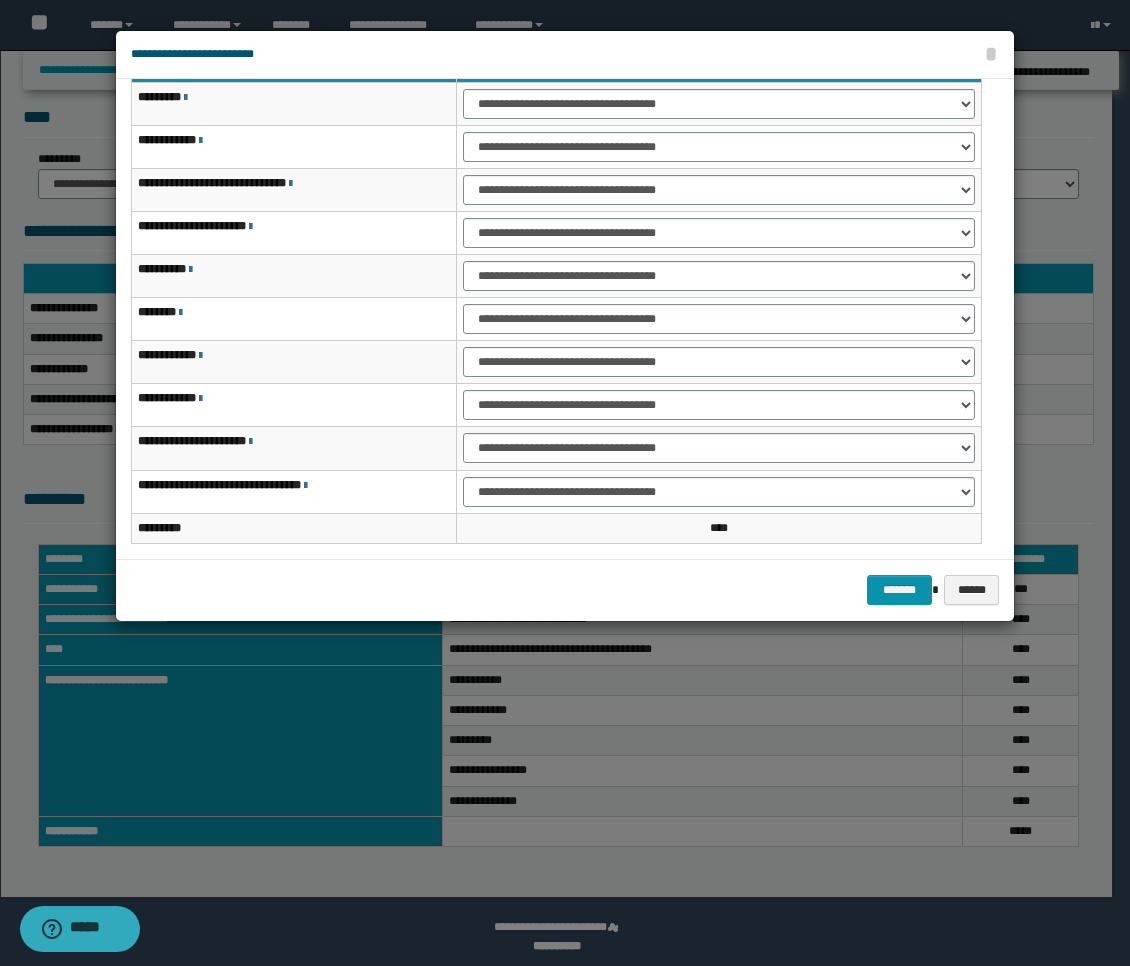 scroll, scrollTop: 124, scrollLeft: 0, axis: vertical 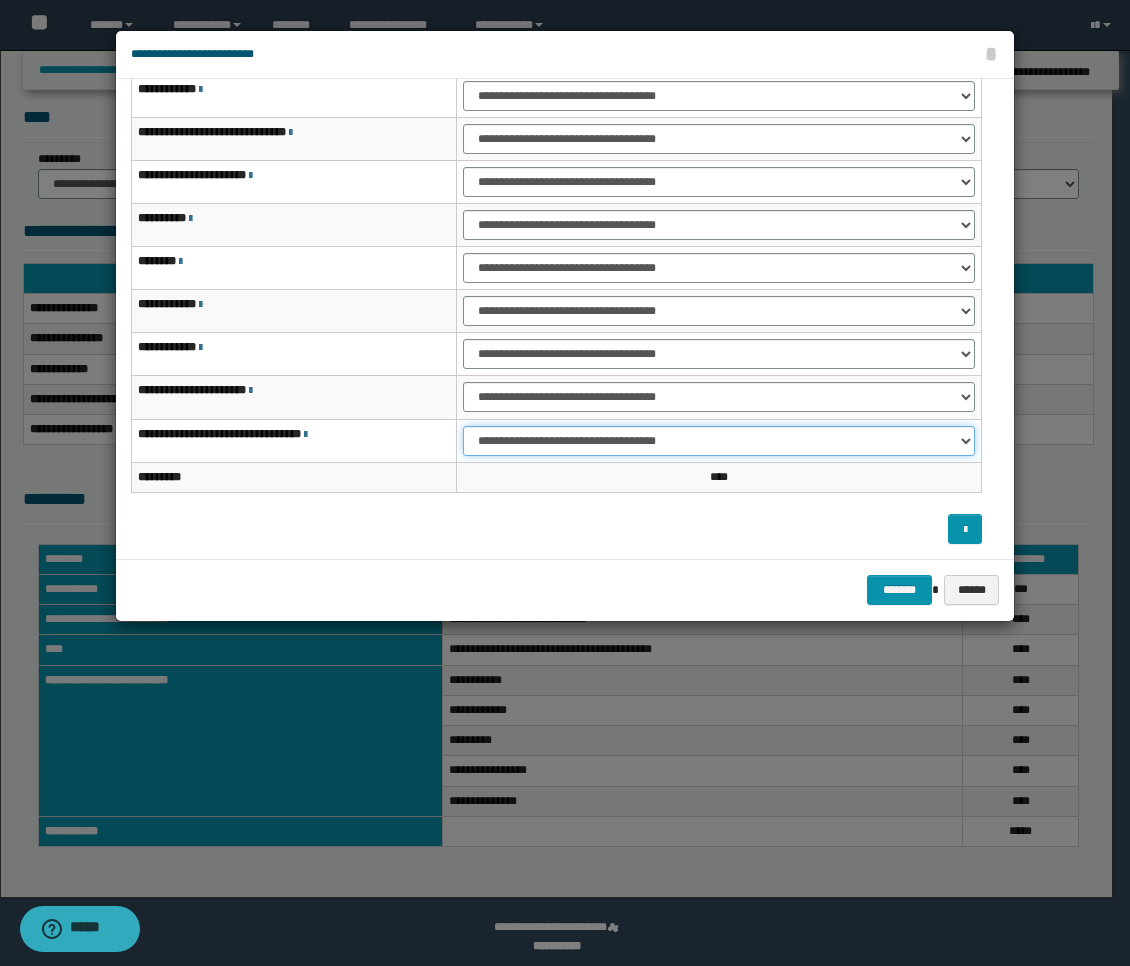 click on "**********" at bounding box center [718, 441] 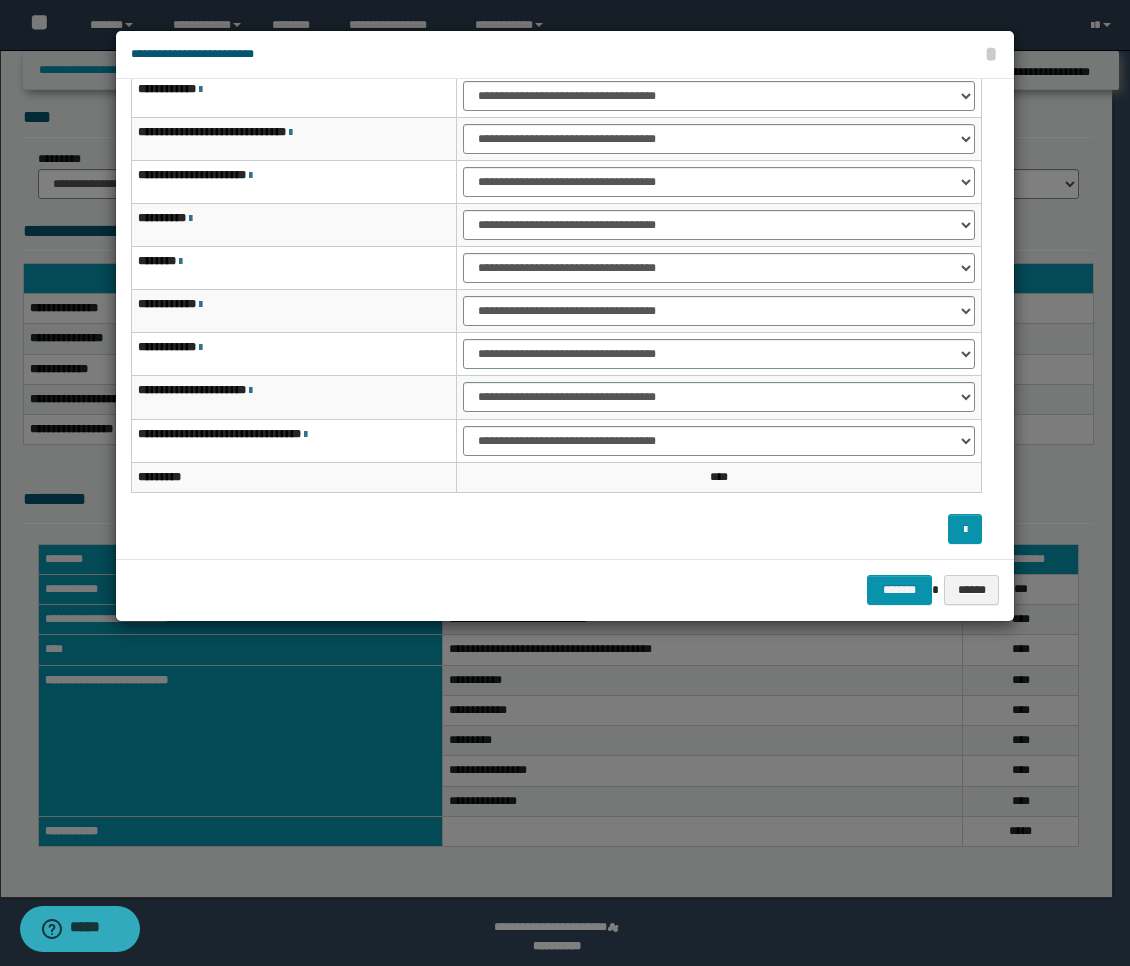 click at bounding box center [556, 529] 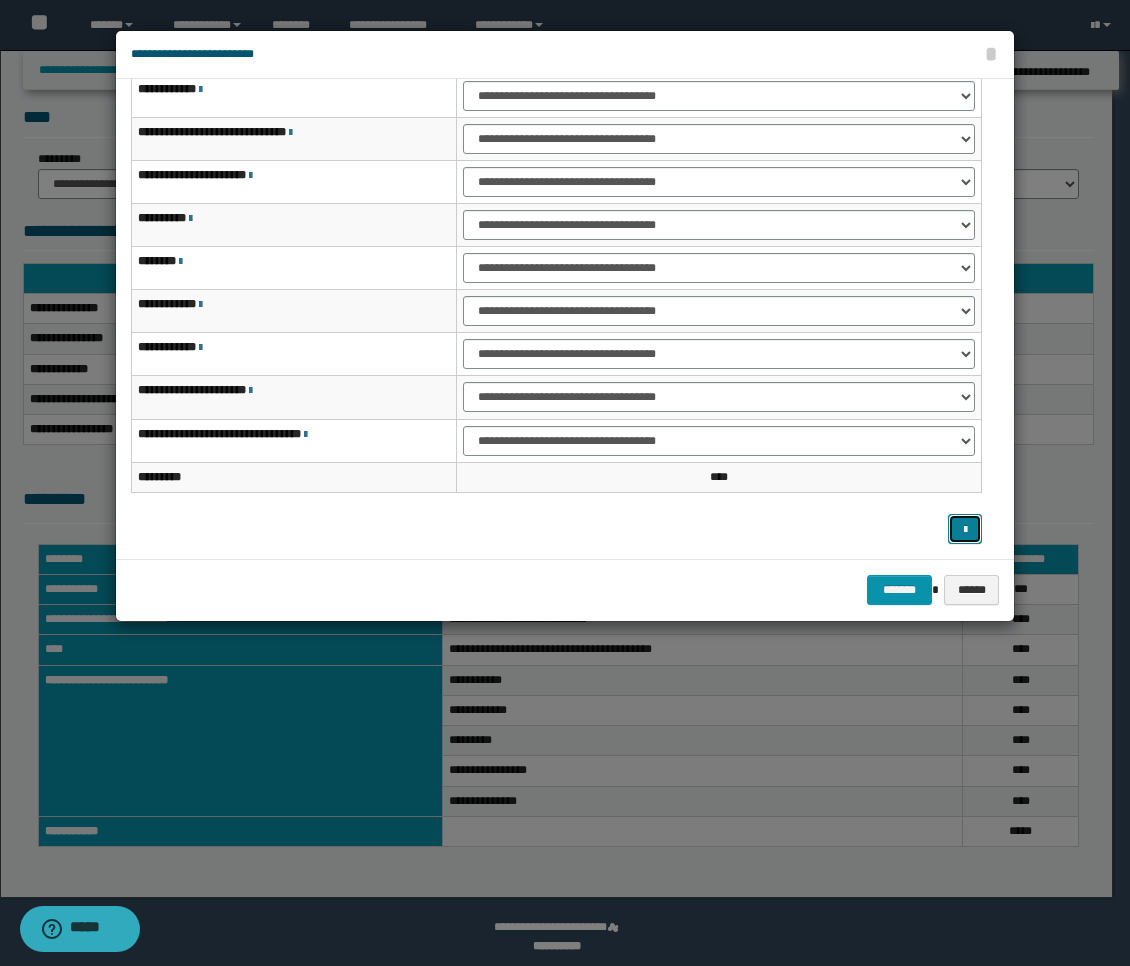 click at bounding box center [965, 529] 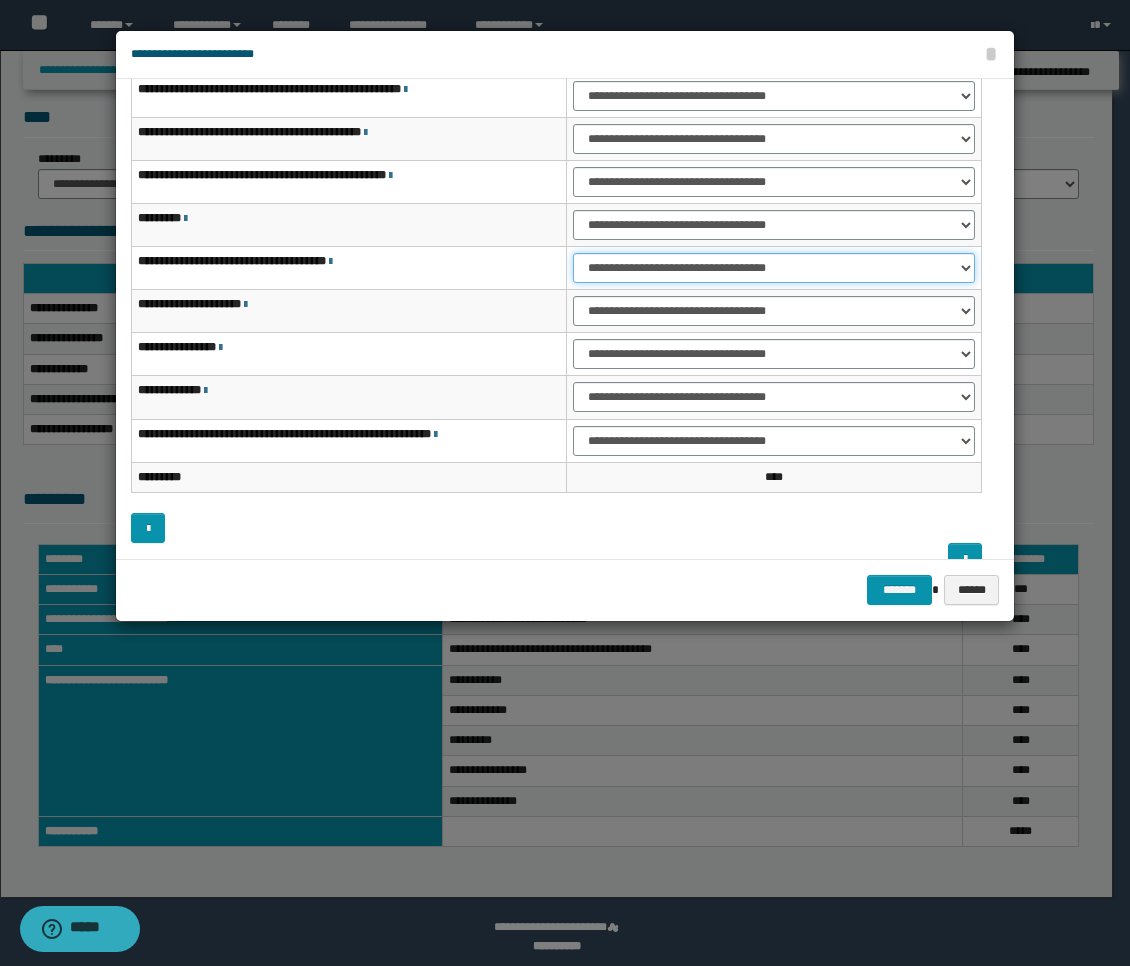 click on "**********" at bounding box center (774, 268) 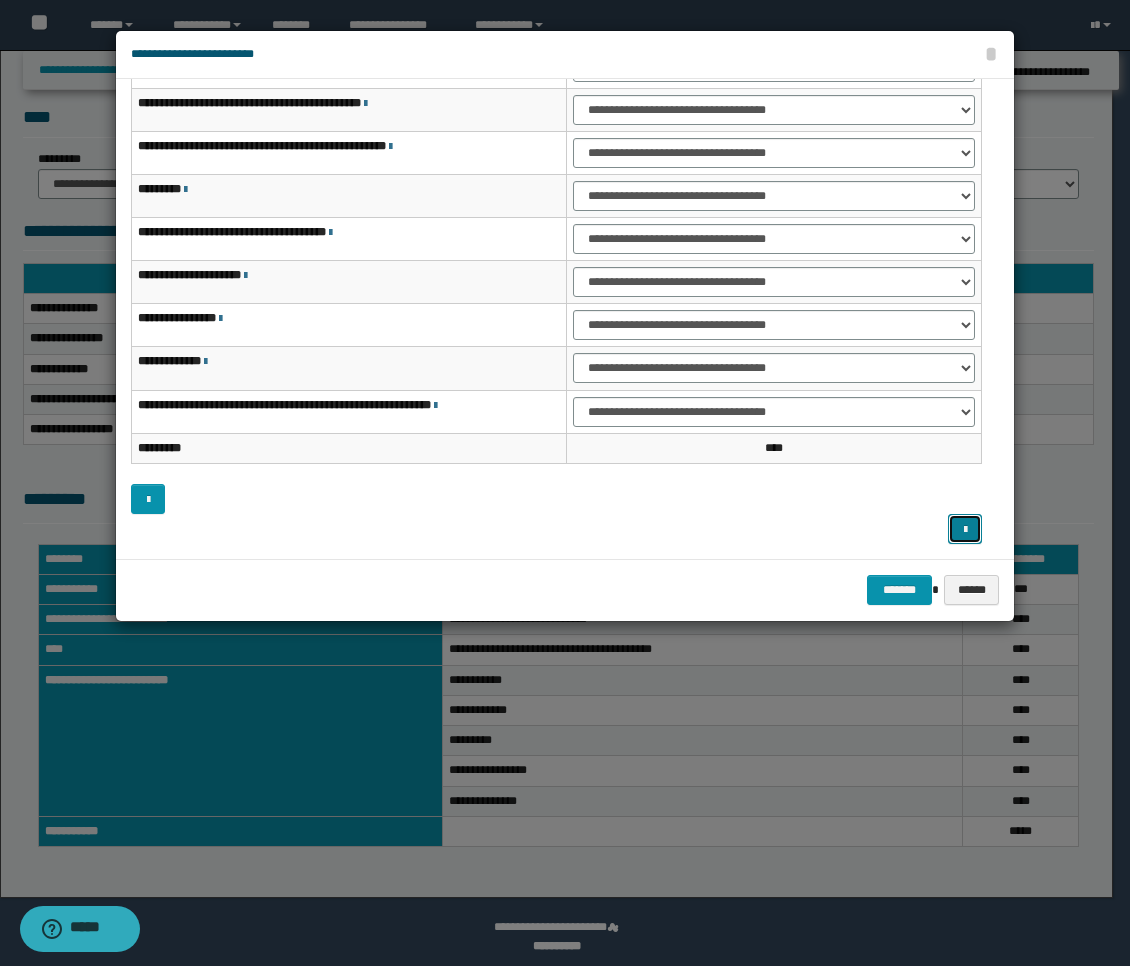 click at bounding box center [965, 530] 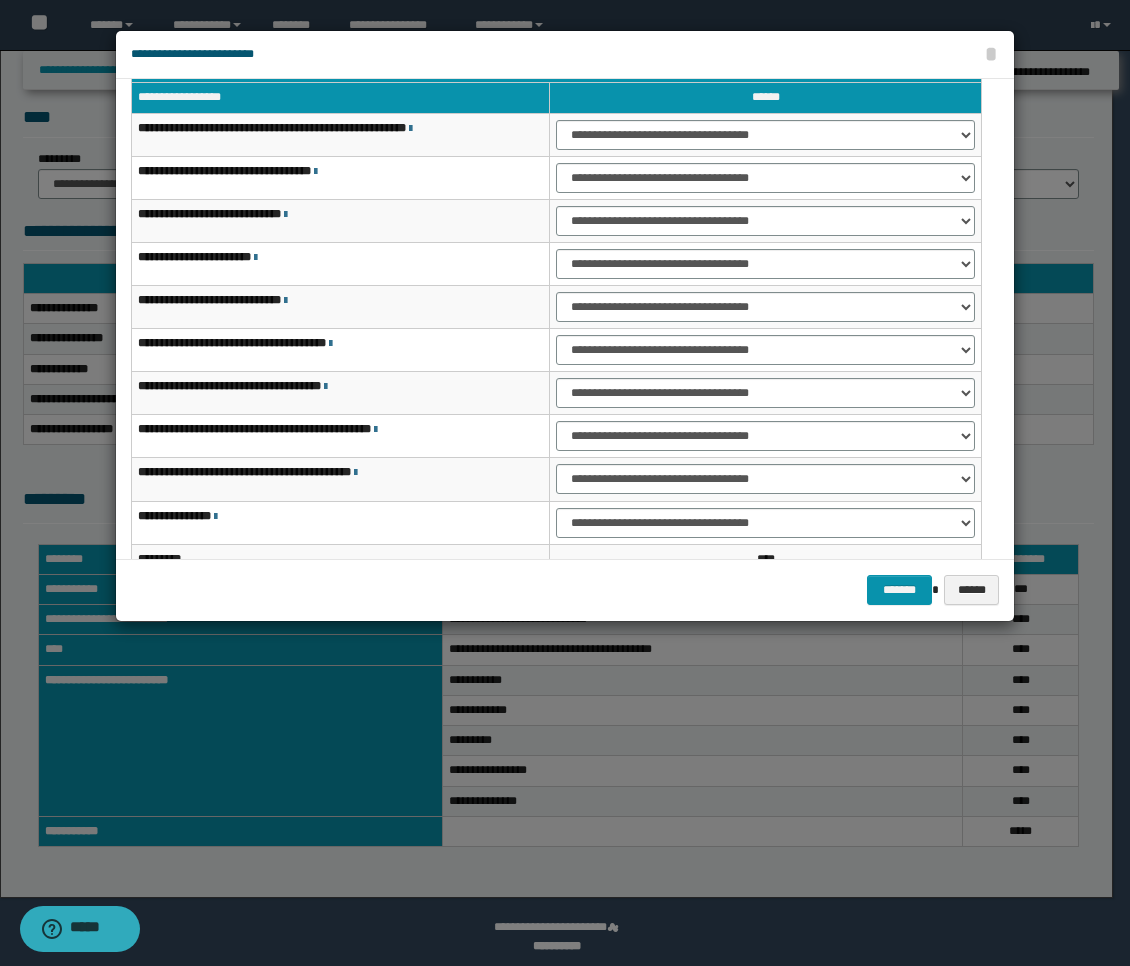 scroll, scrollTop: 153, scrollLeft: 0, axis: vertical 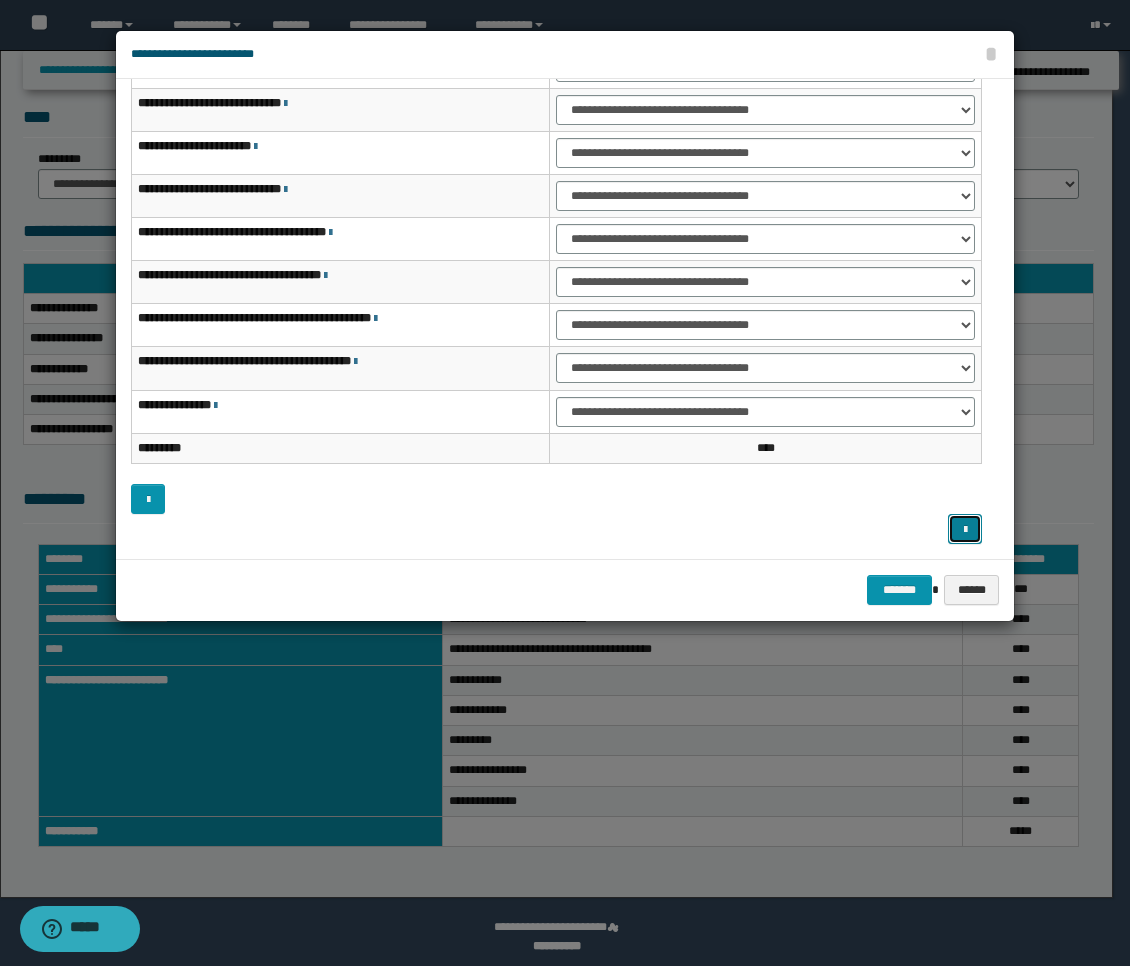 click at bounding box center [965, 530] 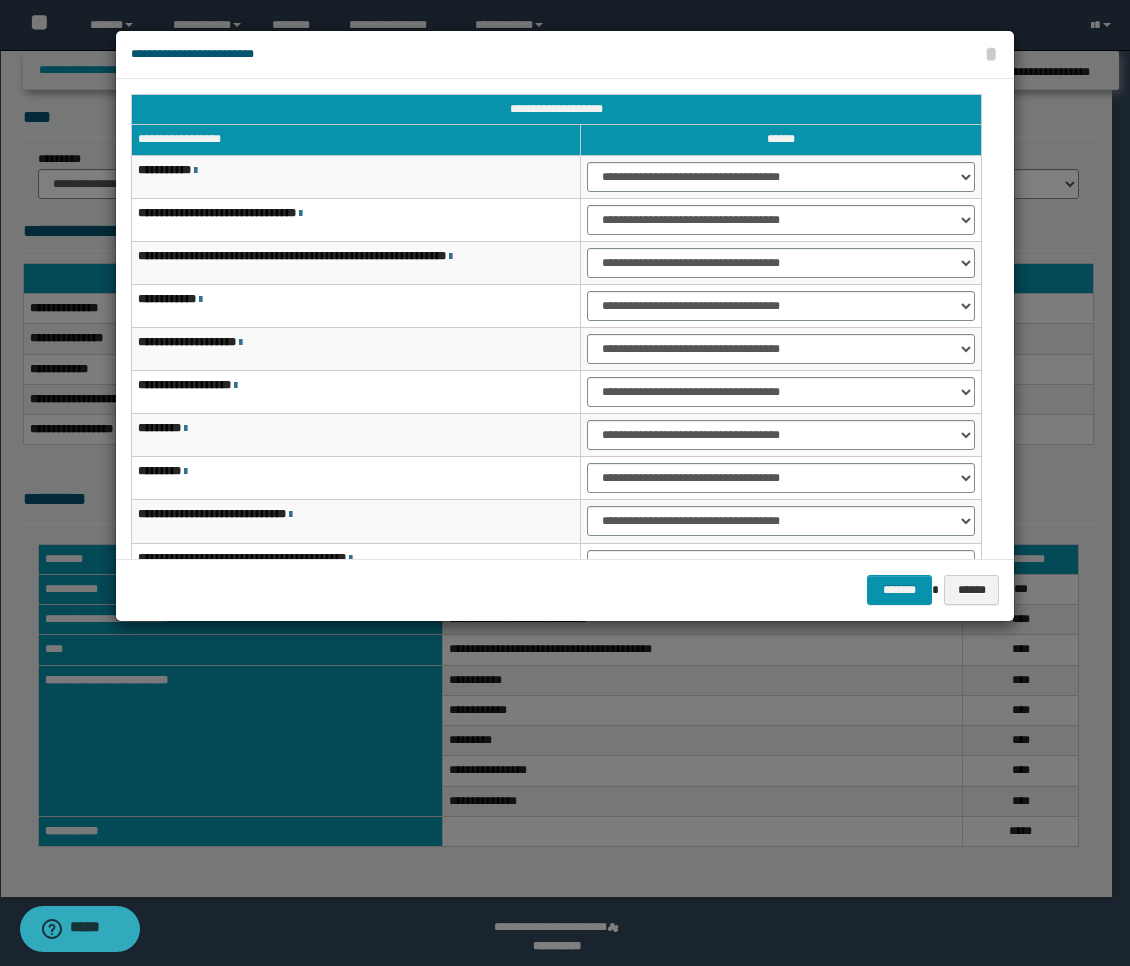 scroll, scrollTop: 111, scrollLeft: 0, axis: vertical 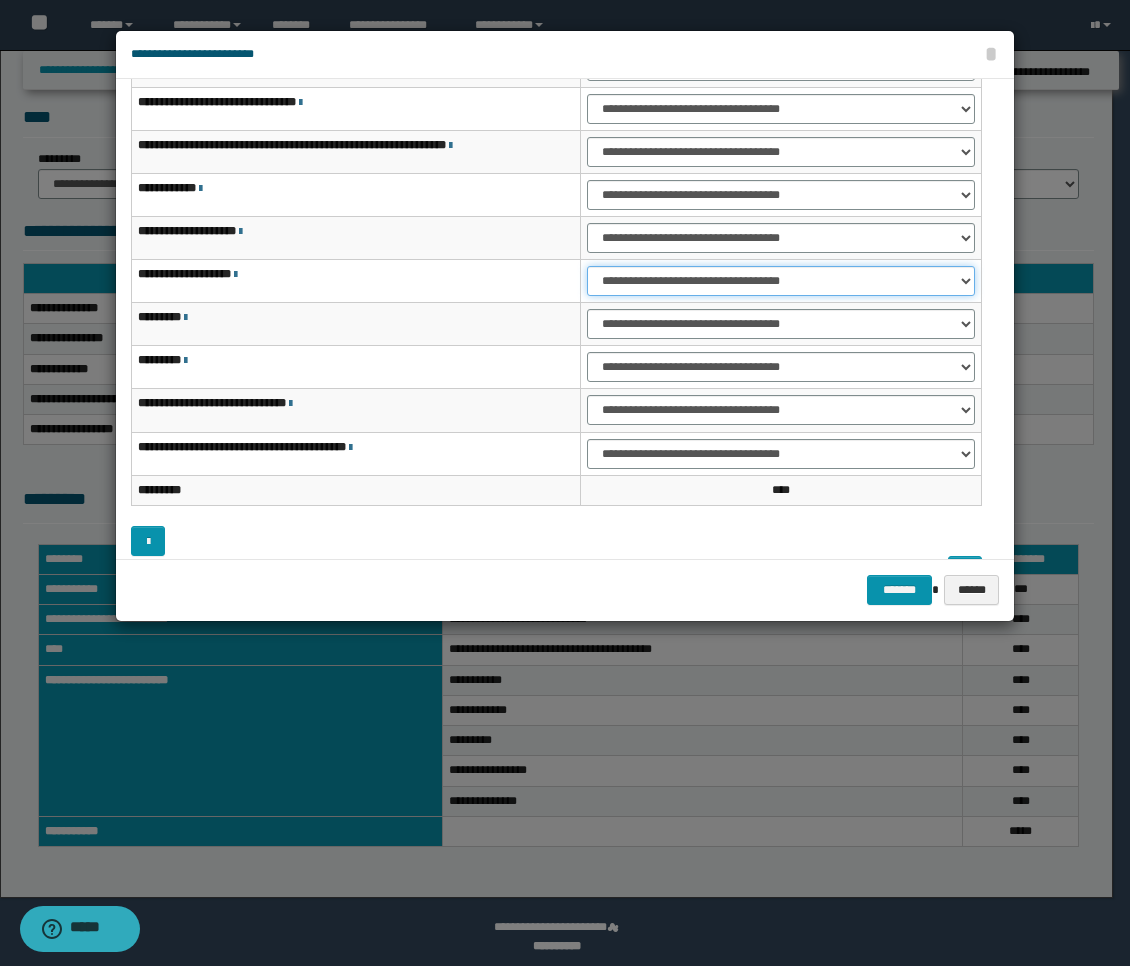 click on "**********" at bounding box center [781, 281] 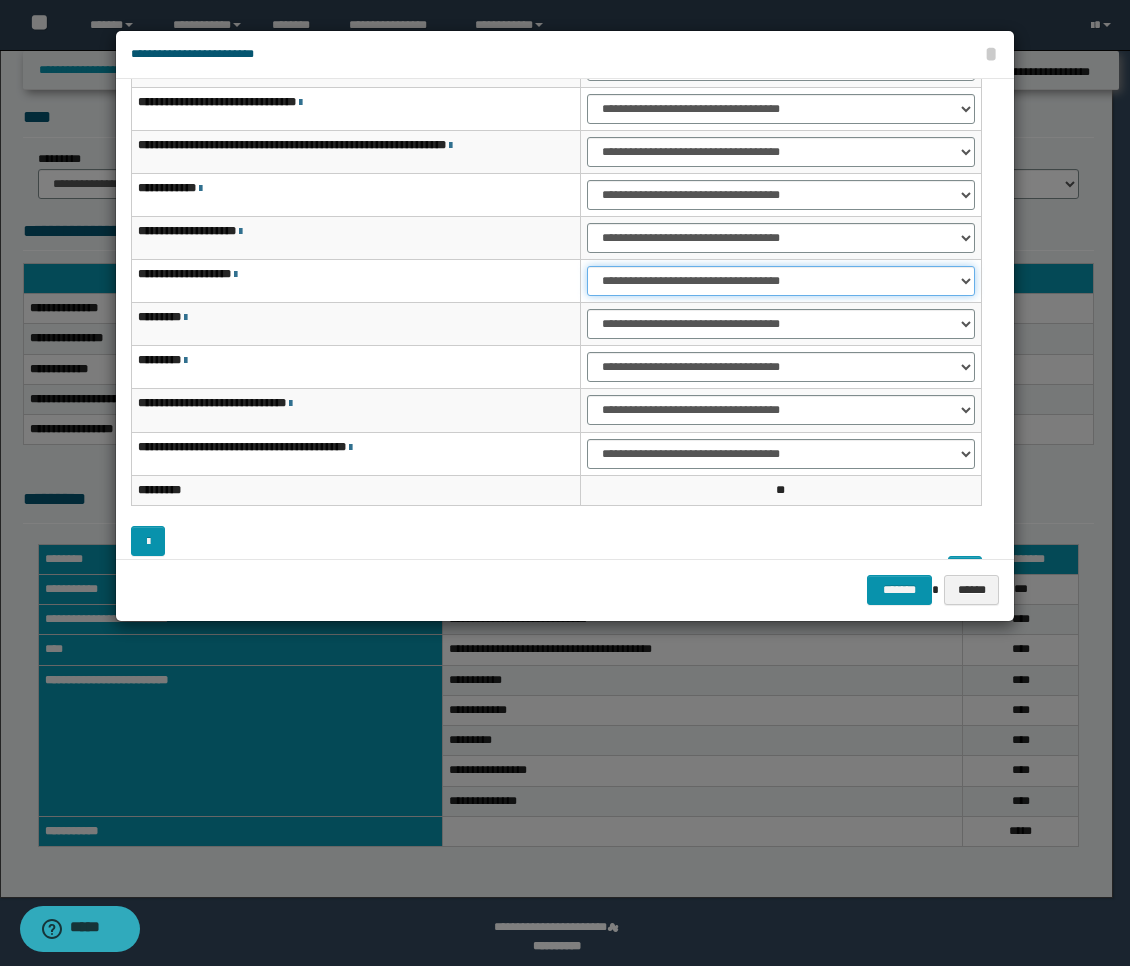 scroll, scrollTop: 153, scrollLeft: 0, axis: vertical 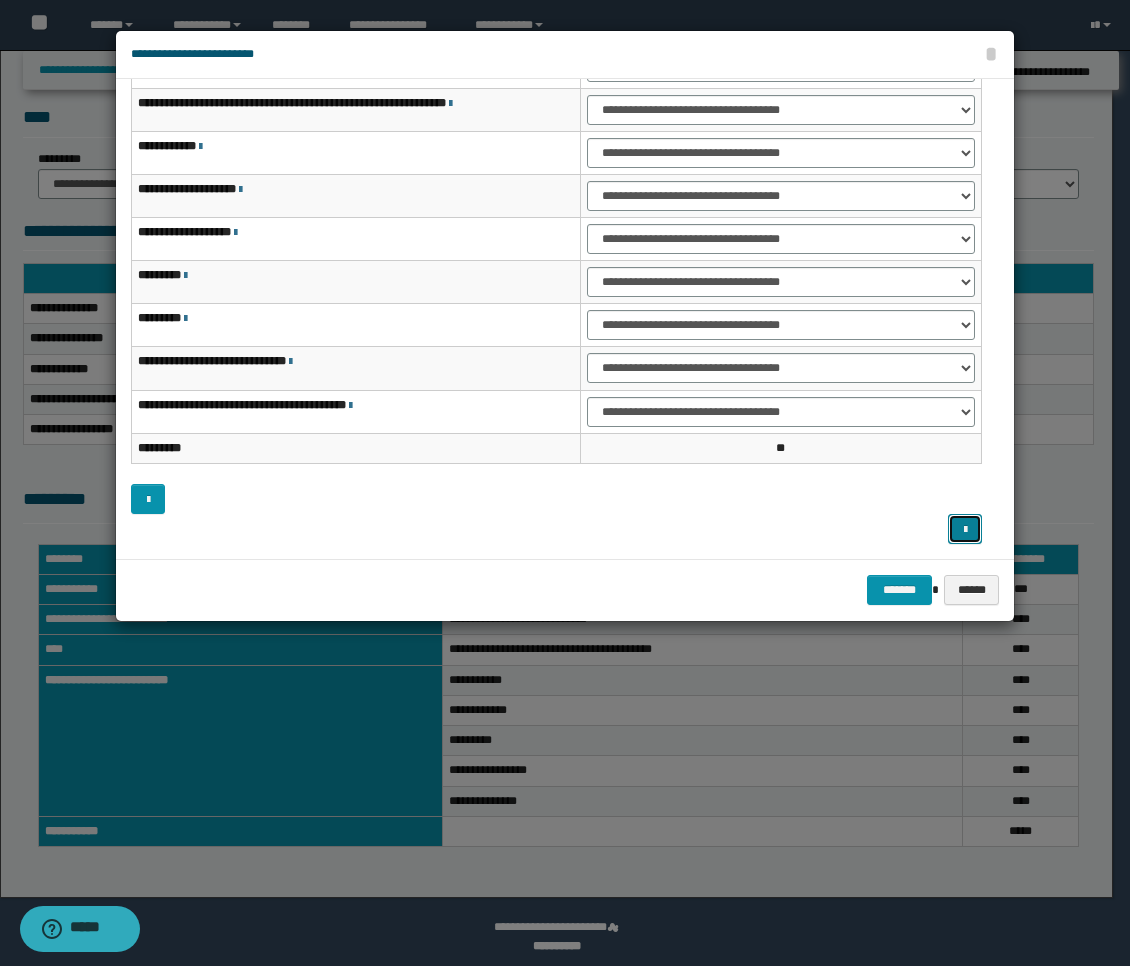 click at bounding box center (965, 530) 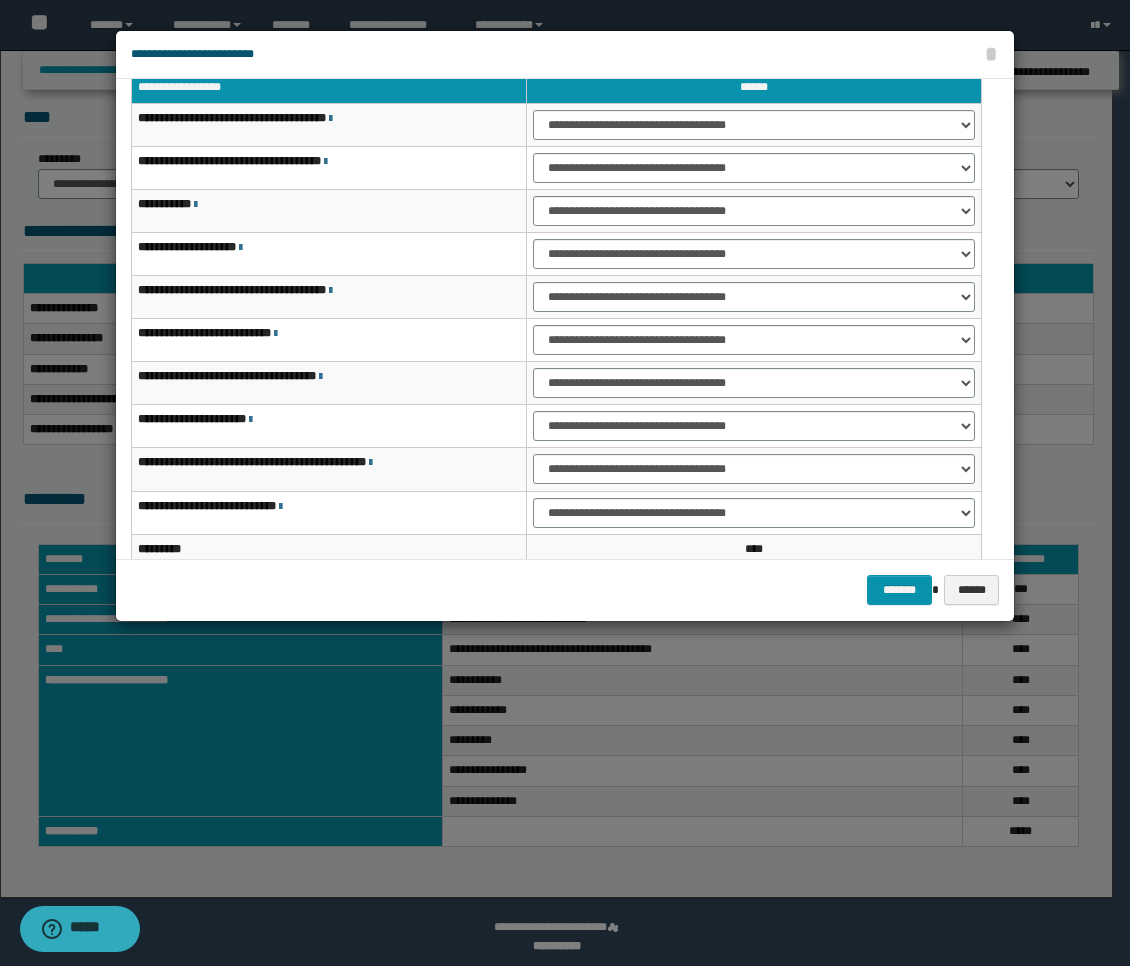 scroll, scrollTop: 13, scrollLeft: 0, axis: vertical 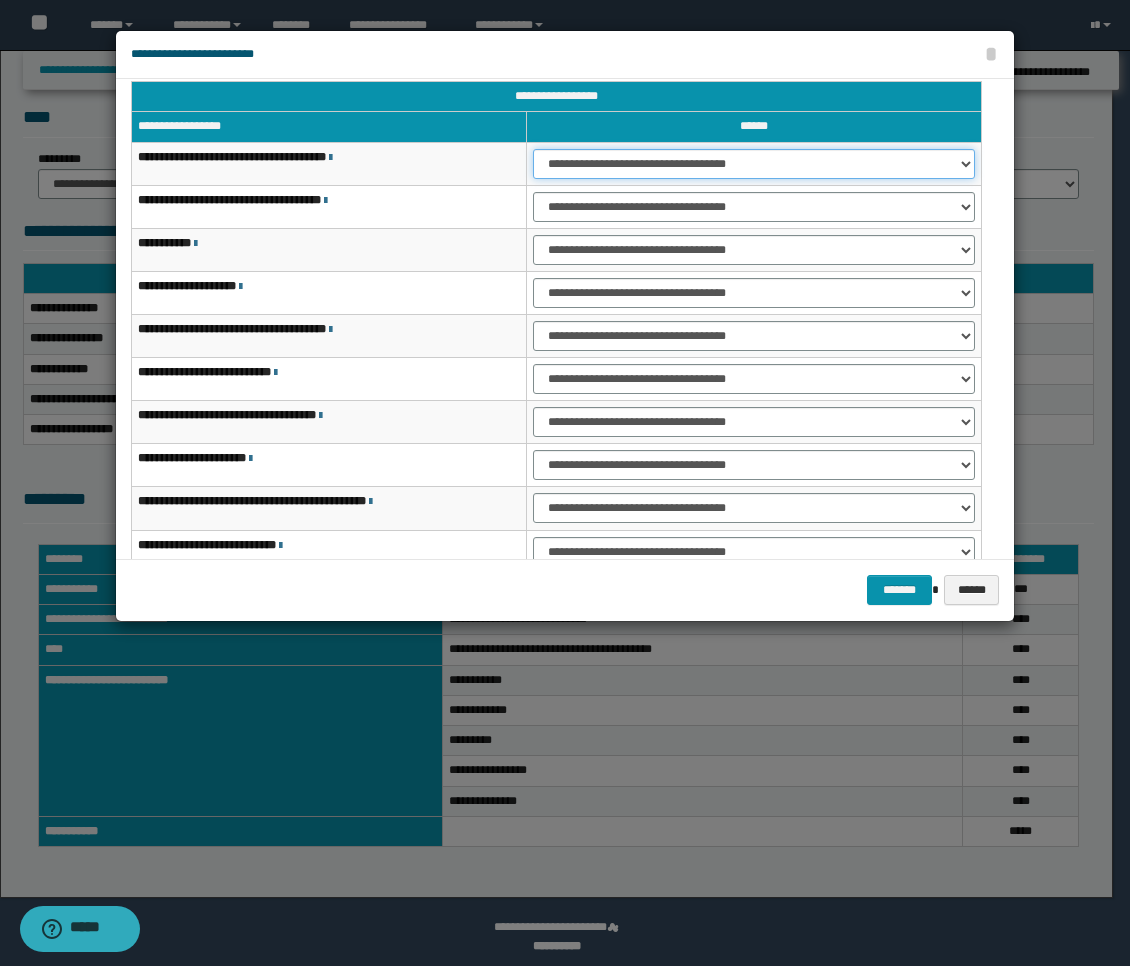 click on "**********" at bounding box center (754, 164) 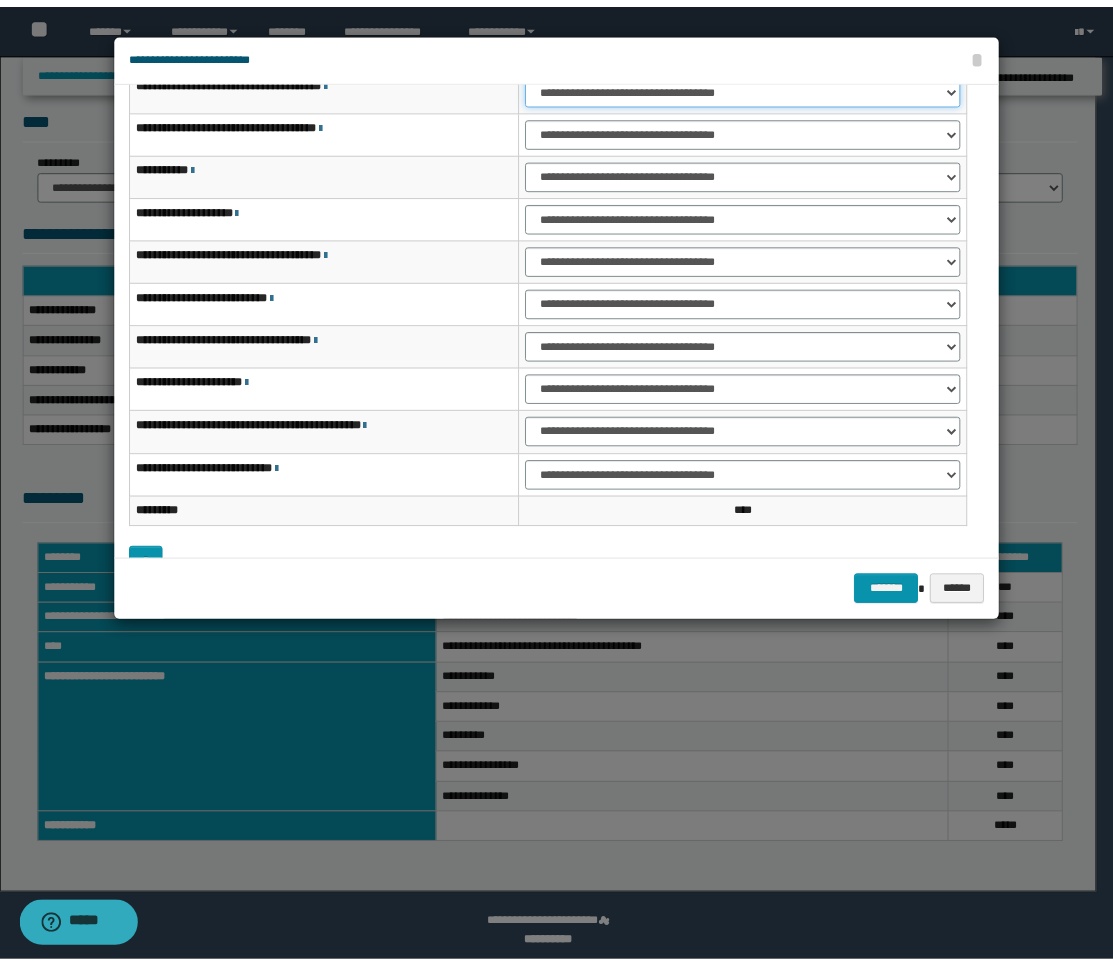scroll, scrollTop: 124, scrollLeft: 0, axis: vertical 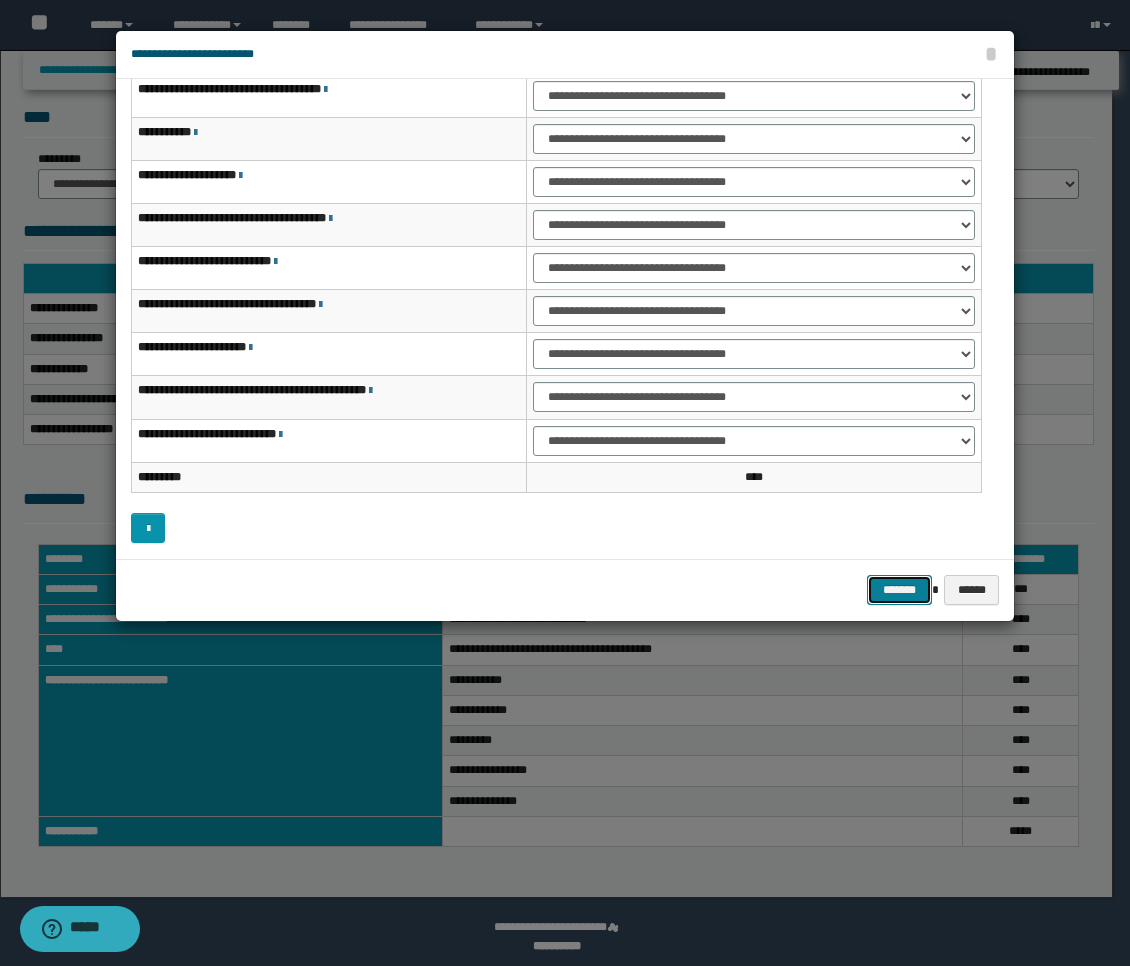 click on "*******" at bounding box center [899, 590] 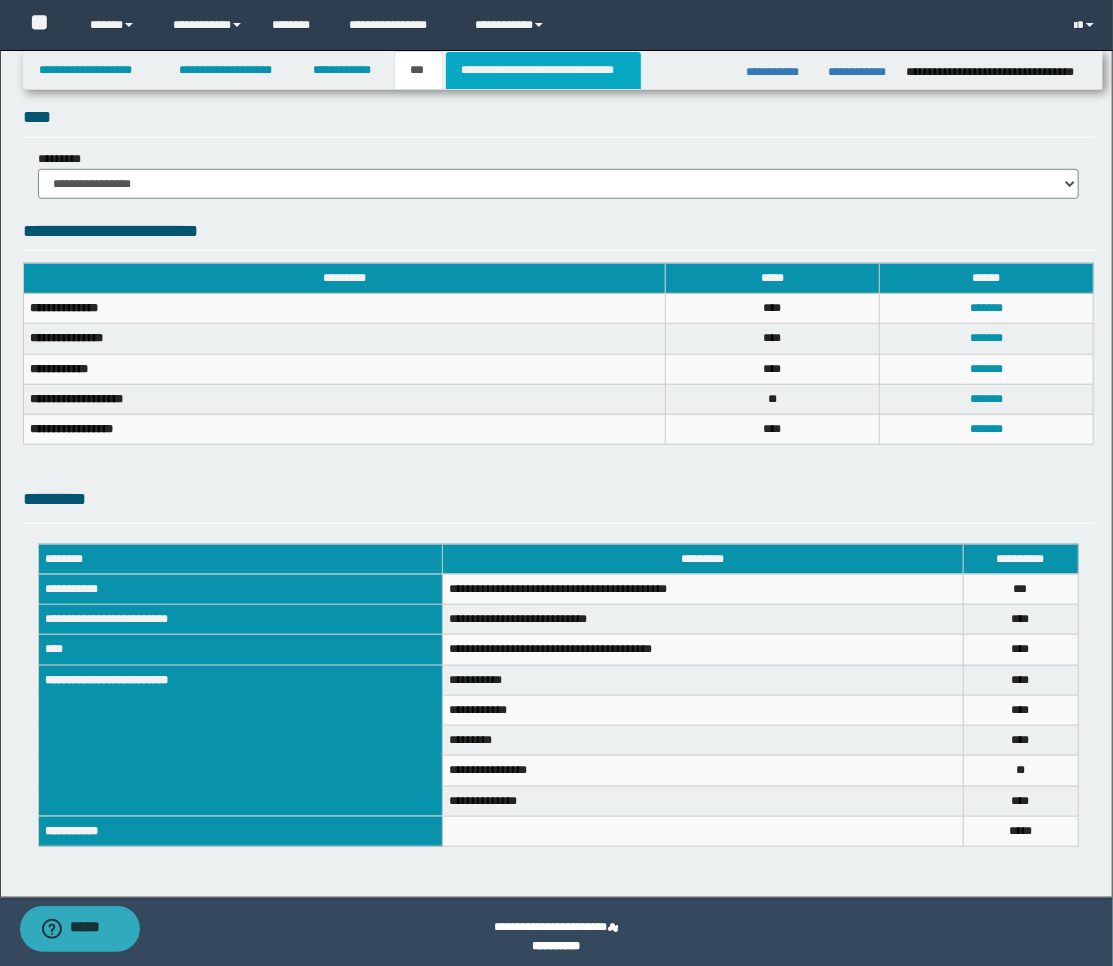 click on "**********" at bounding box center (543, 70) 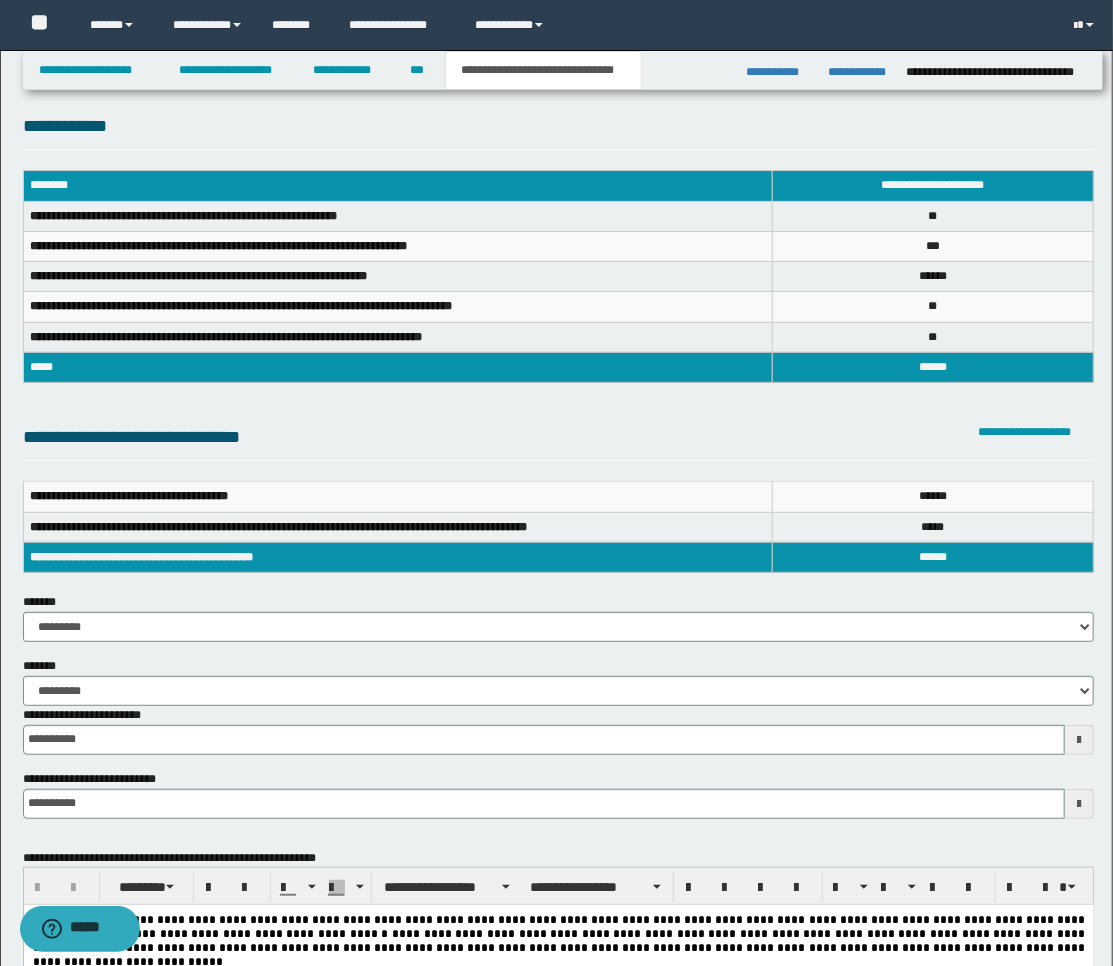 scroll, scrollTop: 0, scrollLeft: 0, axis: both 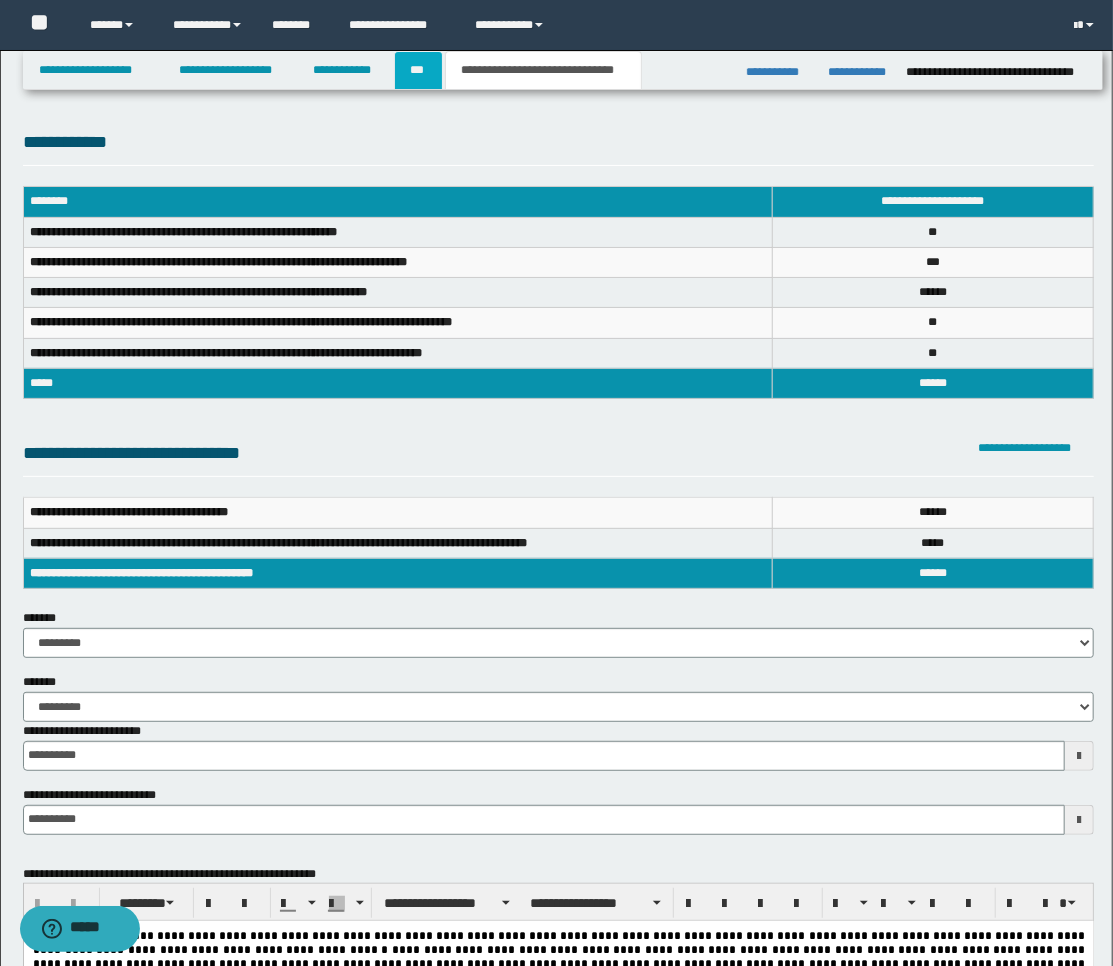 click on "***" at bounding box center (418, 70) 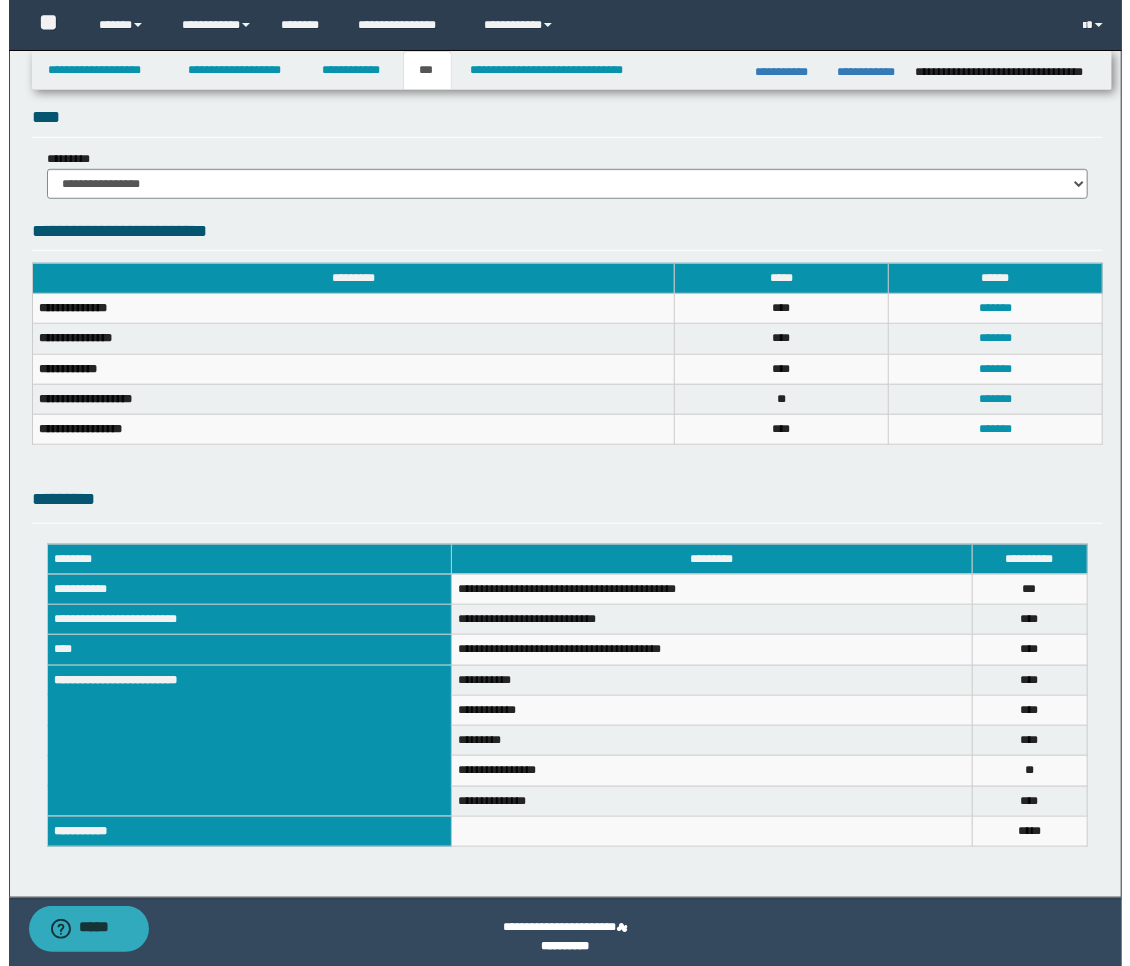 scroll, scrollTop: 444, scrollLeft: 0, axis: vertical 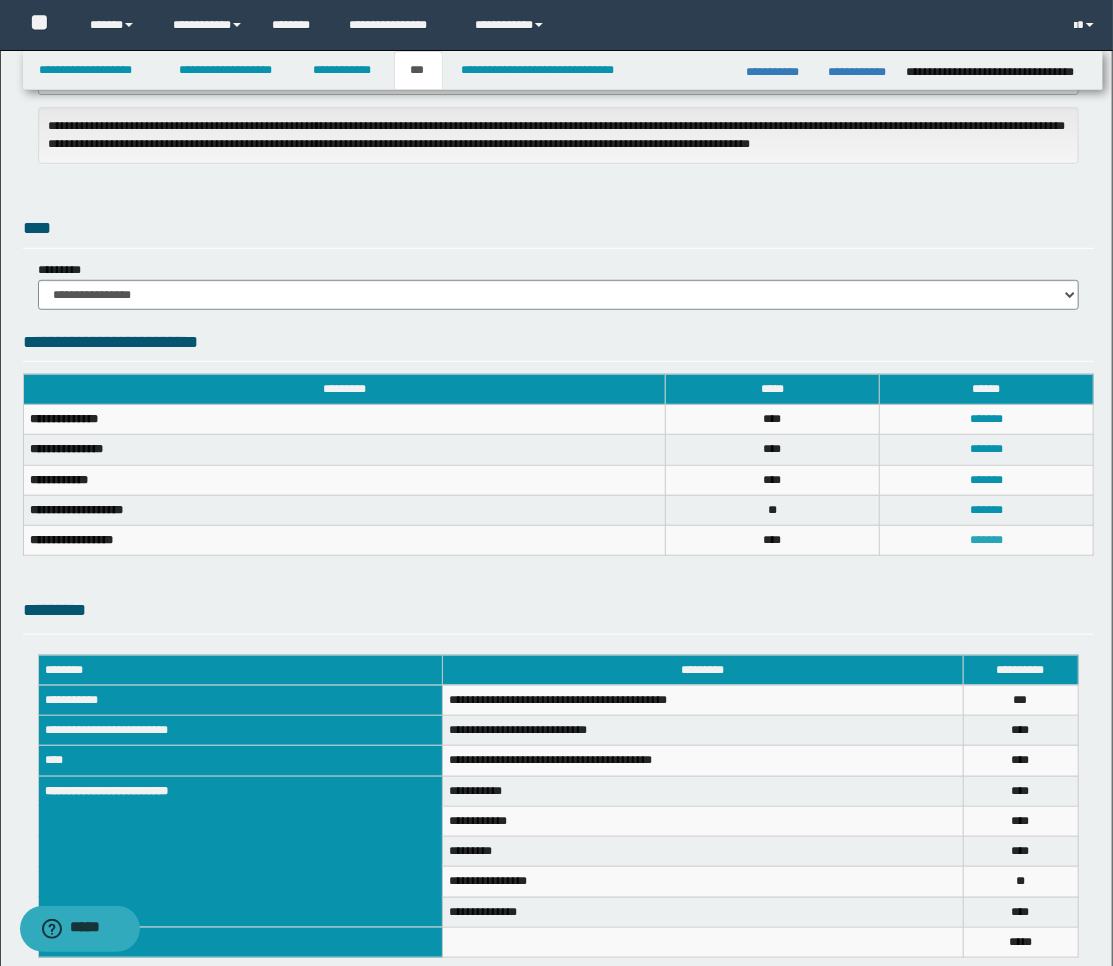 click on "*******" at bounding box center (986, 540) 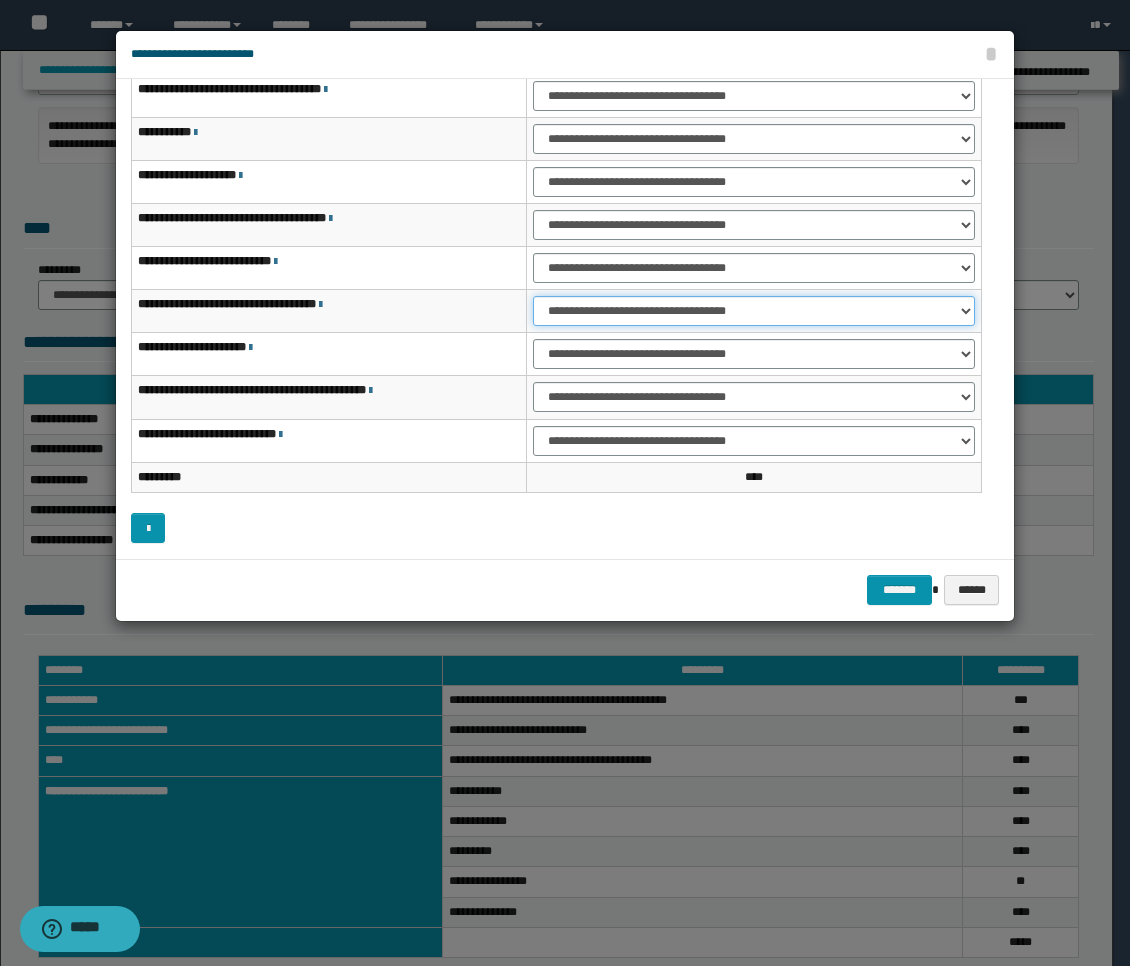 click on "**********" at bounding box center [754, 311] 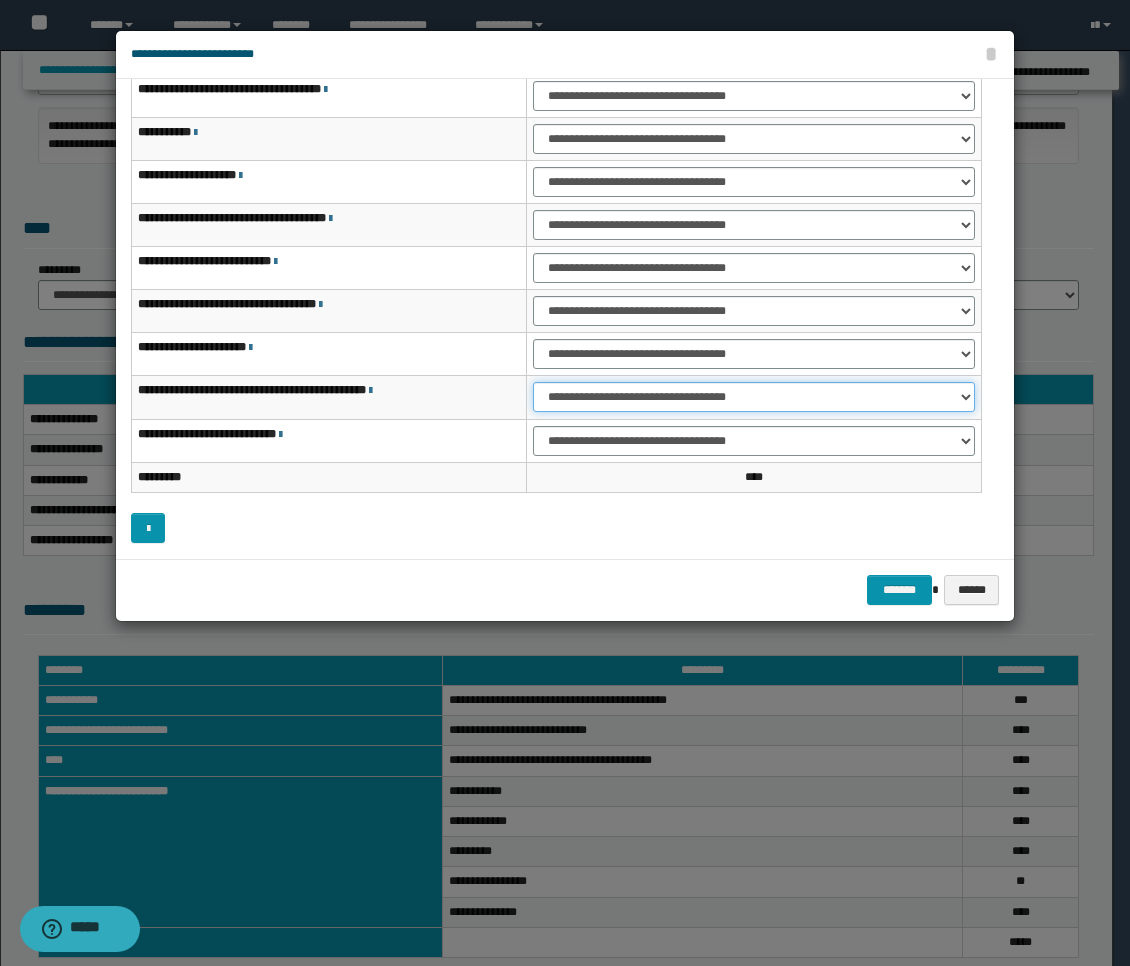 click on "**********" at bounding box center (754, 397) 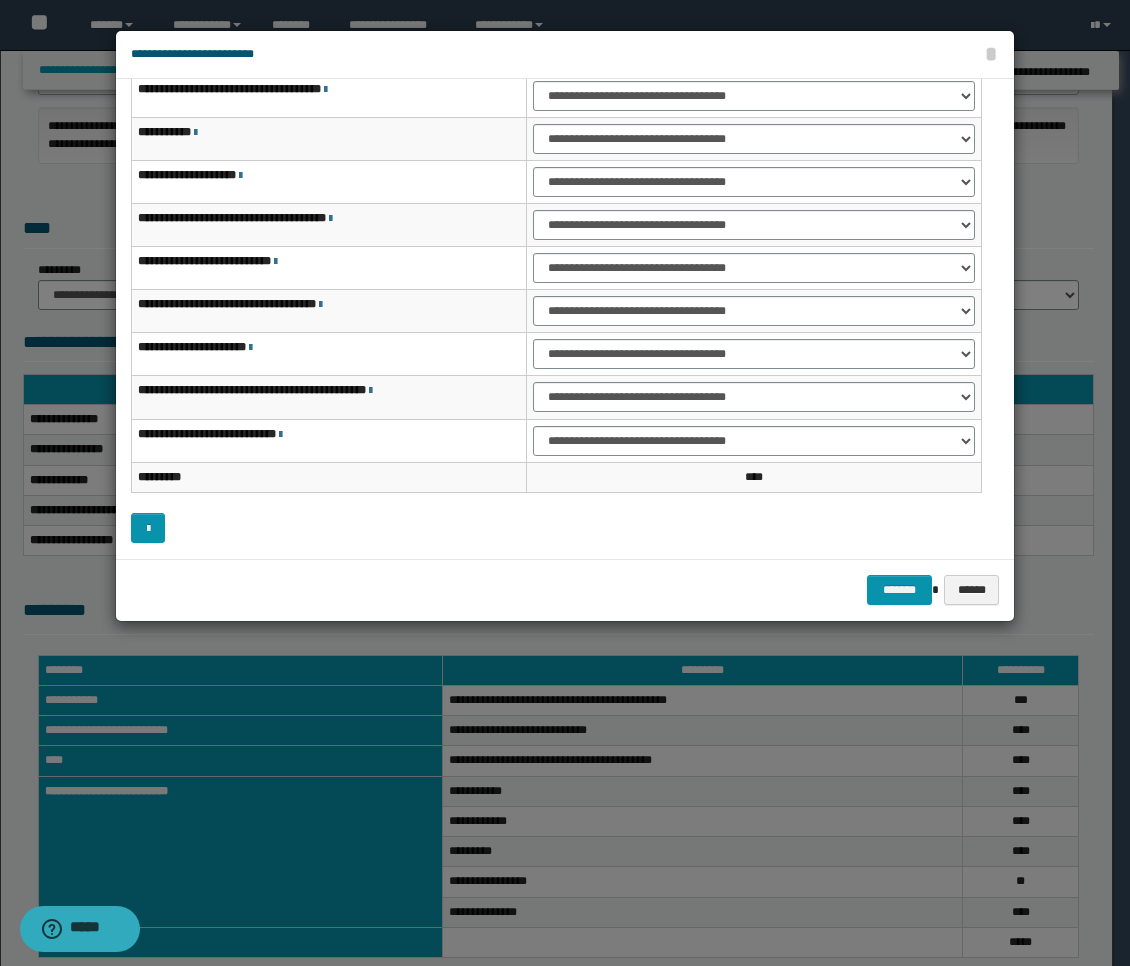 click on "**********" at bounding box center (556, 241) 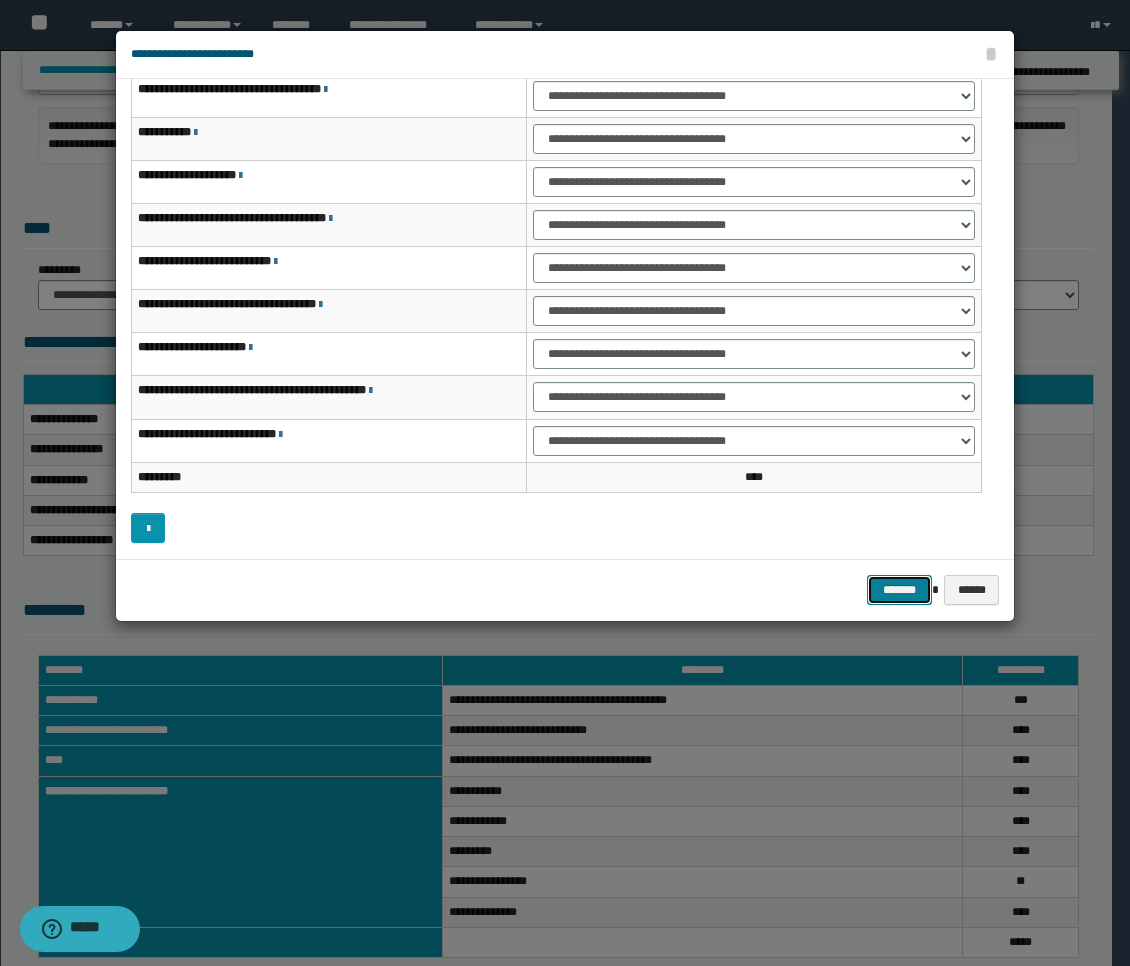 click on "*******" at bounding box center [899, 590] 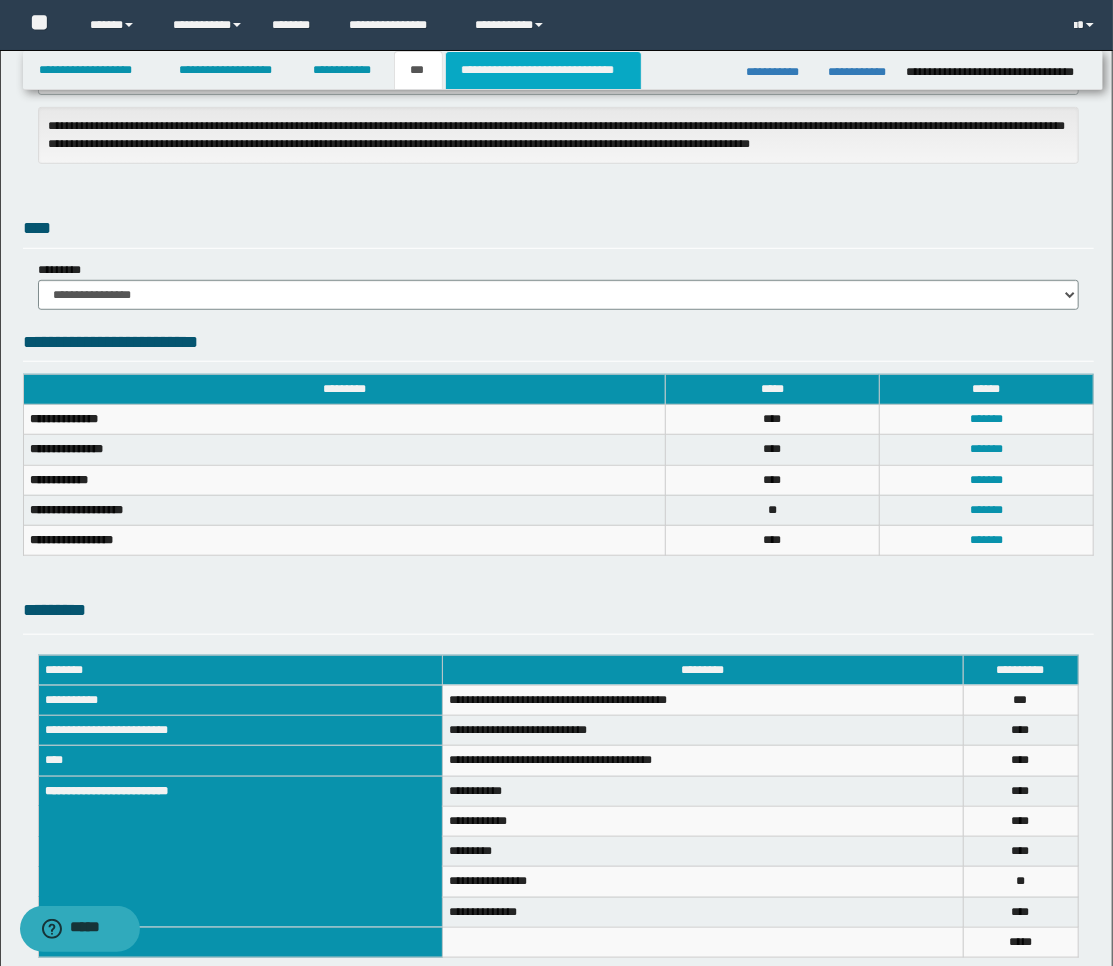 click on "**********" at bounding box center (543, 70) 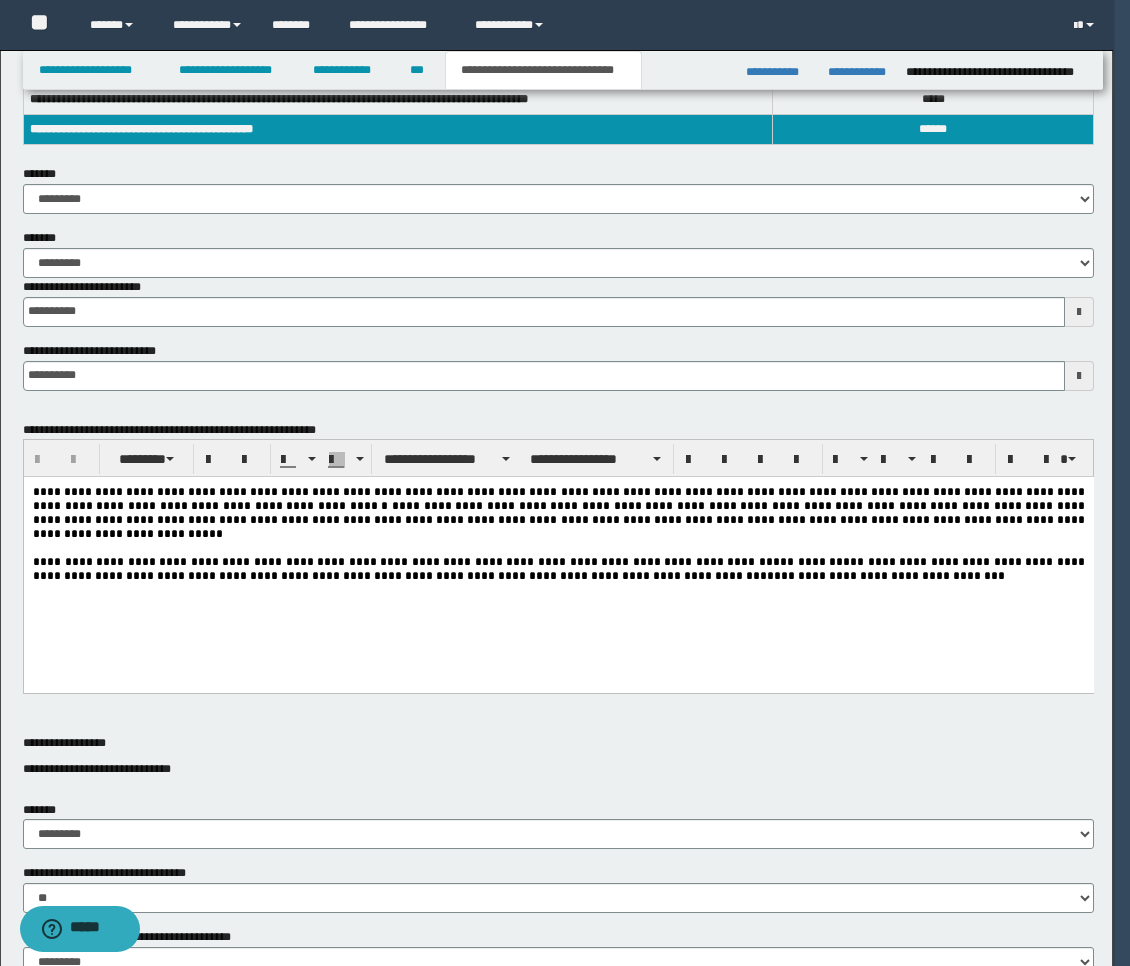 scroll, scrollTop: 333, scrollLeft: 0, axis: vertical 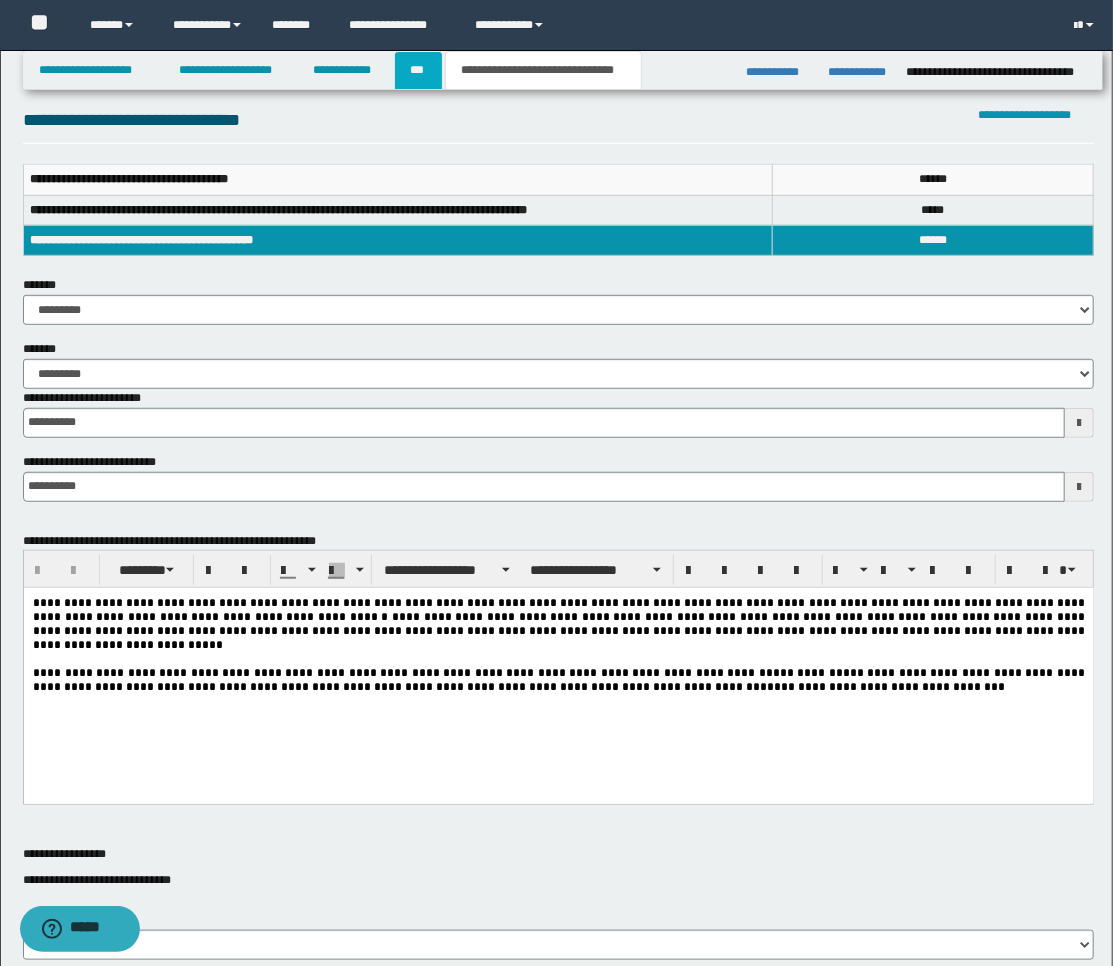 click on "***" at bounding box center [418, 70] 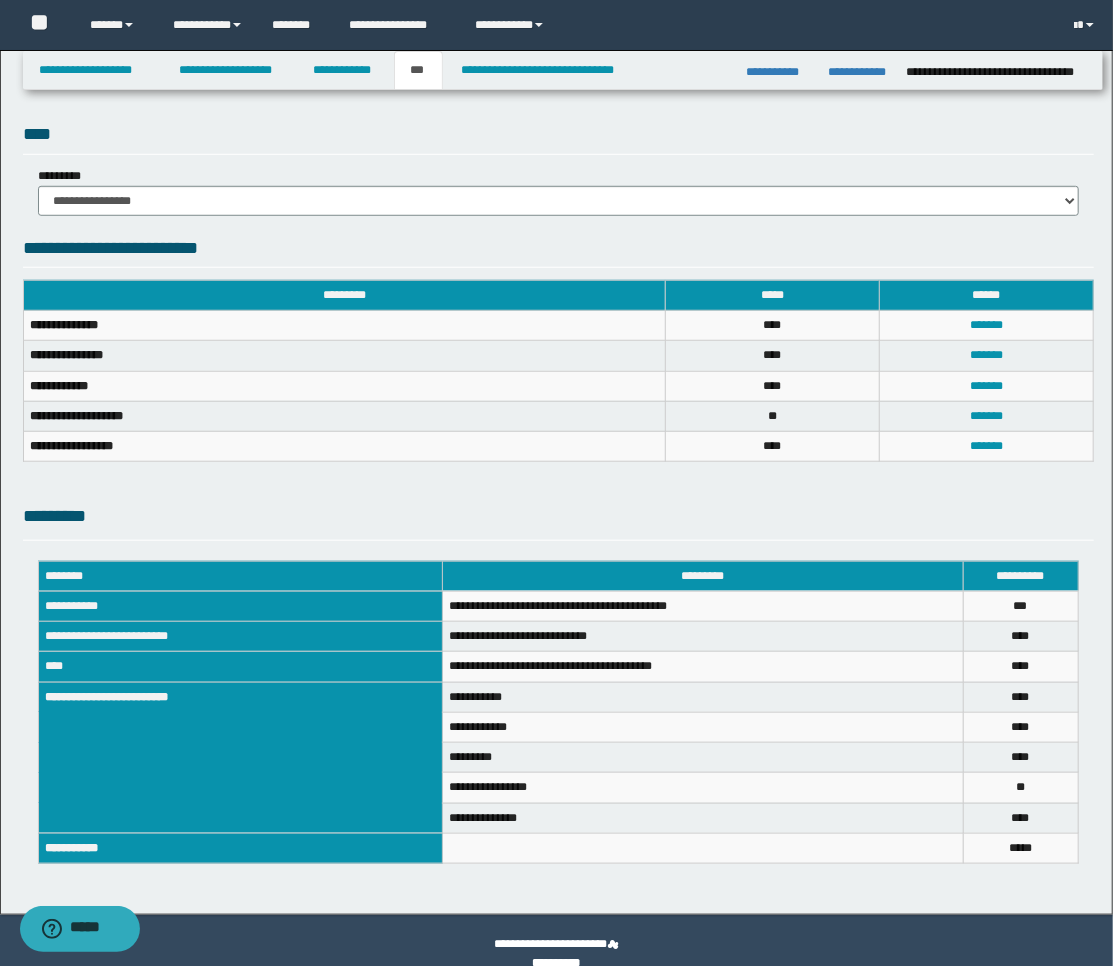 scroll, scrollTop: 564, scrollLeft: 0, axis: vertical 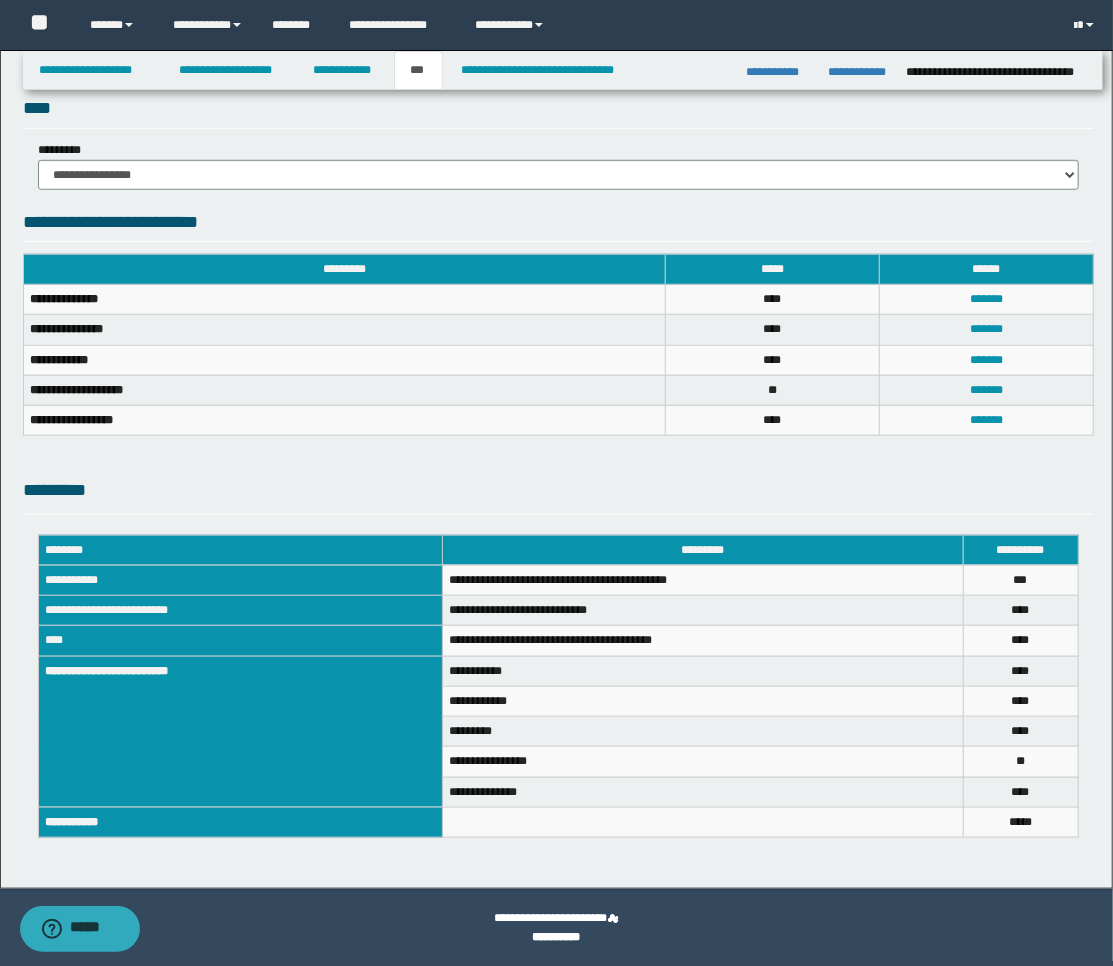 drag, startPoint x: 956, startPoint y: 478, endPoint x: 956, endPoint y: 464, distance: 14 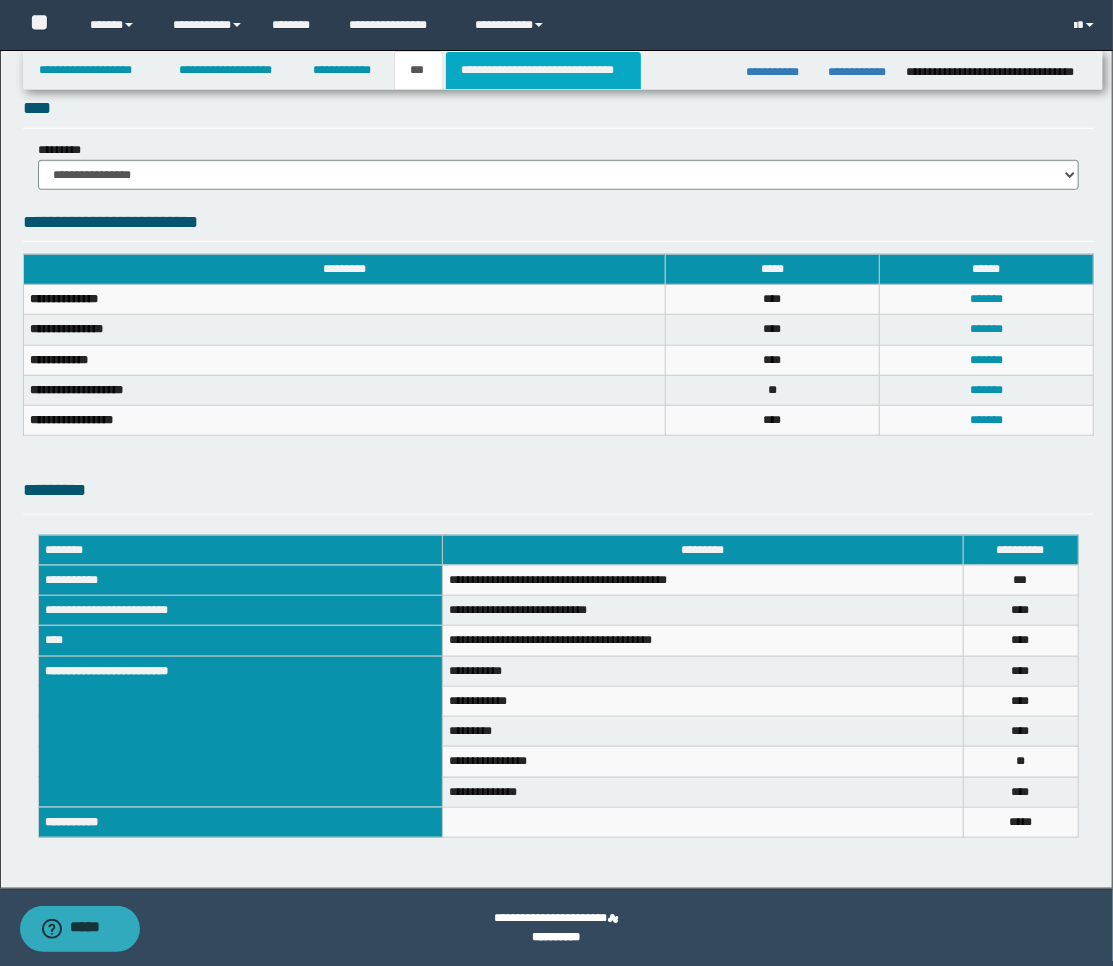 click on "**********" at bounding box center [543, 70] 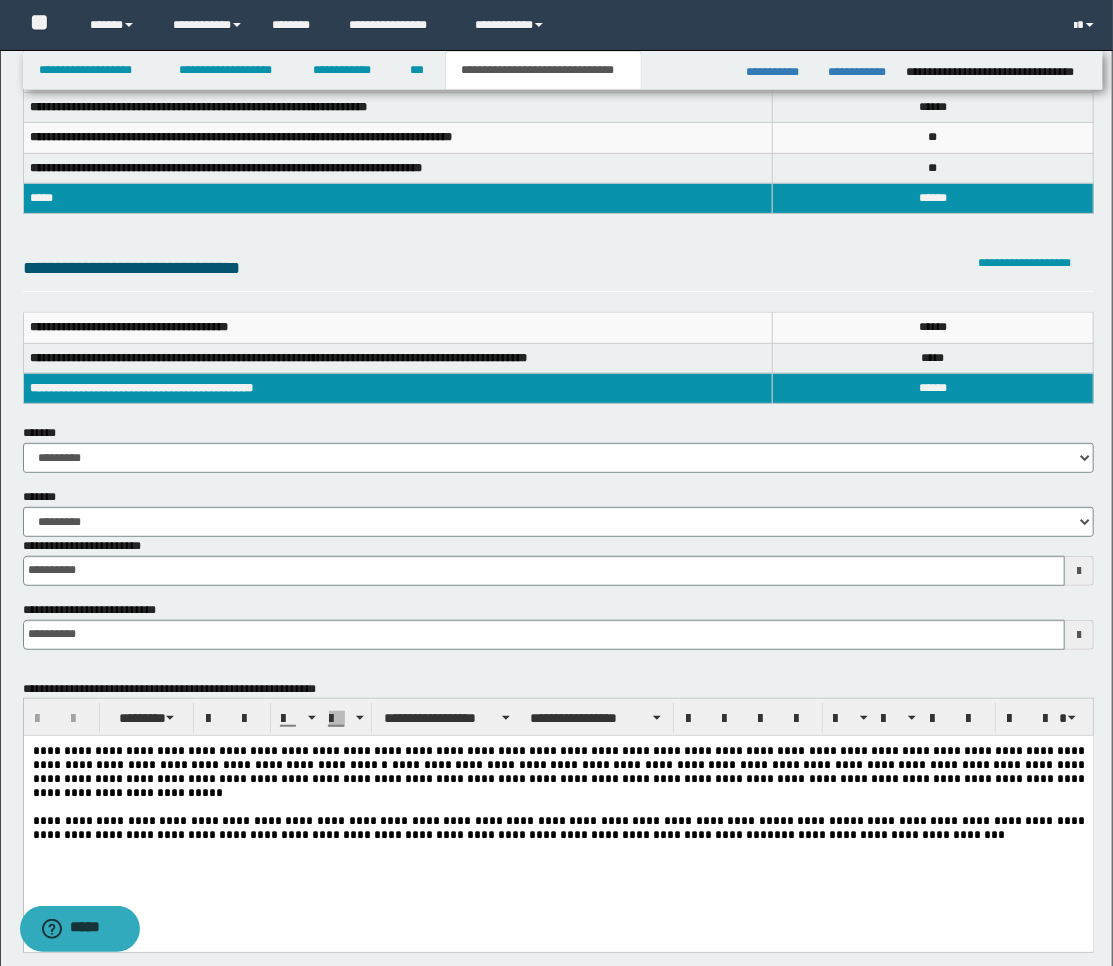 scroll, scrollTop: 222, scrollLeft: 0, axis: vertical 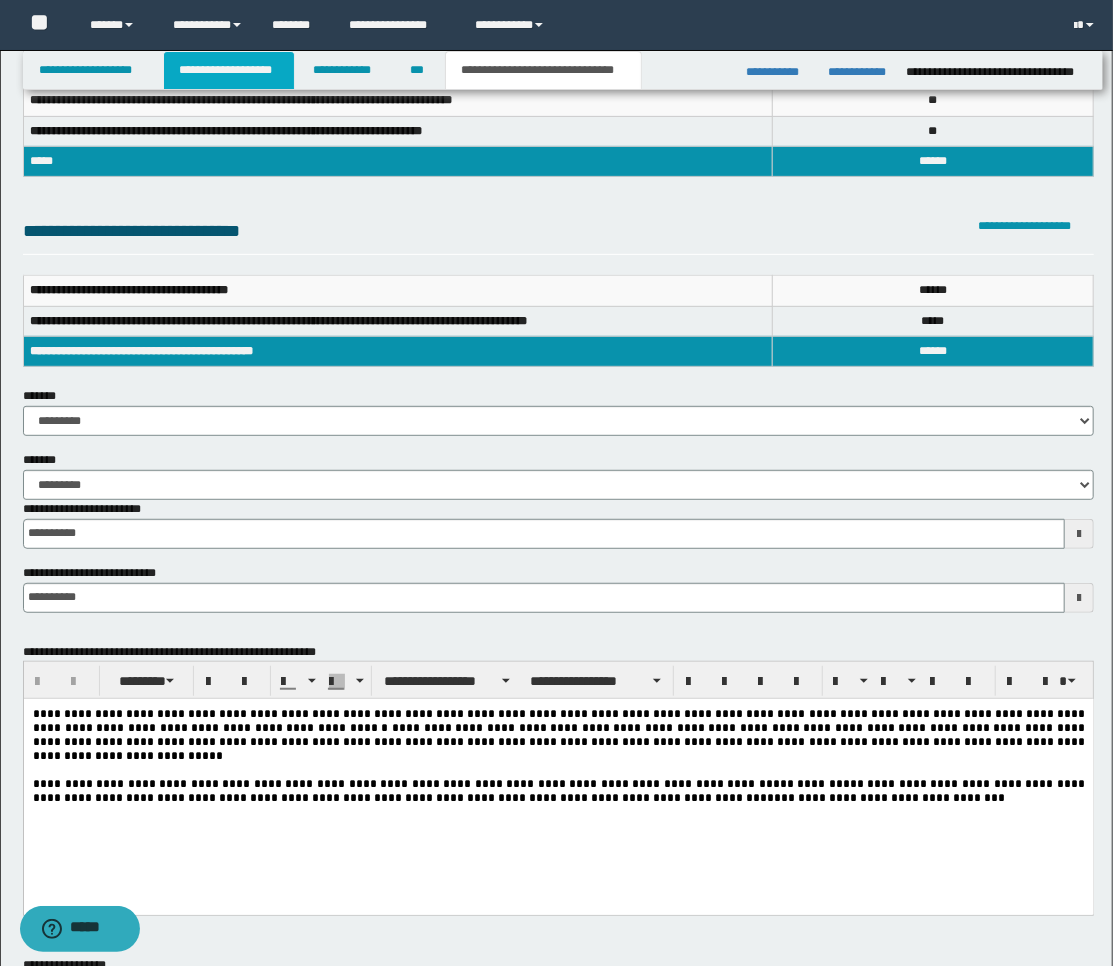 click on "**********" at bounding box center (229, 70) 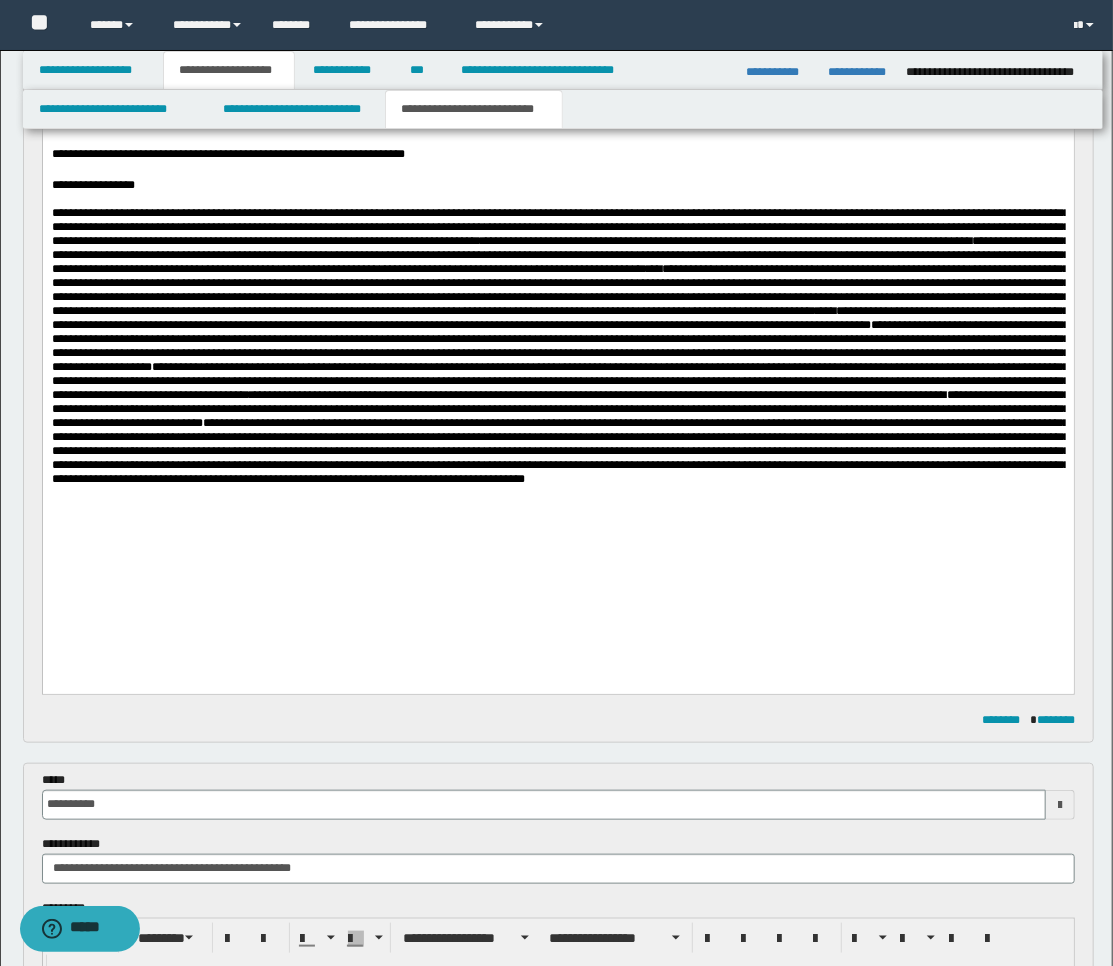 scroll, scrollTop: 364, scrollLeft: 0, axis: vertical 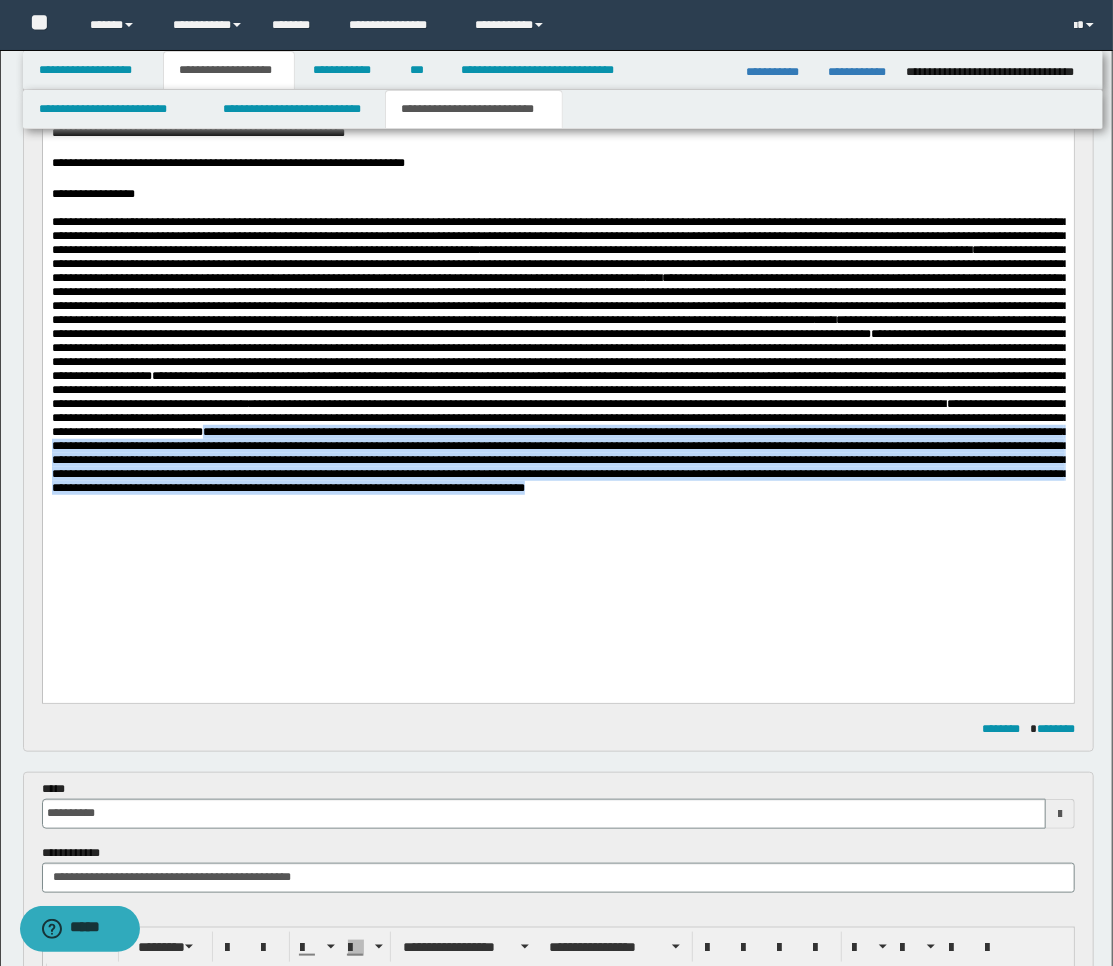 drag, startPoint x: 205, startPoint y: 588, endPoint x: 527, endPoint y: 501, distance: 333.5461 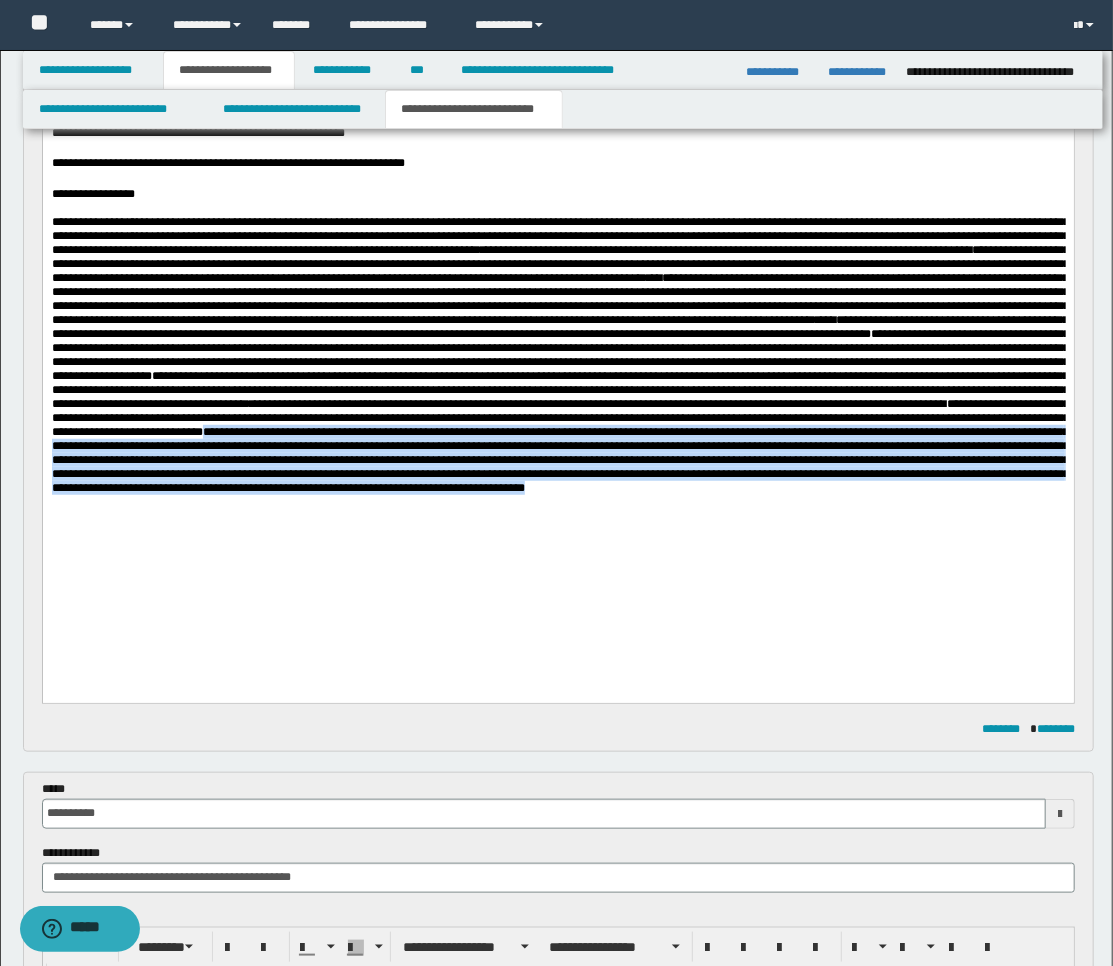 click on "**********" at bounding box center [557, 355] 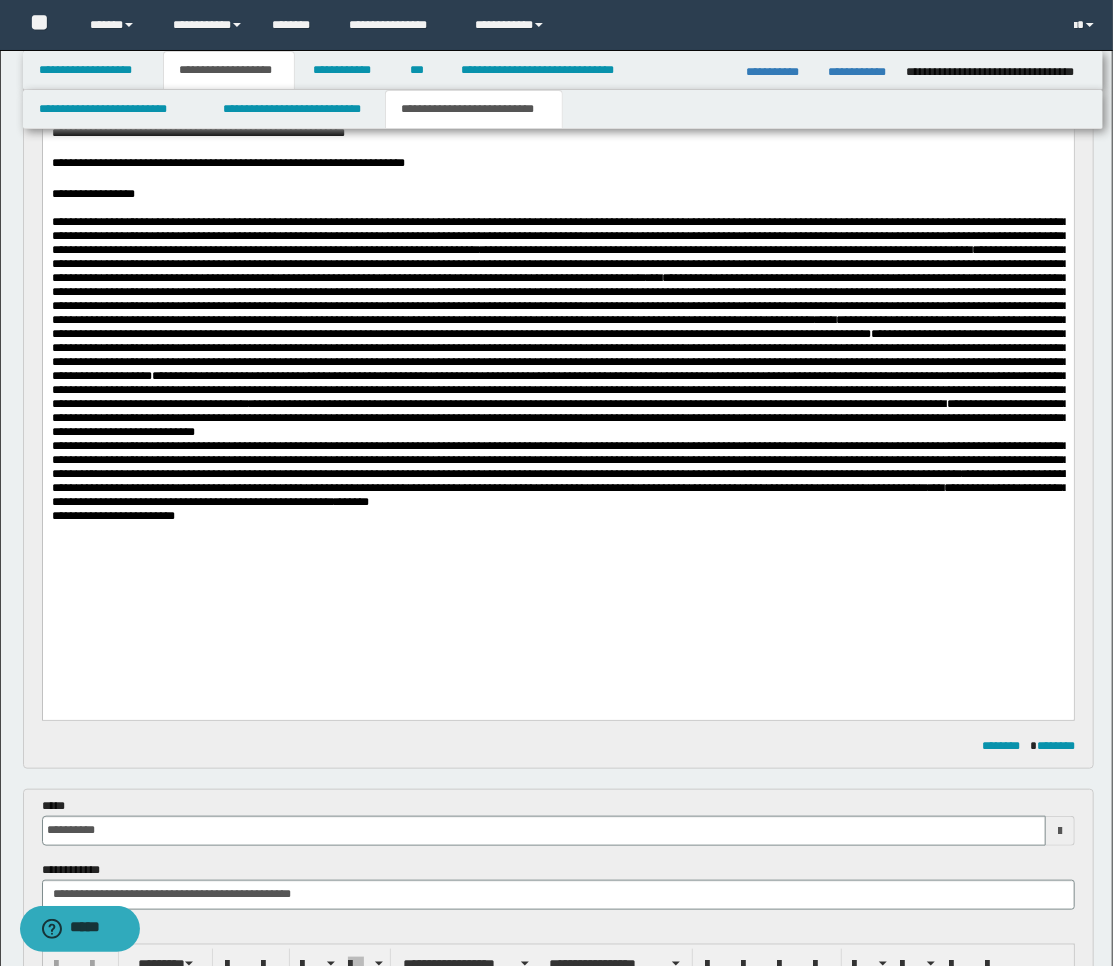 click on "**********" at bounding box center (557, 327) 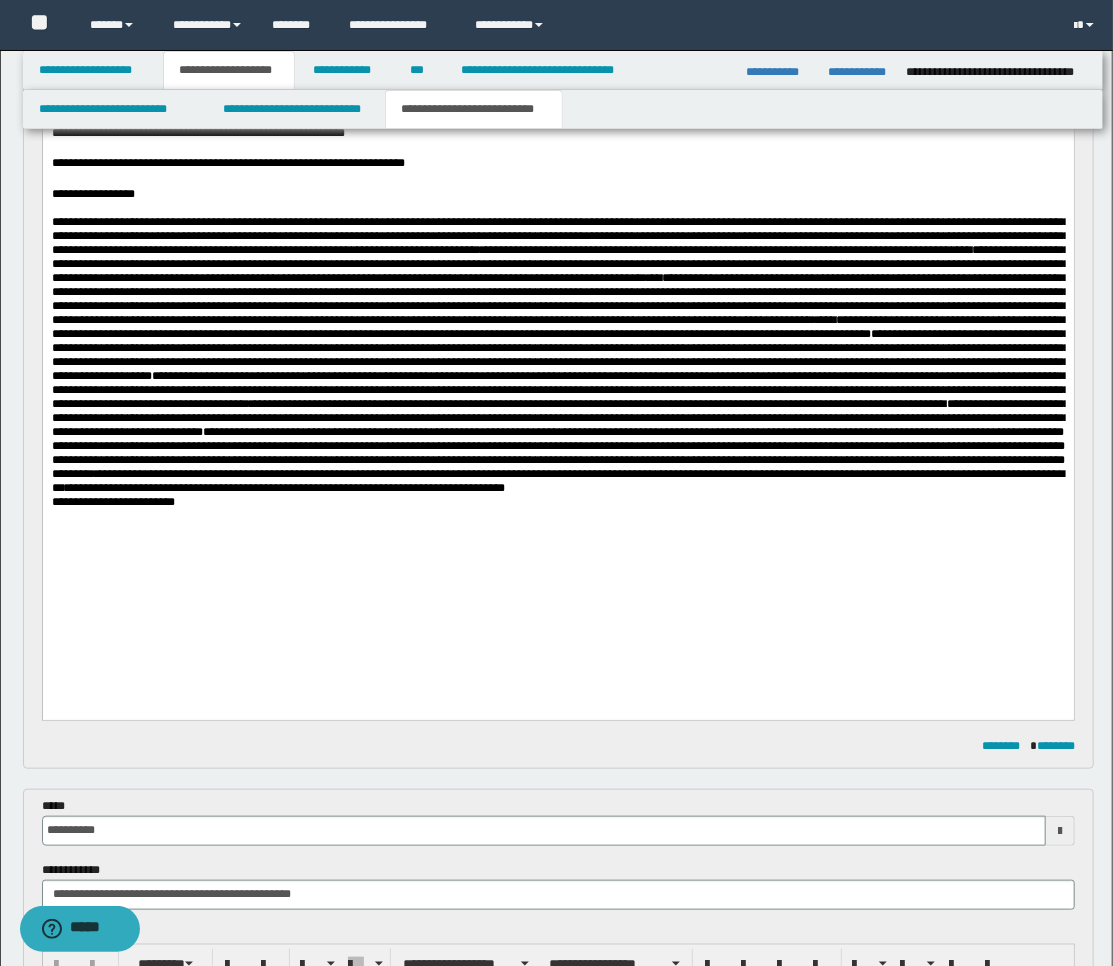 click on "**********" at bounding box center (557, 355) 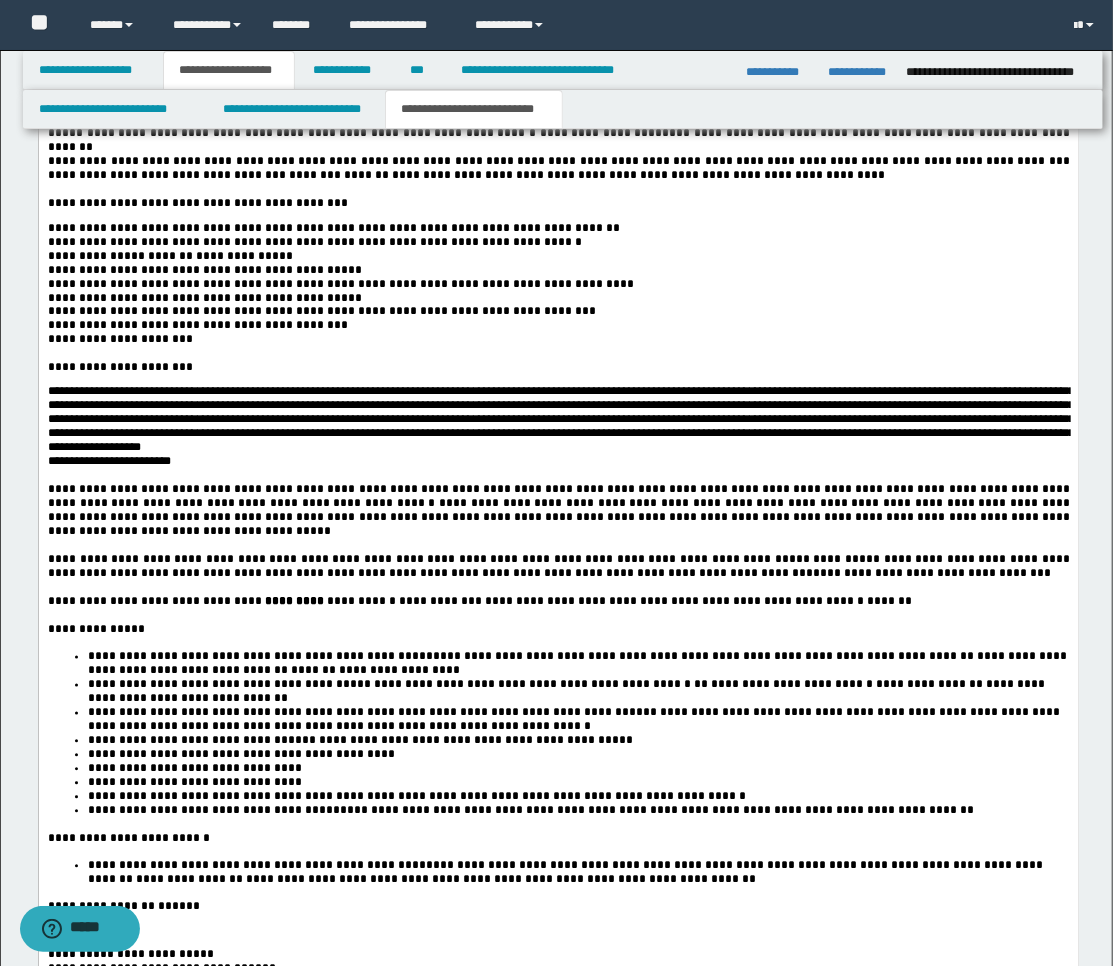 scroll, scrollTop: 4697, scrollLeft: 0, axis: vertical 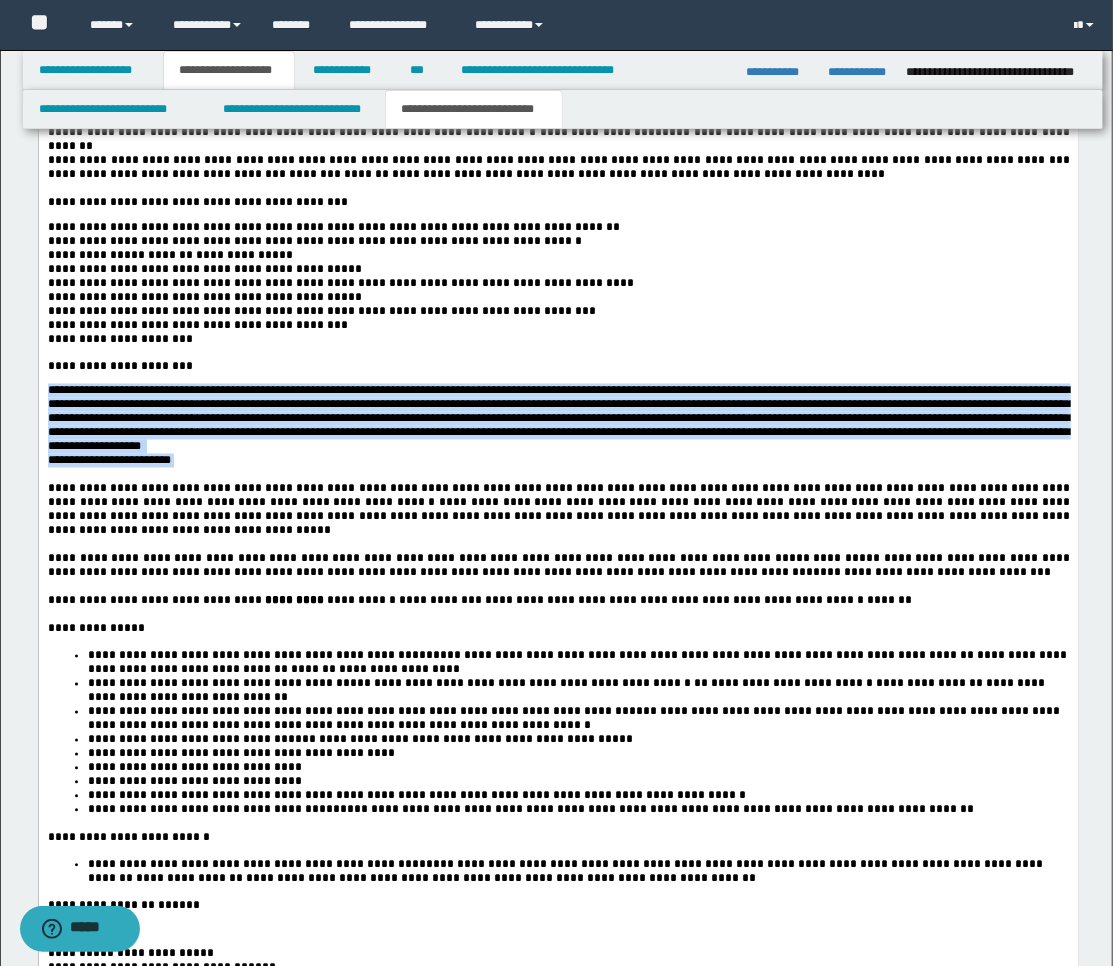 drag, startPoint x: 183, startPoint y: 661, endPoint x: 72, endPoint y: -1077, distance: 1741.541 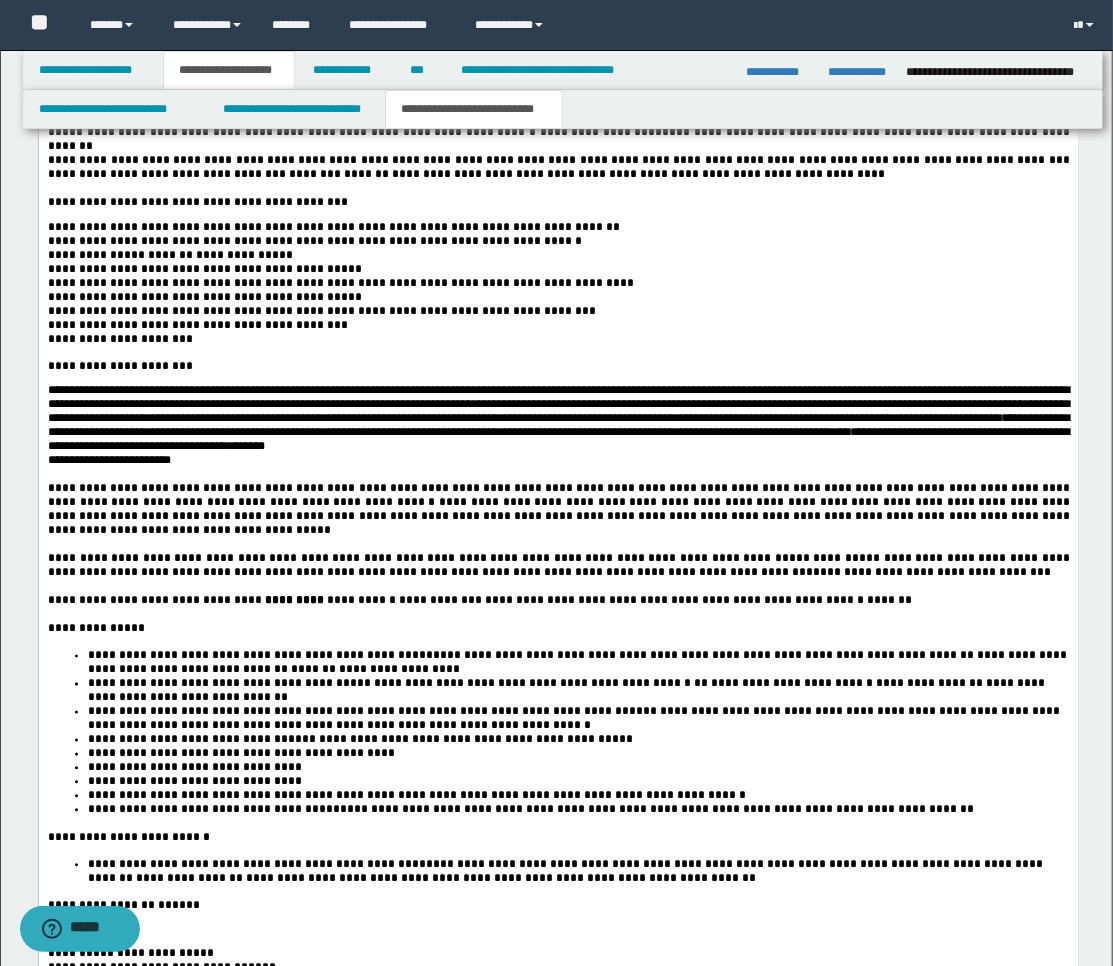 scroll, scrollTop: 4697, scrollLeft: 0, axis: vertical 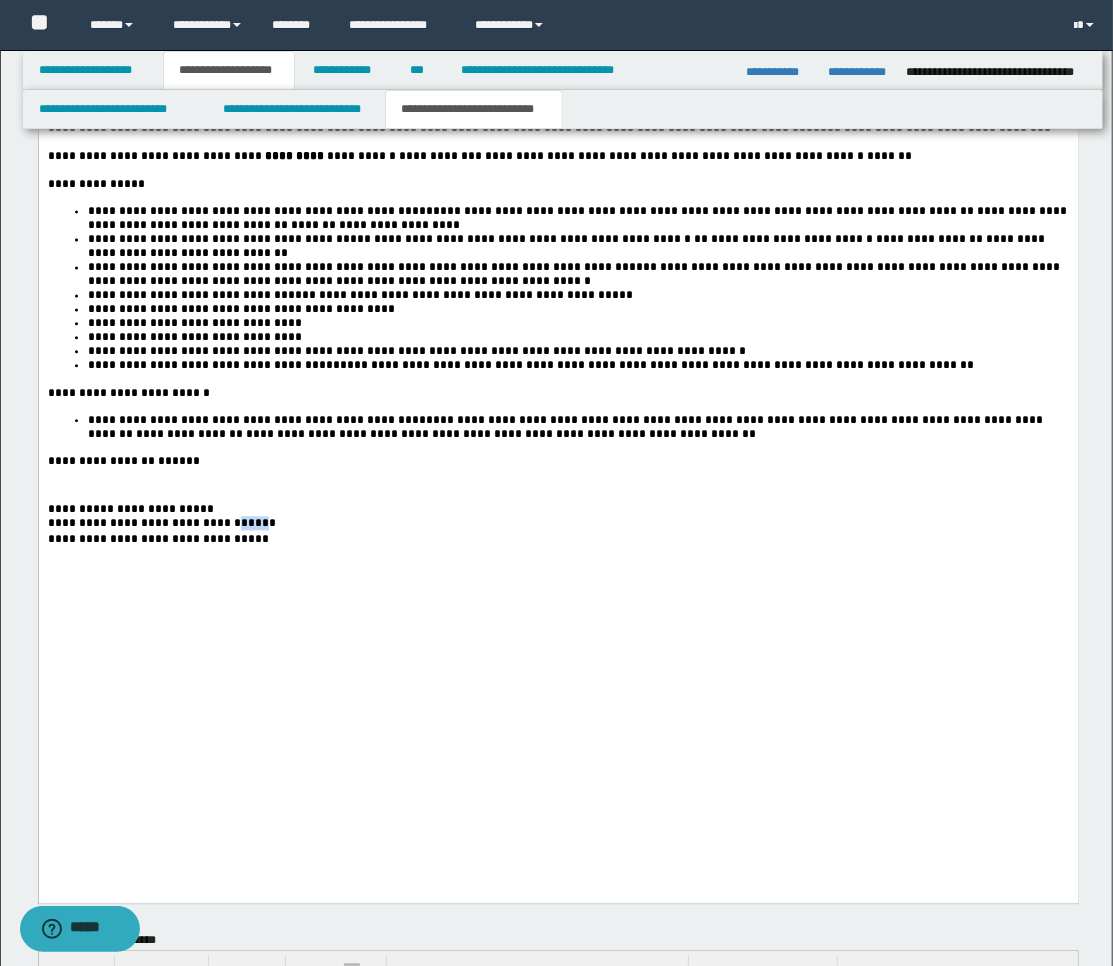 drag, startPoint x: 240, startPoint y: 770, endPoint x: 214, endPoint y: 765, distance: 26.476404 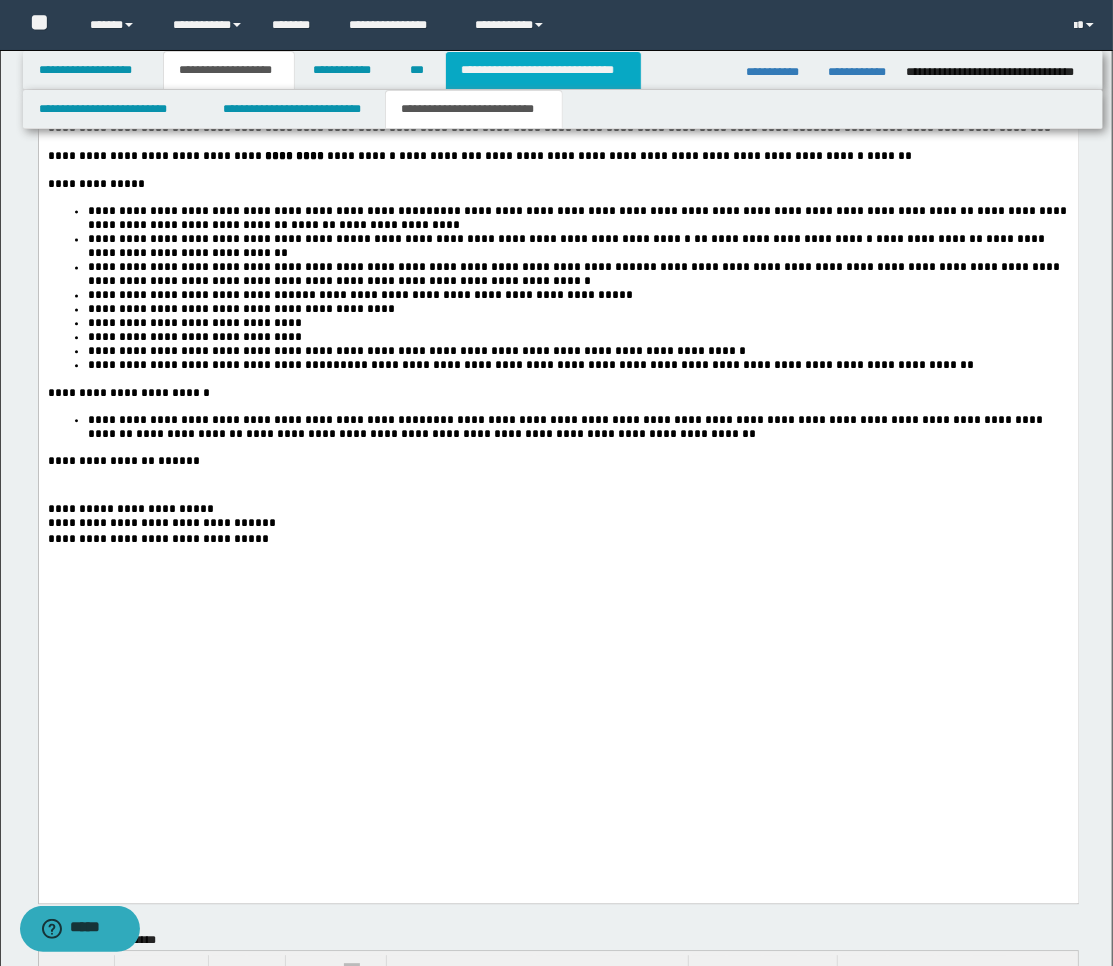 click on "**********" at bounding box center [543, 70] 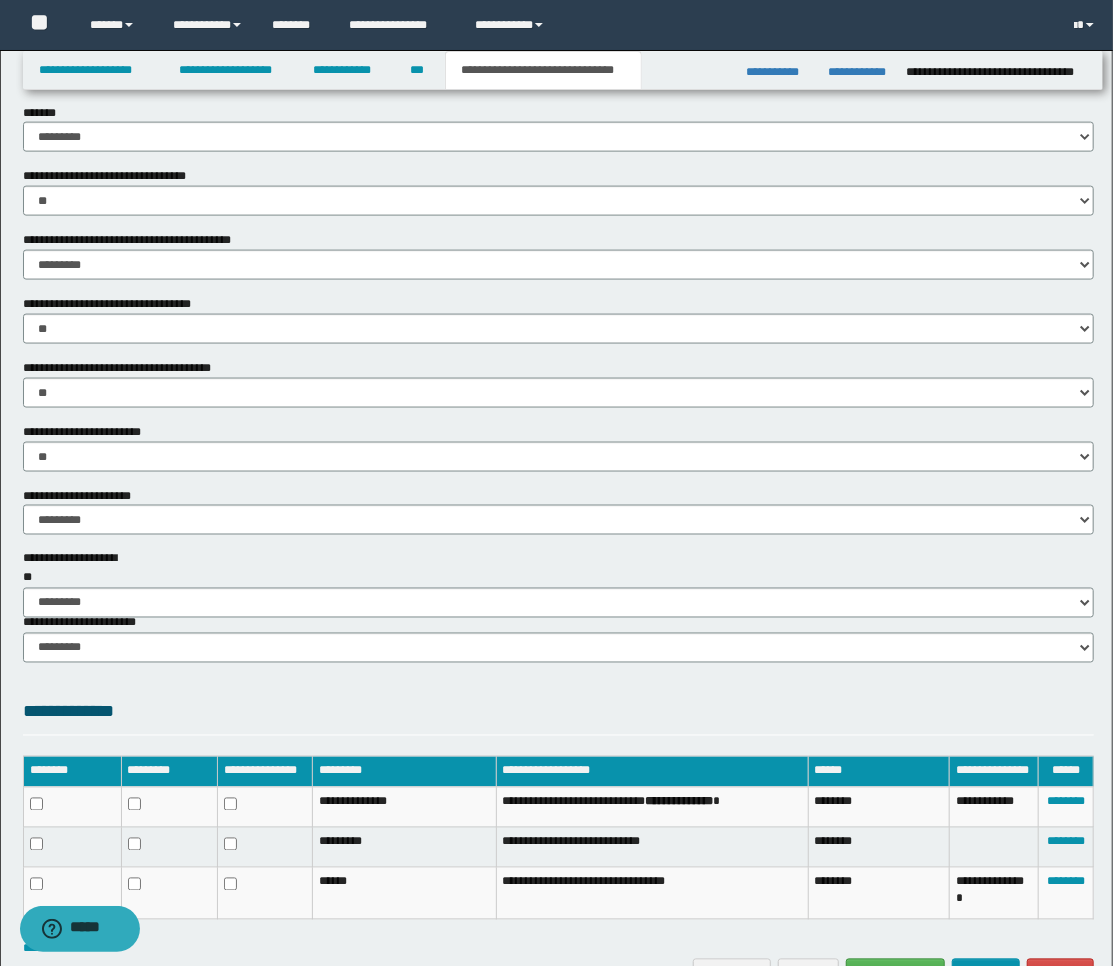 scroll, scrollTop: 1260, scrollLeft: 0, axis: vertical 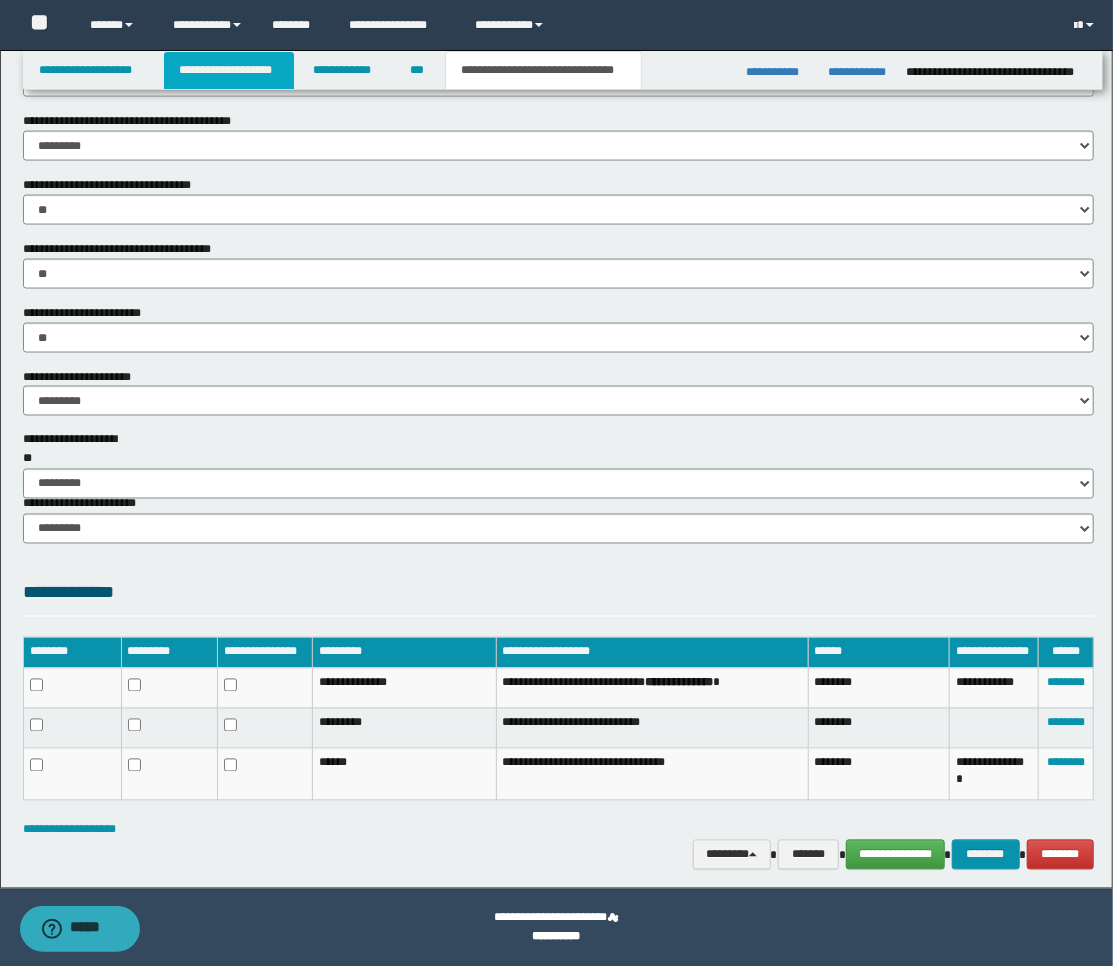 click on "**********" at bounding box center [229, 70] 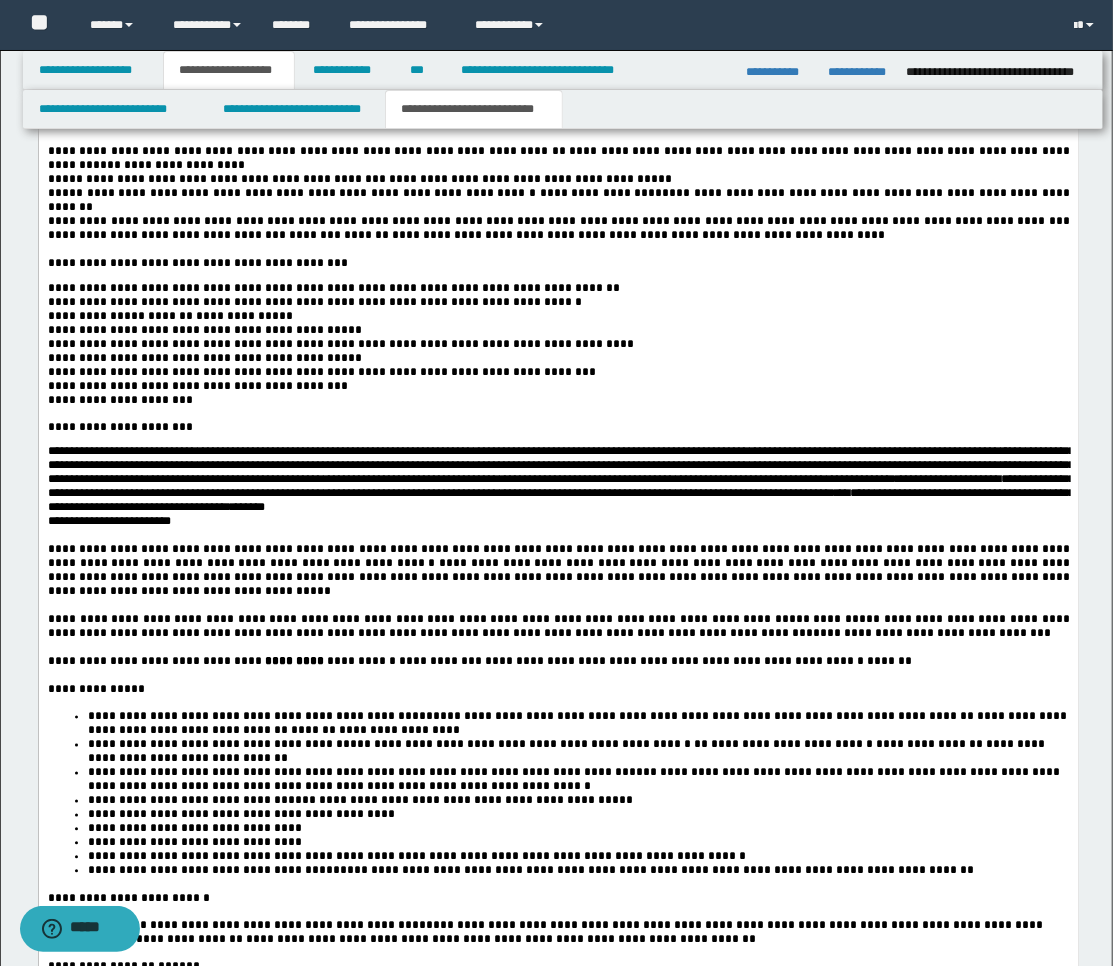 scroll, scrollTop: 4735, scrollLeft: 0, axis: vertical 